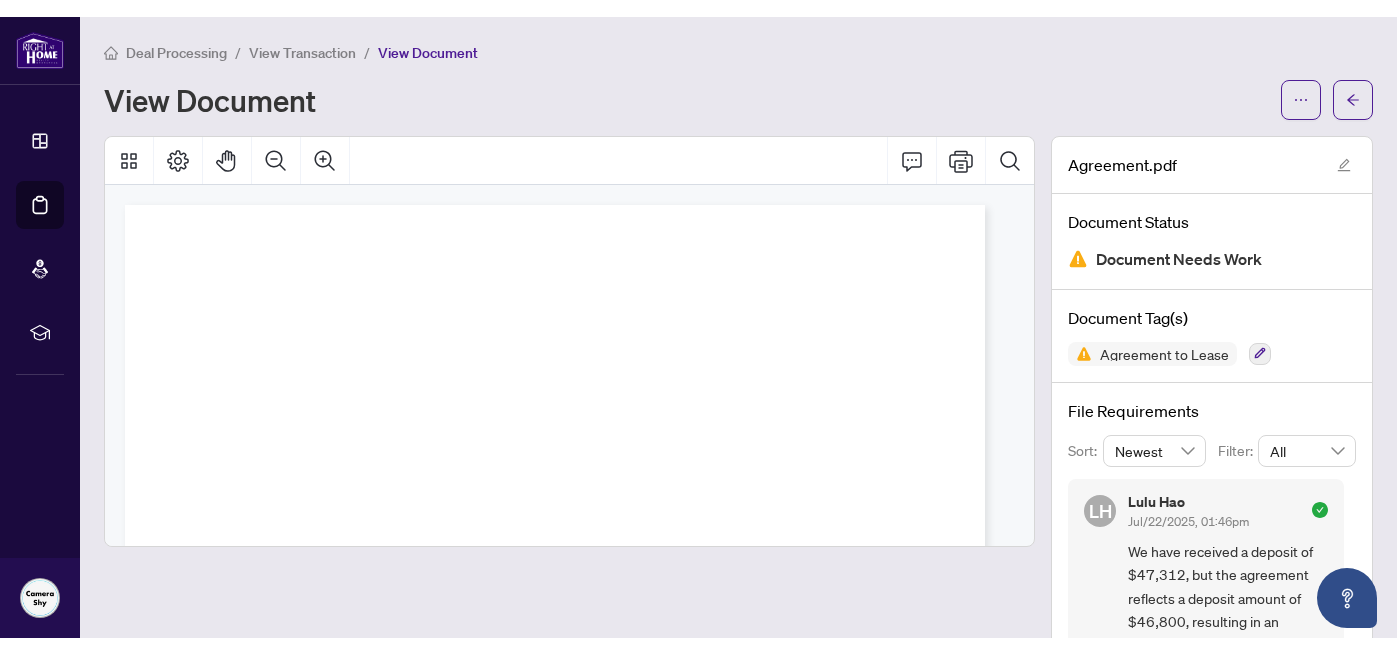scroll, scrollTop: 0, scrollLeft: 0, axis: both 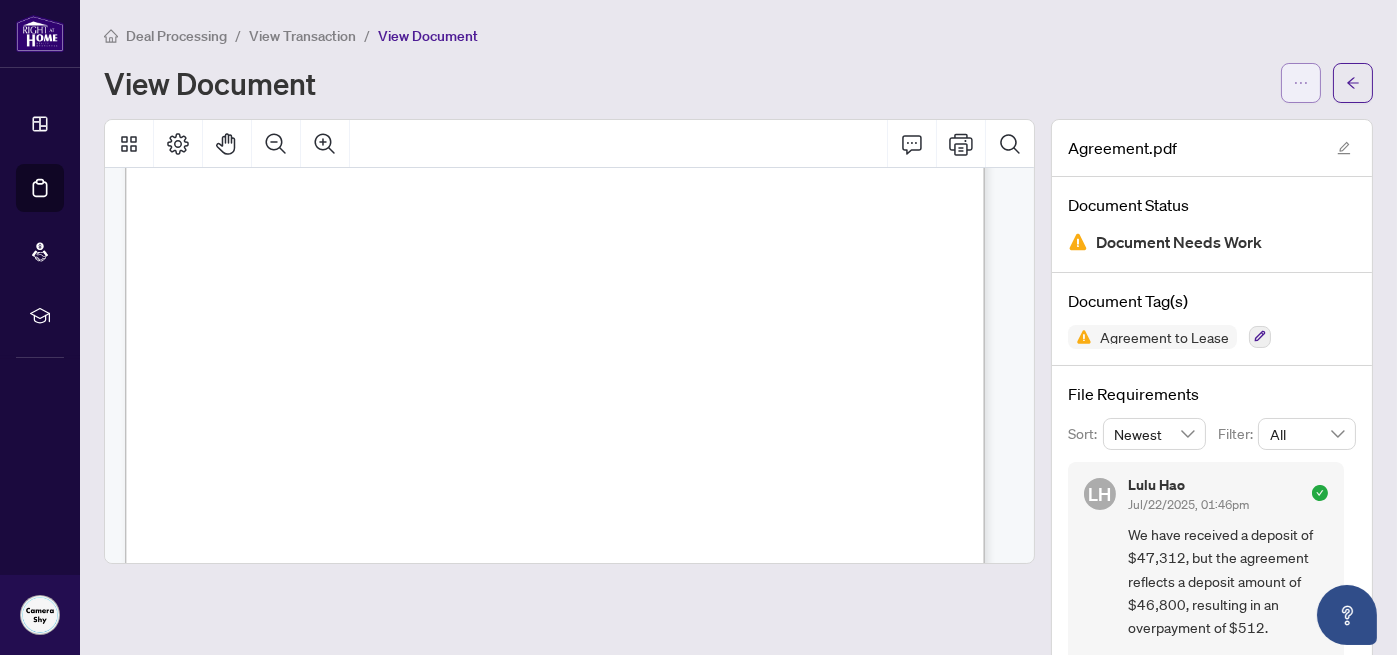click 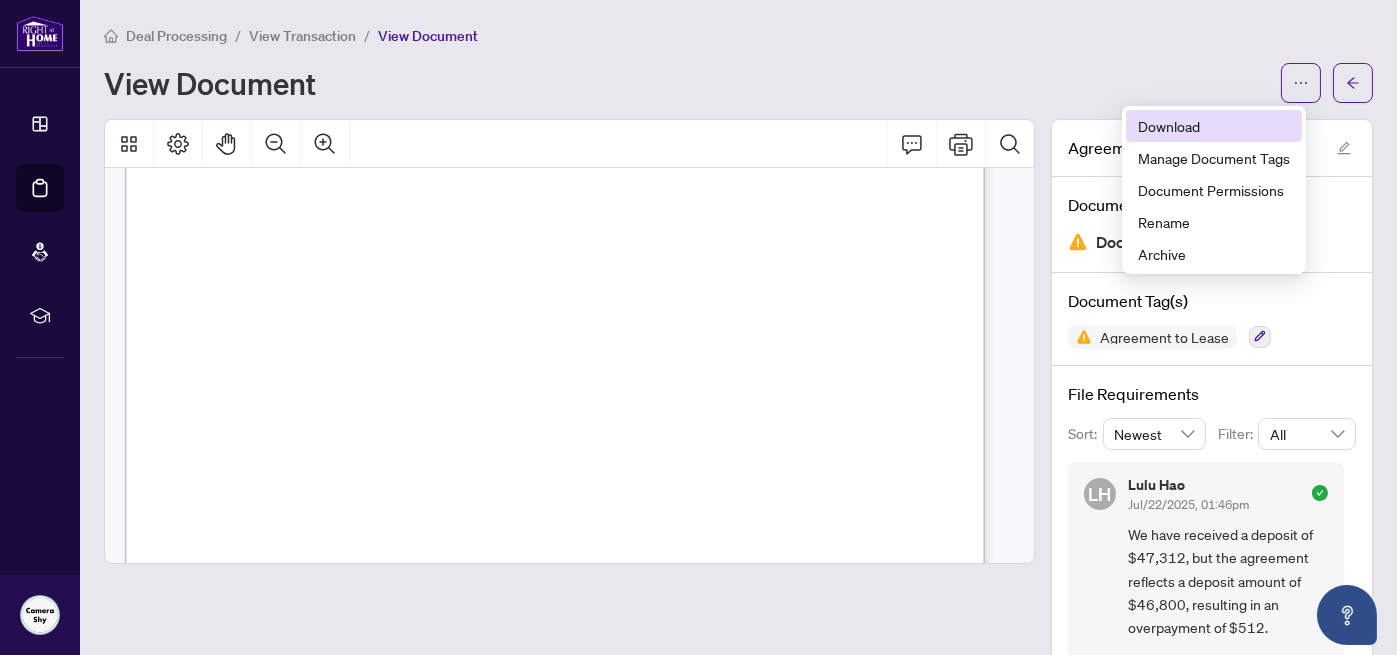click on "Download" at bounding box center [1214, 126] 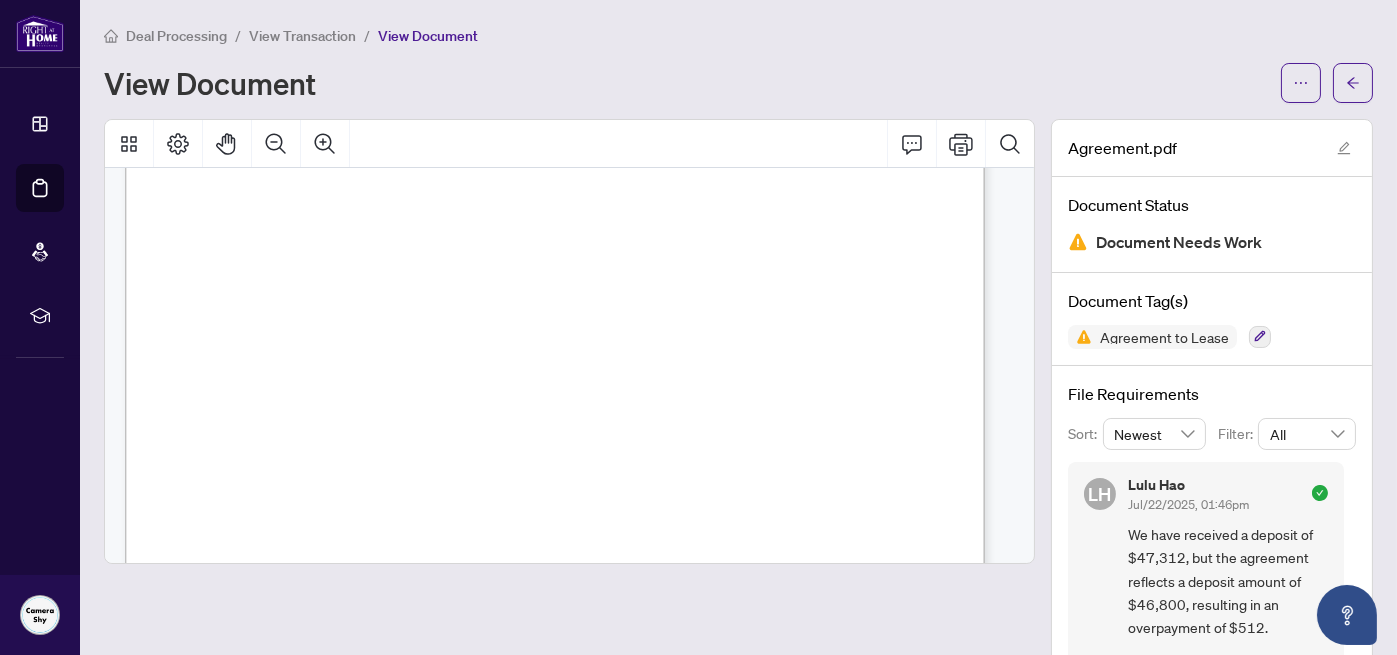 scroll, scrollTop: 0, scrollLeft: 0, axis: both 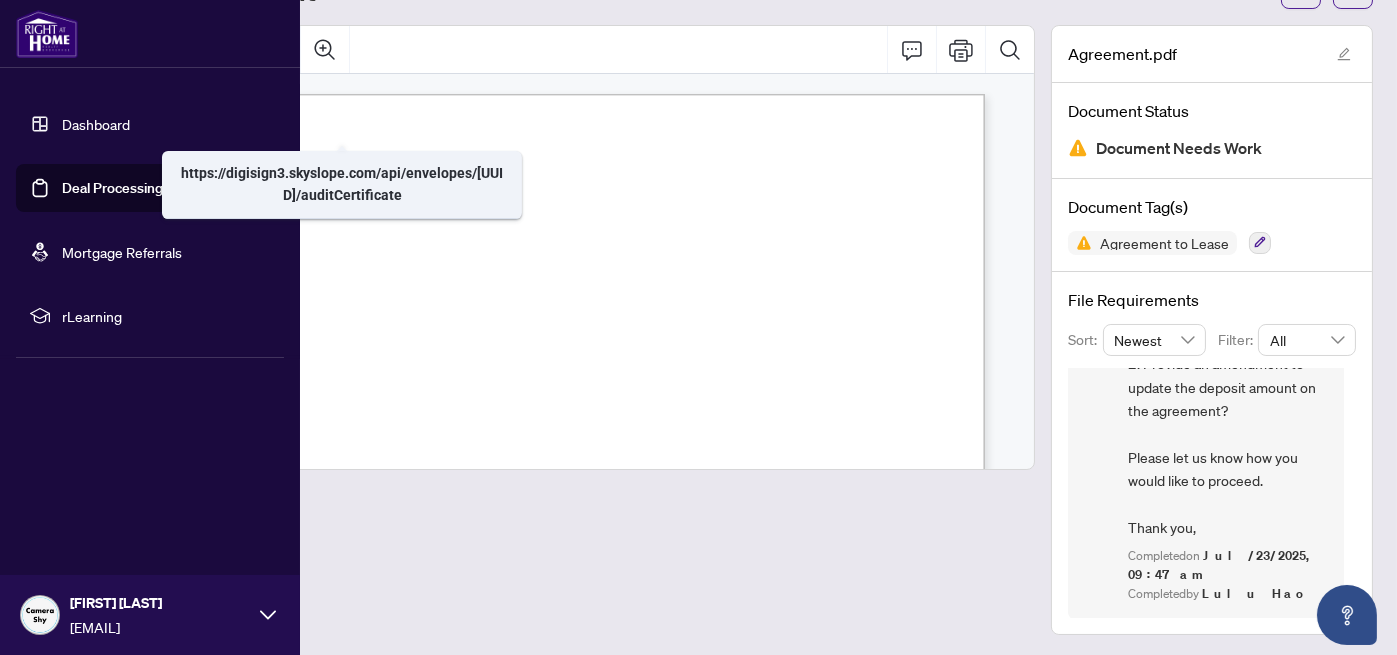 click on "Deal Processing" at bounding box center [112, 188] 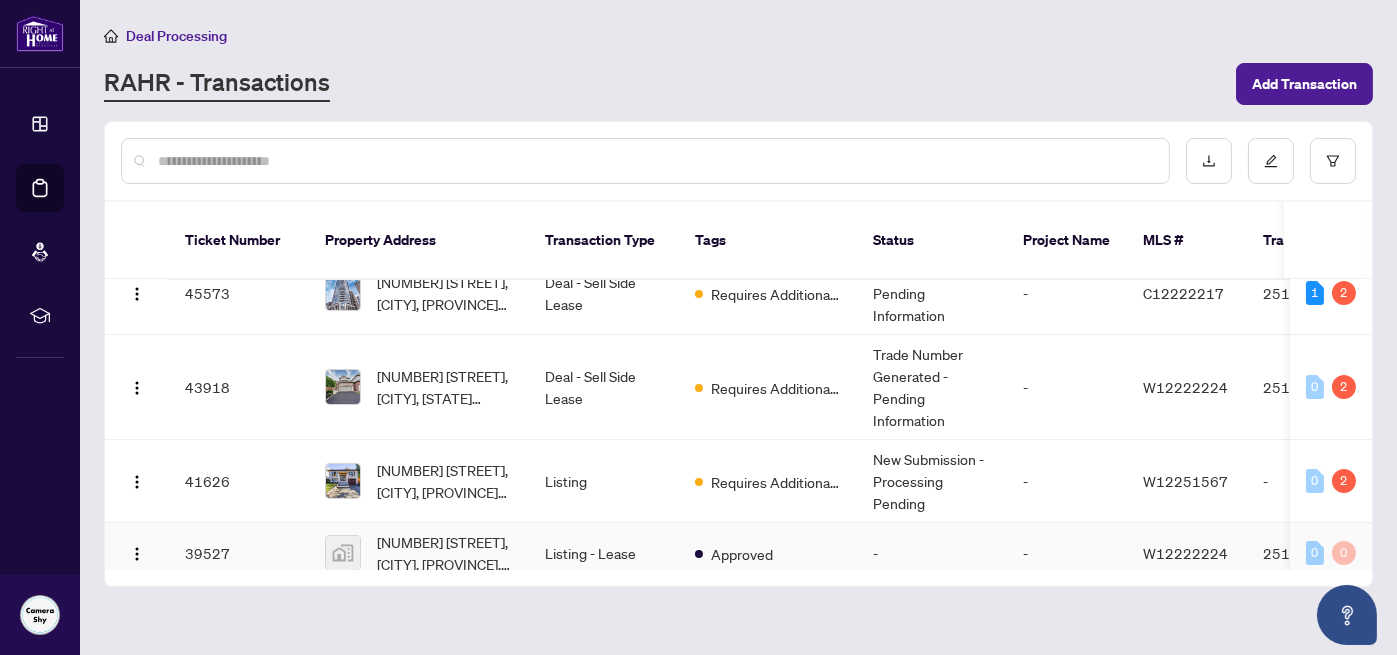 scroll, scrollTop: 0, scrollLeft: 0, axis: both 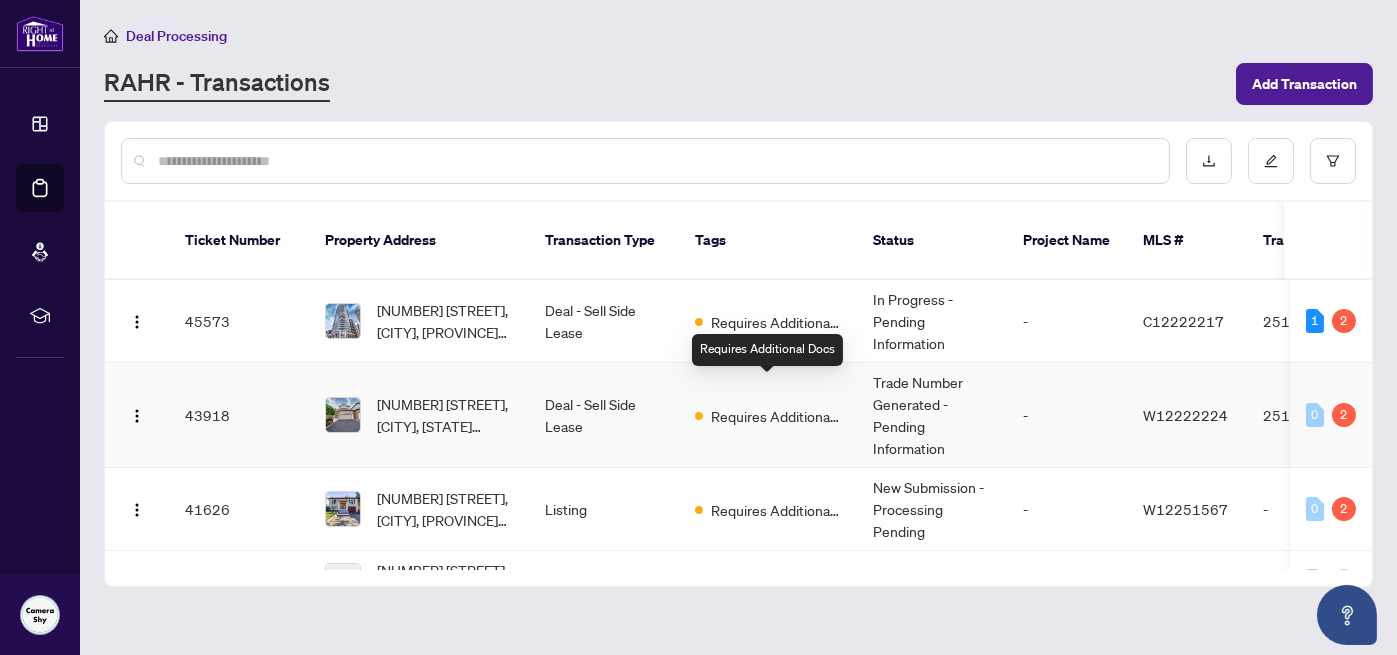 click on "Requires Additional Docs" at bounding box center (776, 416) 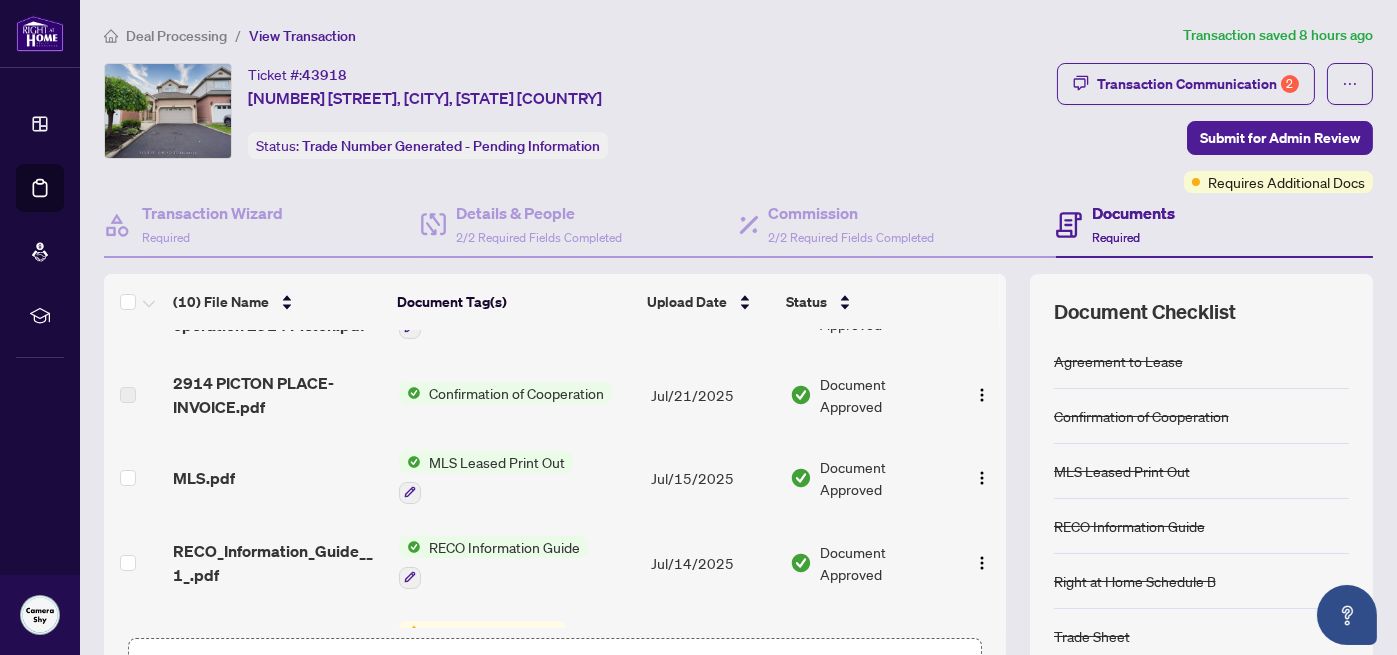 scroll, scrollTop: 348, scrollLeft: 0, axis: vertical 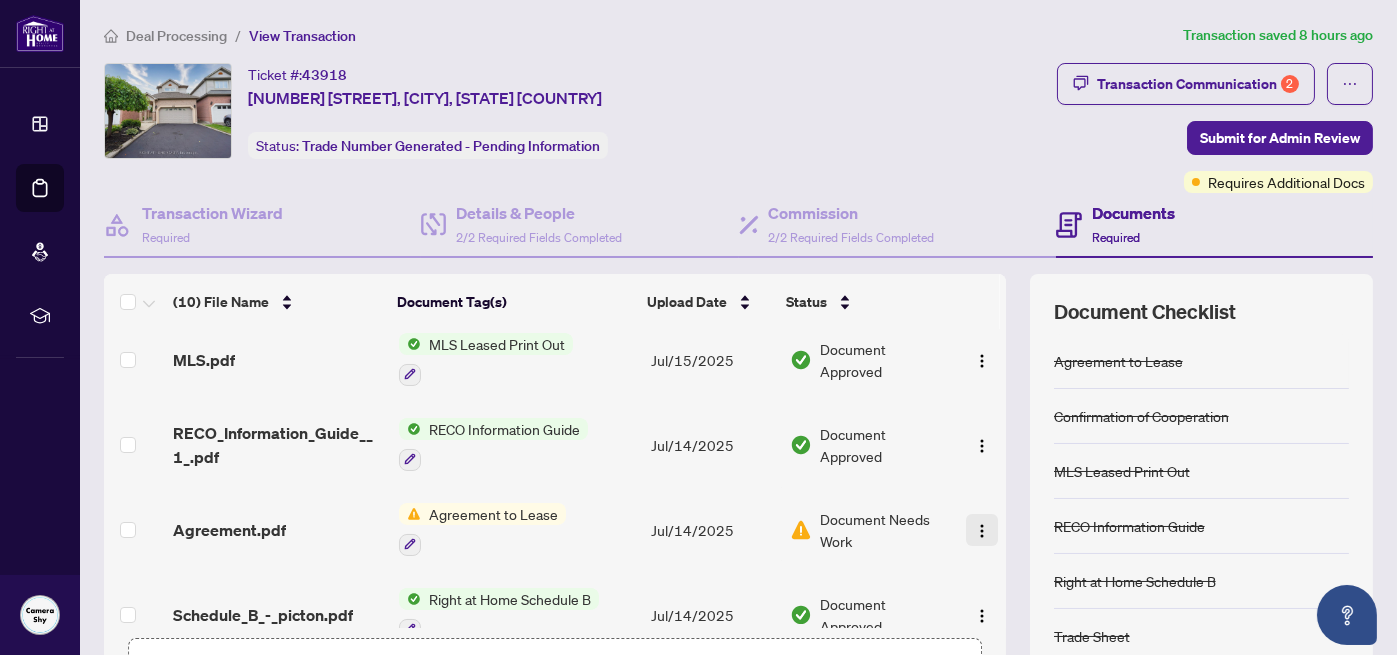 click at bounding box center [982, 531] 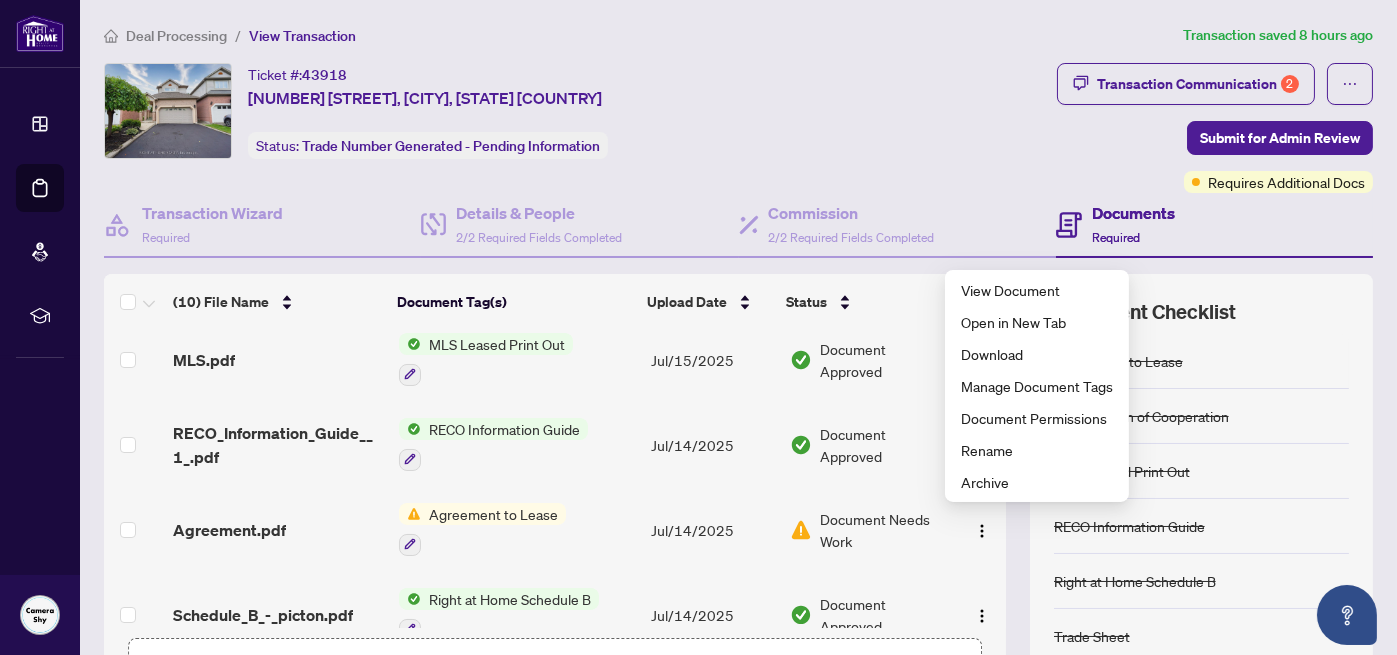 click on "Ticket #:  [NUMBER] [NUMBER] [STREET], [CITY], [STATE] [COUNTRY] Status:   Trade Number Generated - Pending Information" at bounding box center [576, 111] 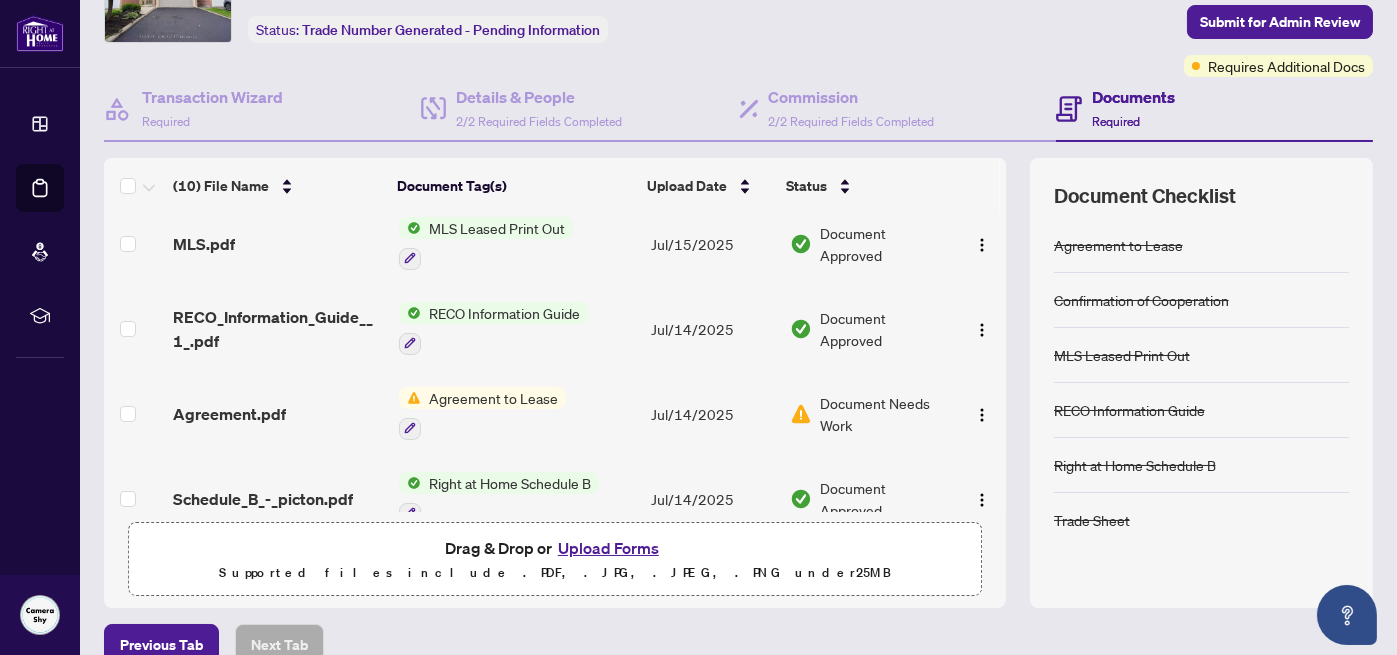 scroll, scrollTop: 217, scrollLeft: 0, axis: vertical 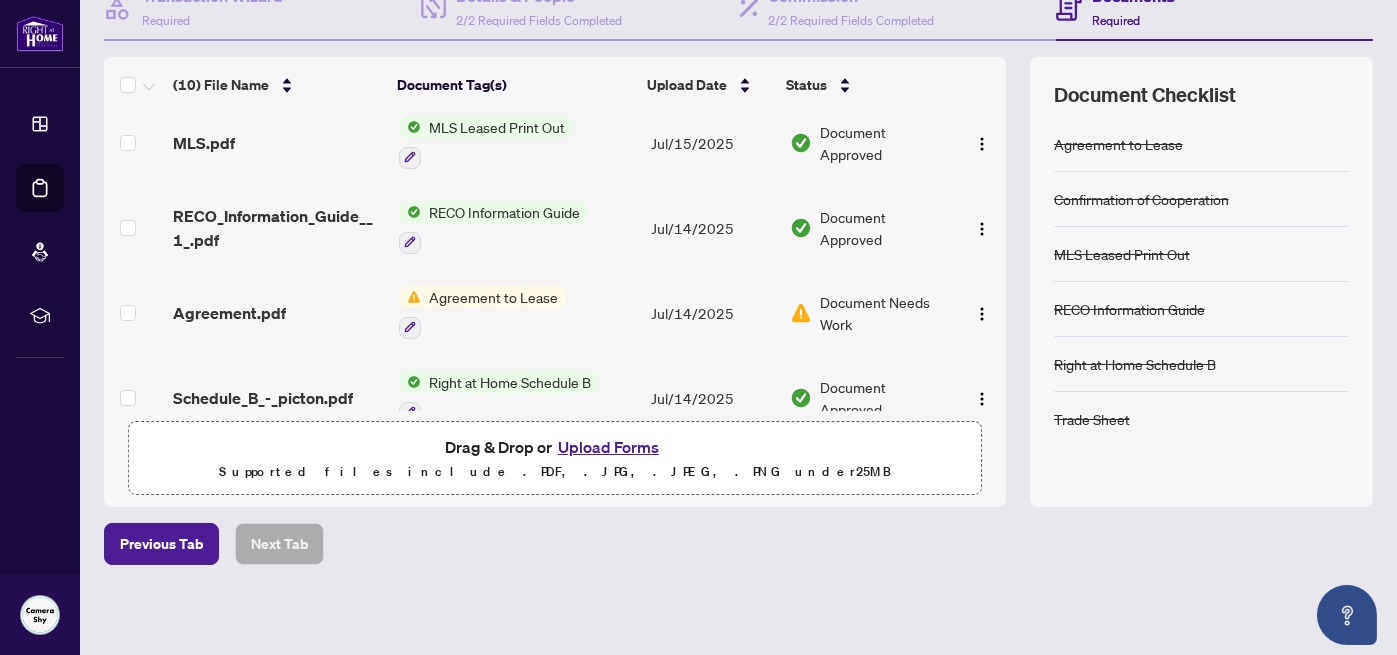 click on "Upload Forms" at bounding box center (608, 447) 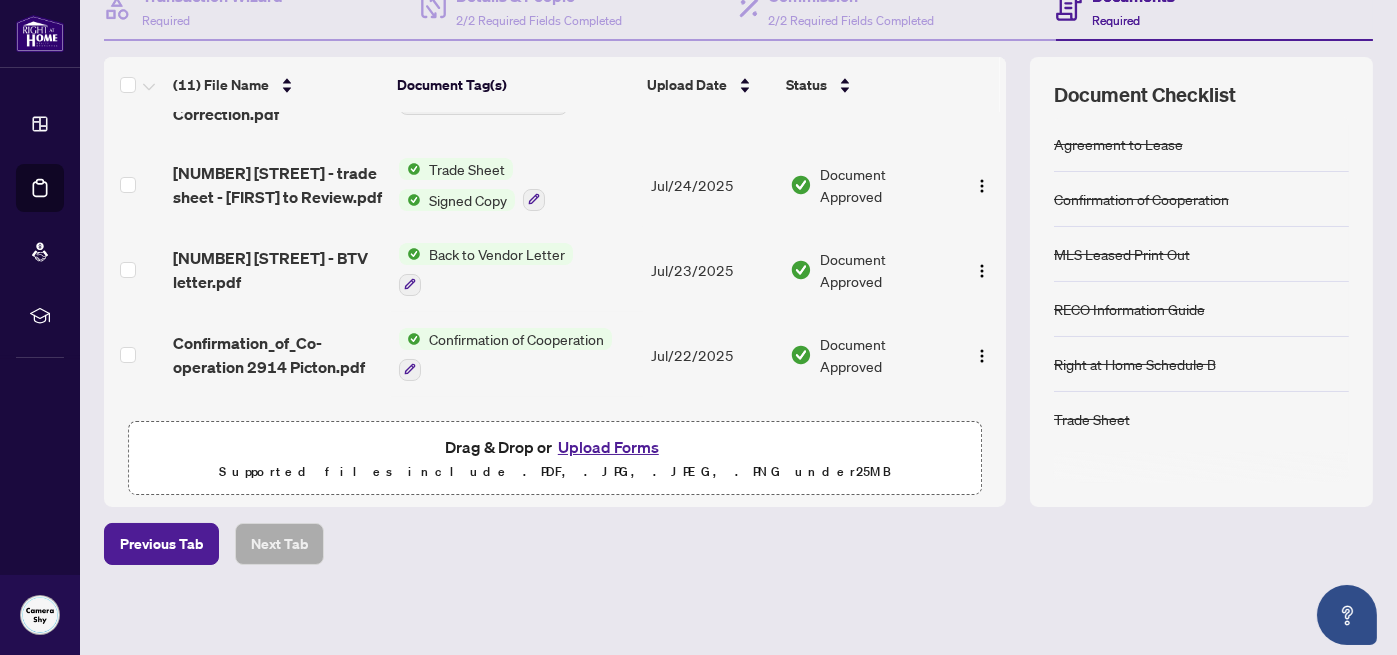 scroll, scrollTop: 0, scrollLeft: 0, axis: both 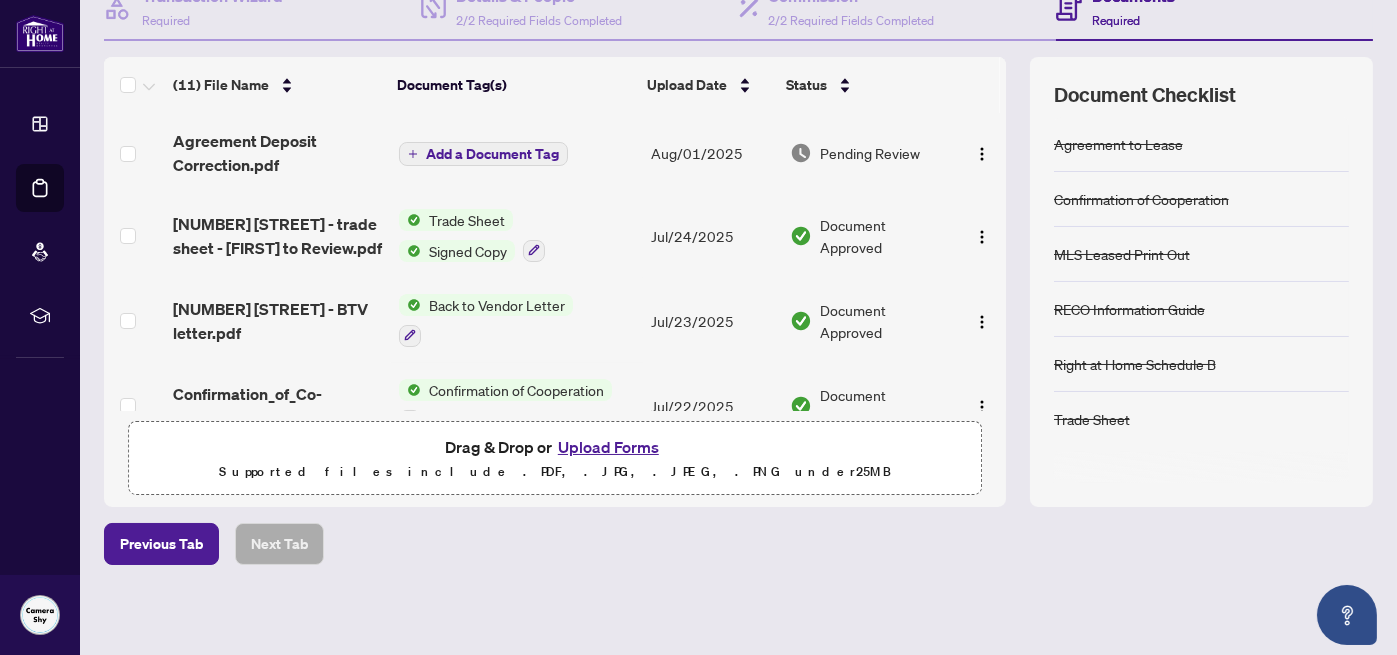 click on "Add a Document Tag" at bounding box center [492, 154] 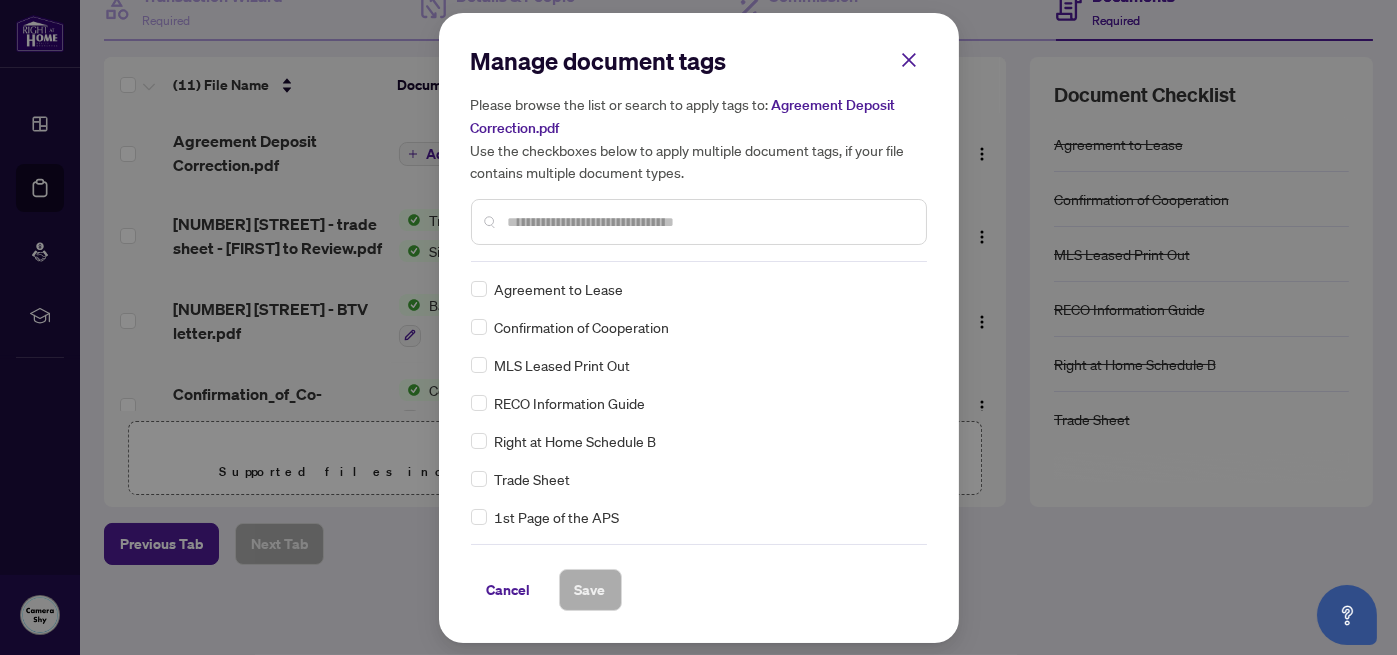 click at bounding box center (709, 222) 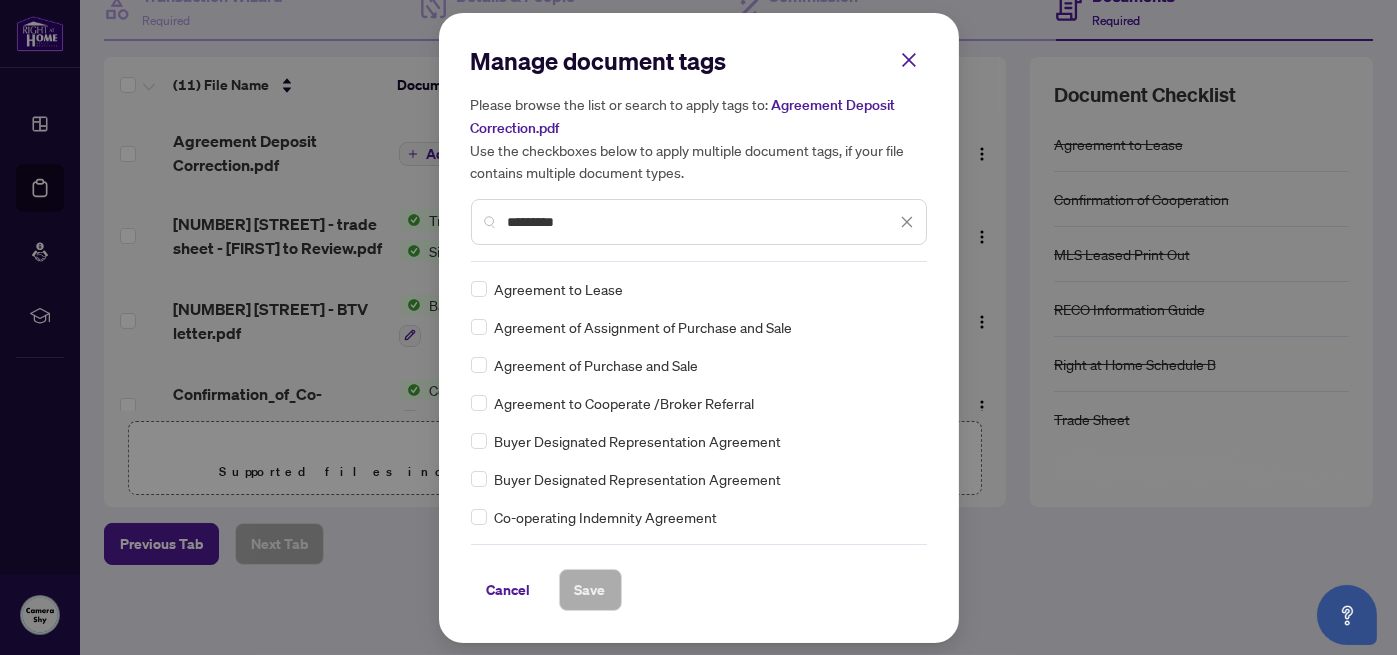 type on "*********" 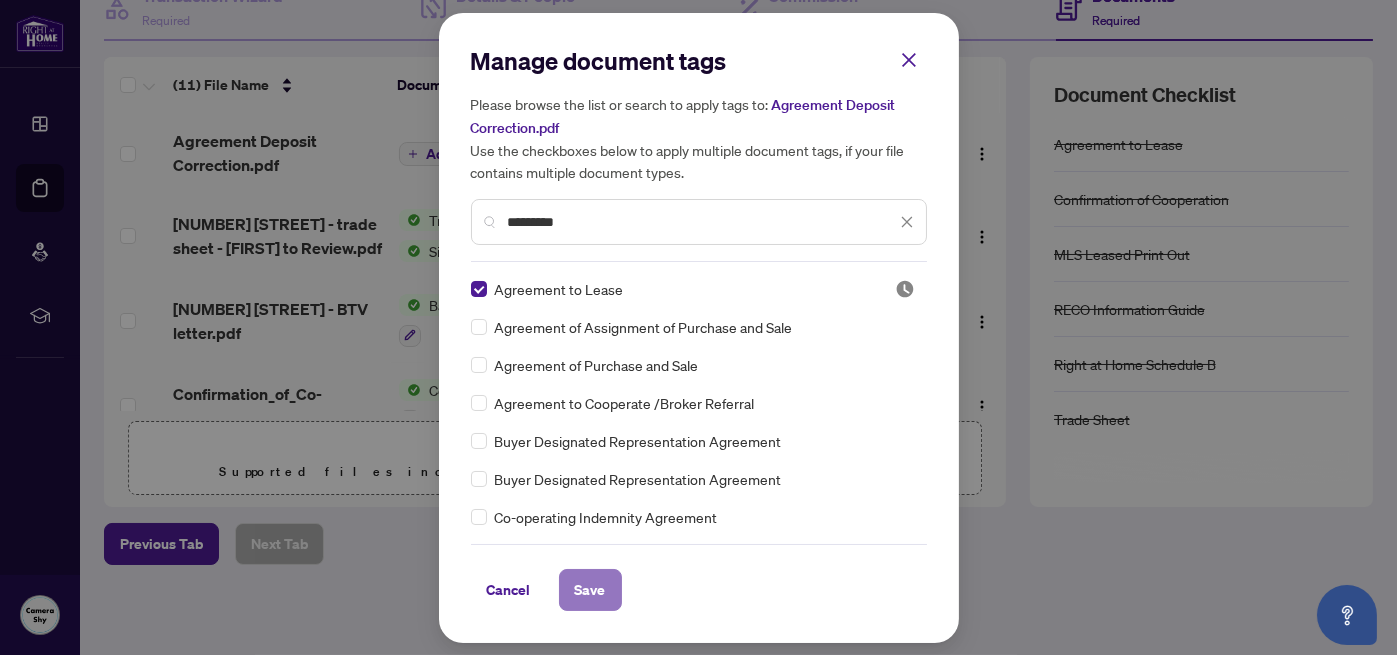 click on "Save" at bounding box center [590, 590] 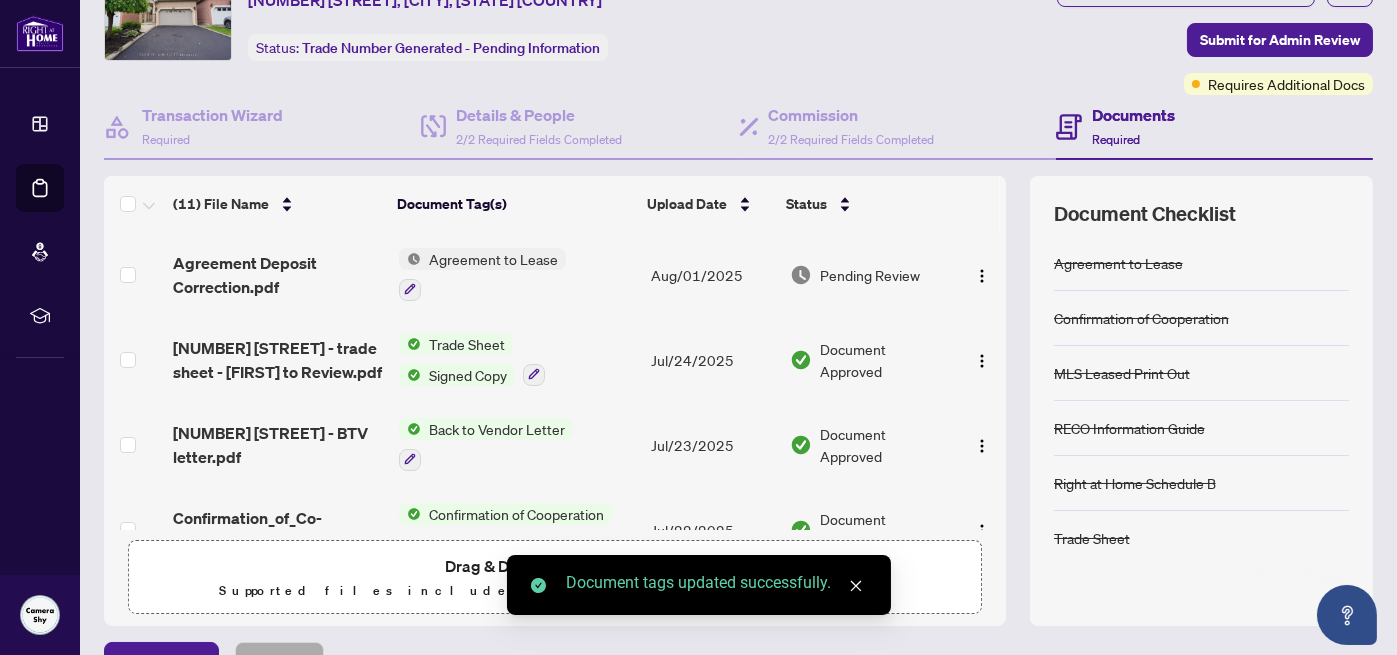 scroll, scrollTop: 0, scrollLeft: 0, axis: both 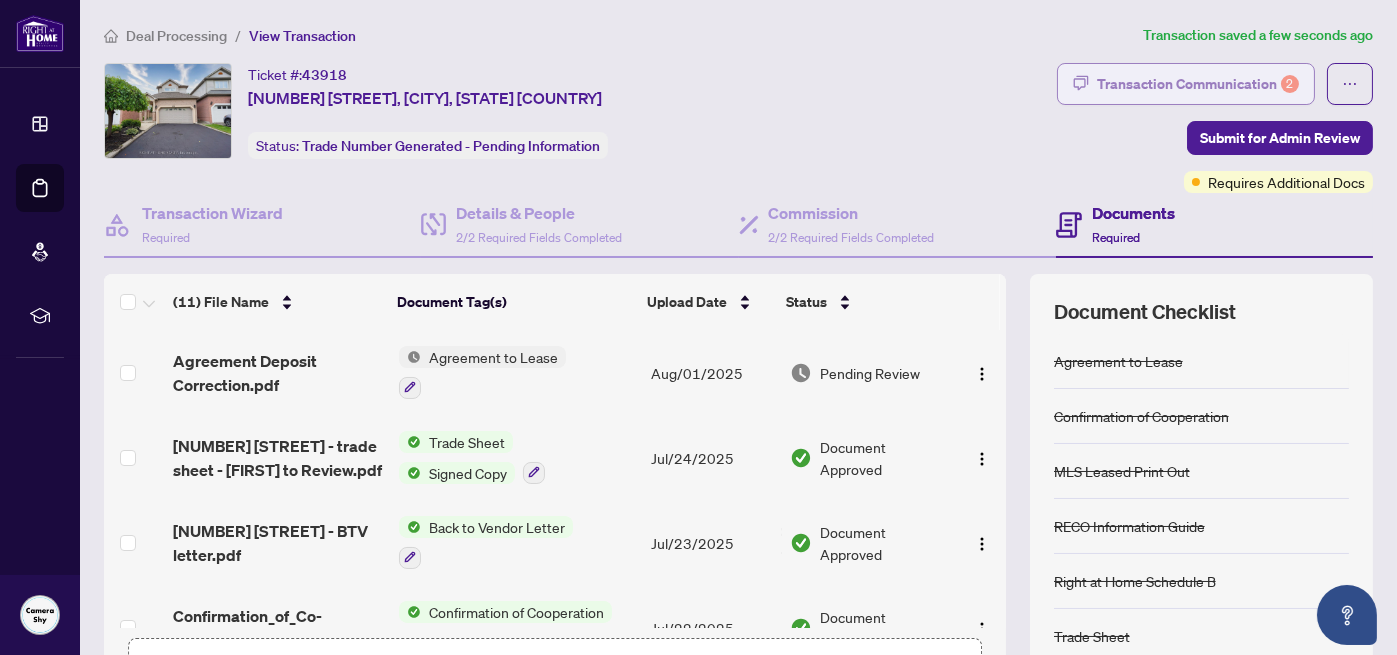 click on "Transaction Communication 2" at bounding box center [1198, 84] 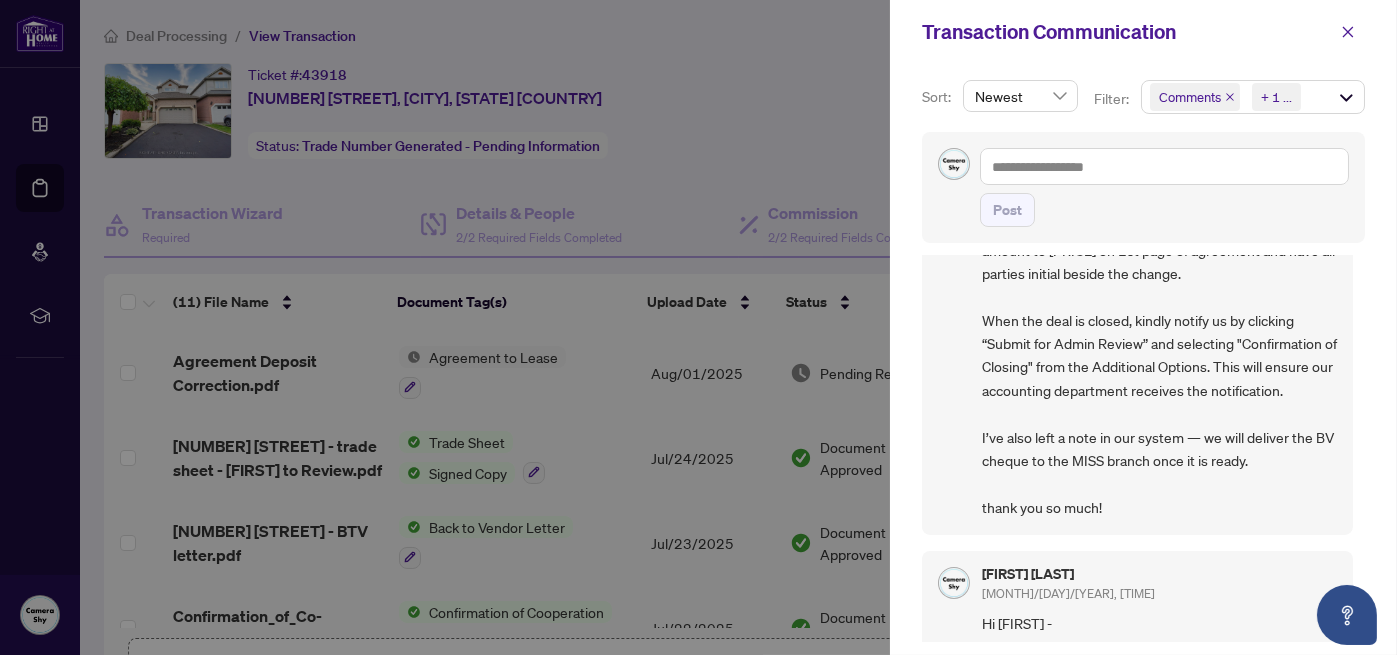 scroll, scrollTop: 0, scrollLeft: 0, axis: both 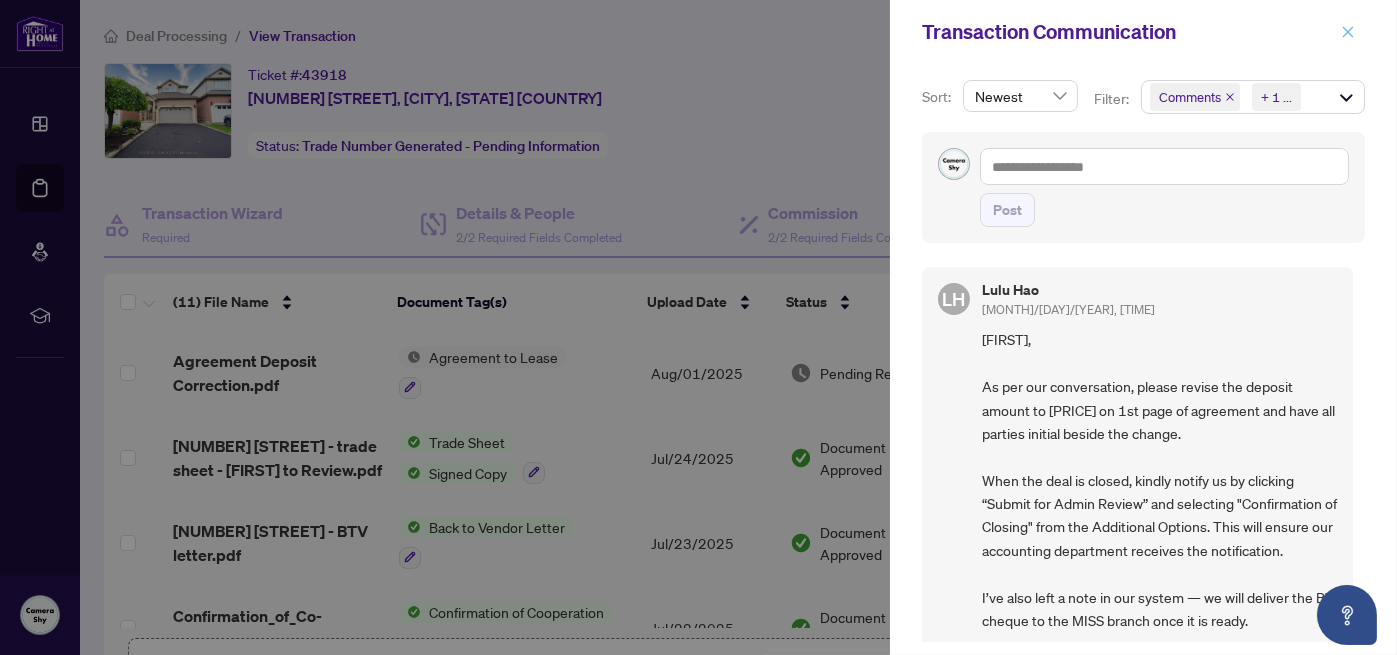 click 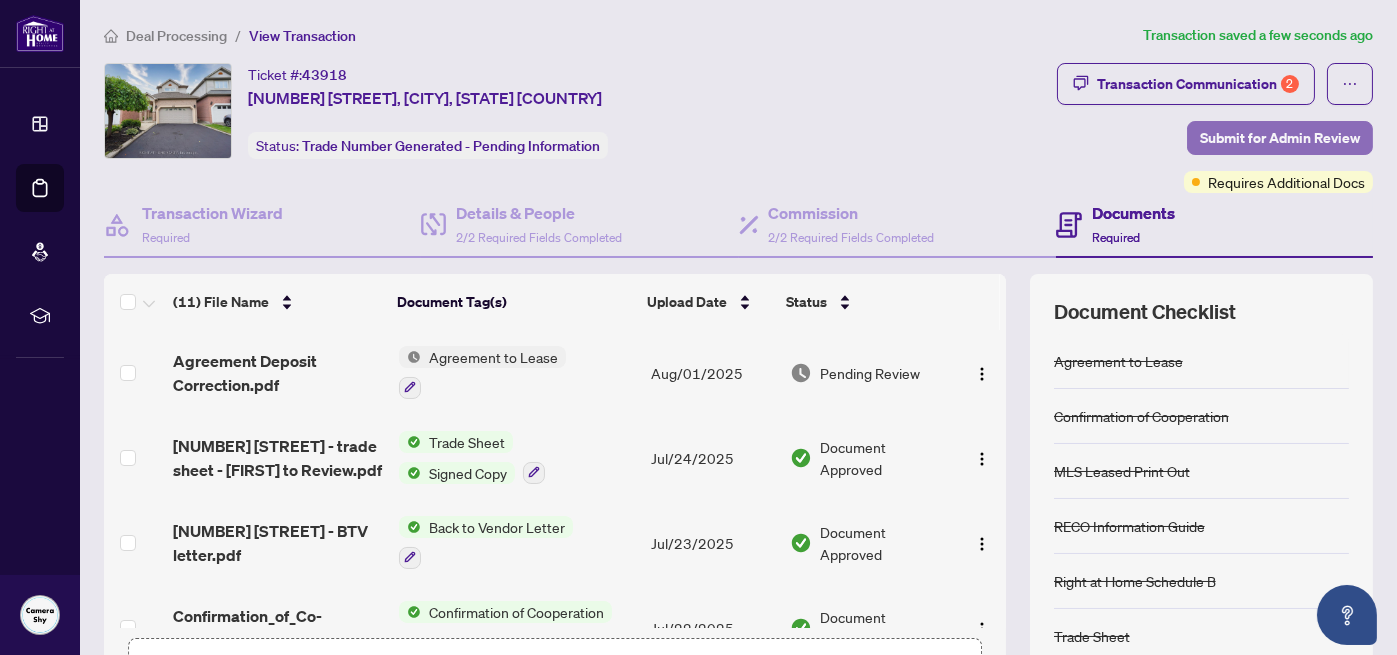 click on "Submit for Admin Review" at bounding box center (1280, 138) 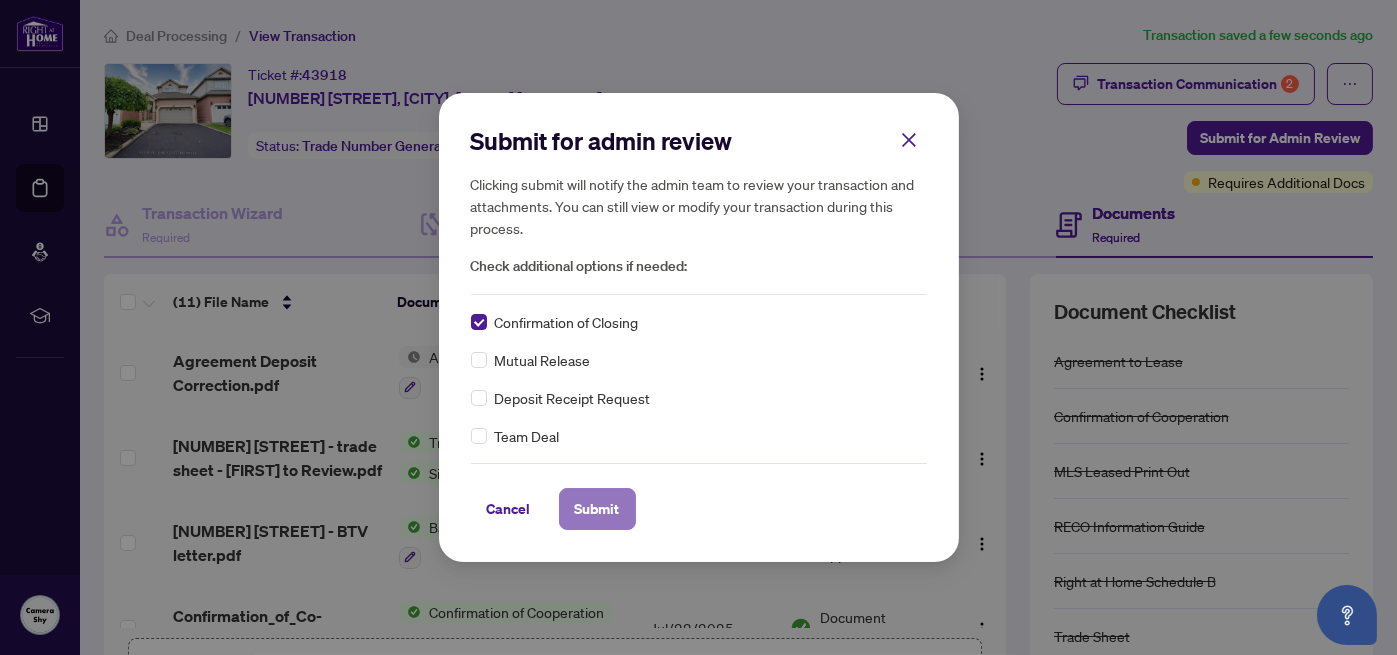 click on "Submit" at bounding box center [597, 509] 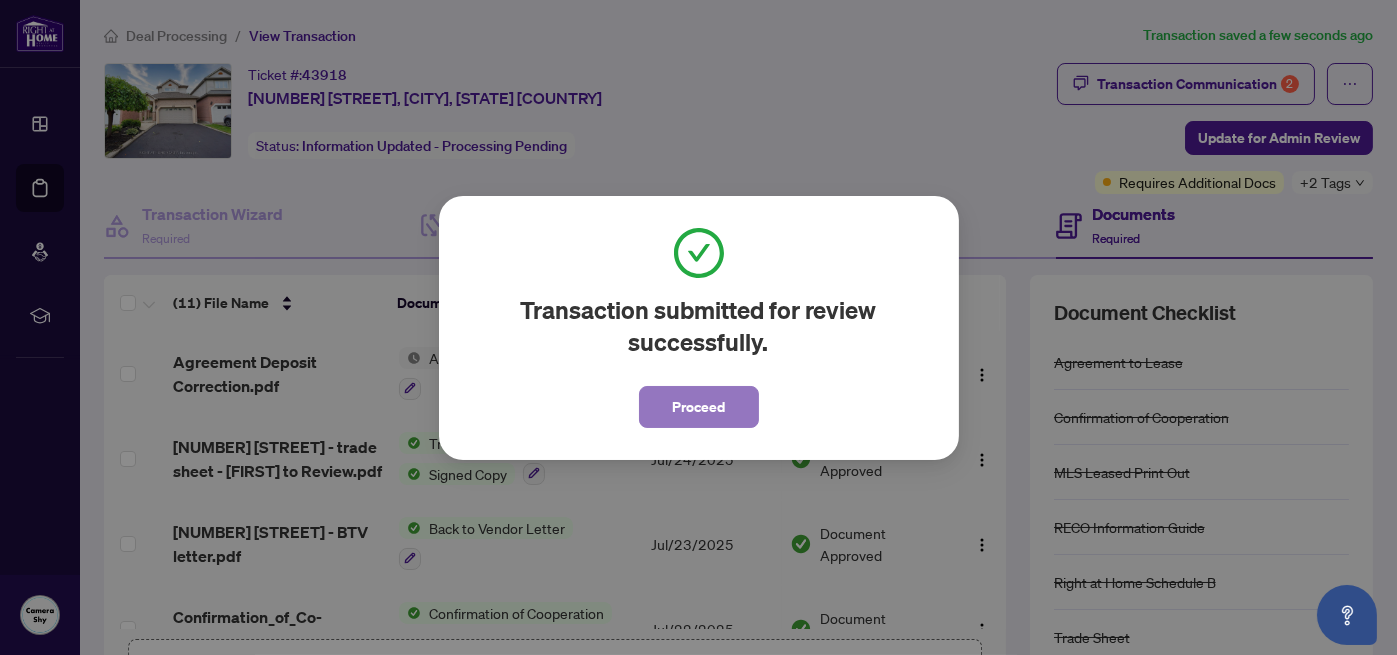 click on "Proceed" at bounding box center [698, 407] 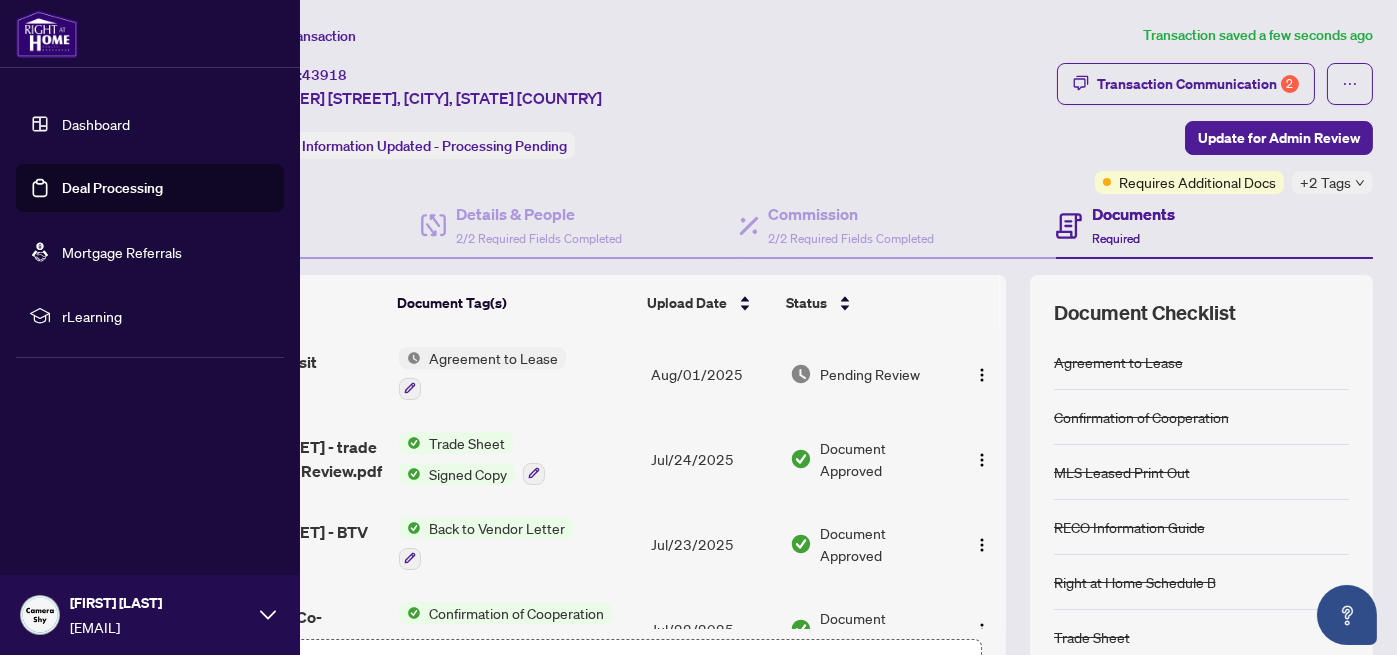 click on "Deal Processing" at bounding box center [112, 188] 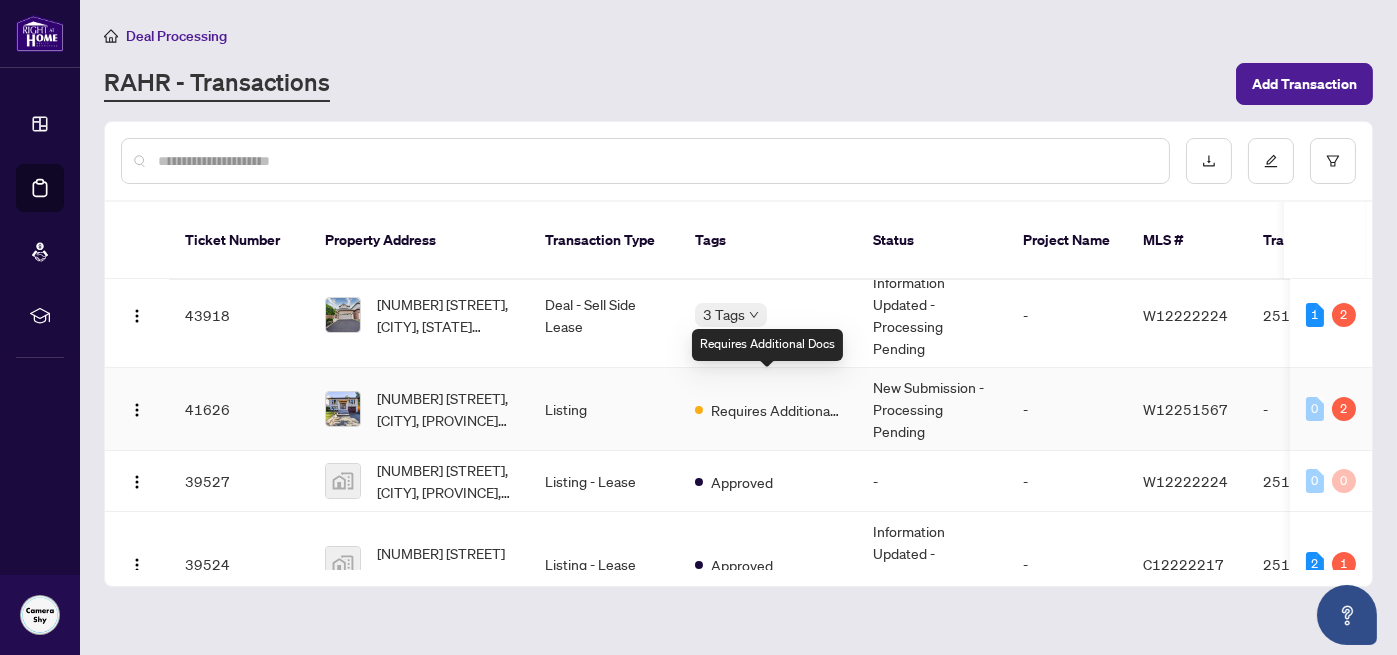 scroll, scrollTop: 0, scrollLeft: 0, axis: both 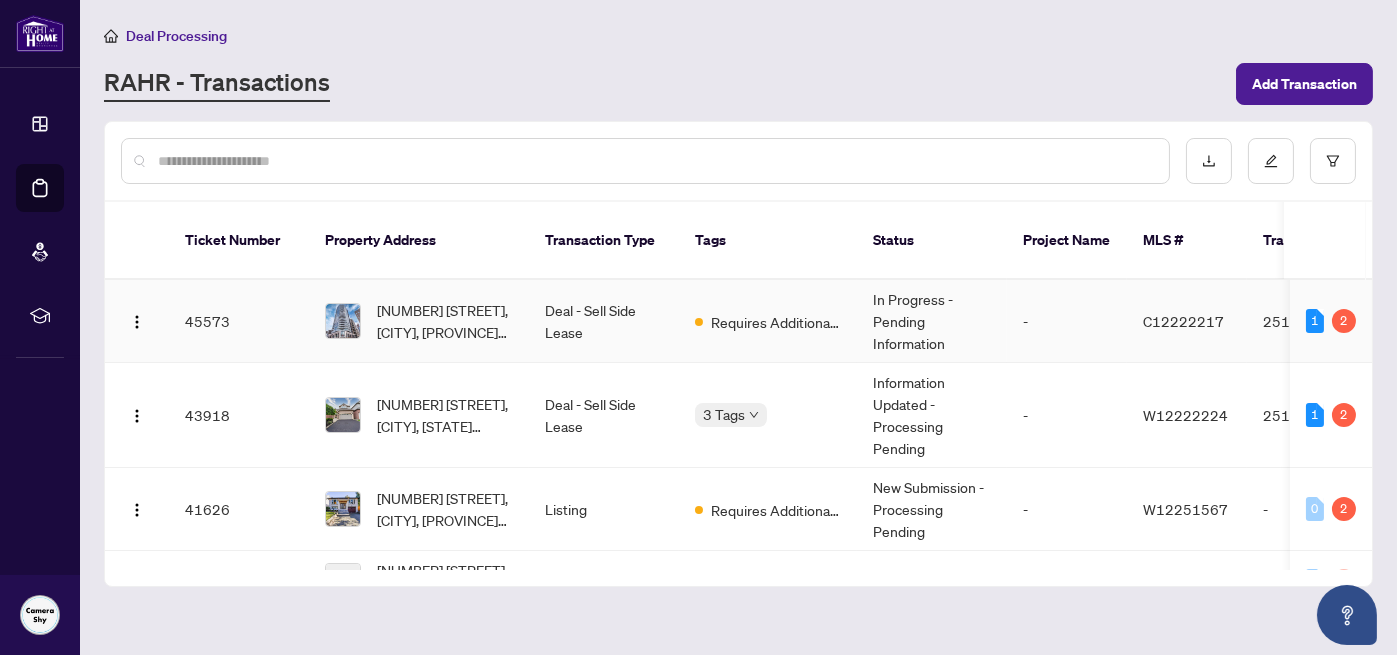 click on "Requires Additional Docs" at bounding box center (776, 322) 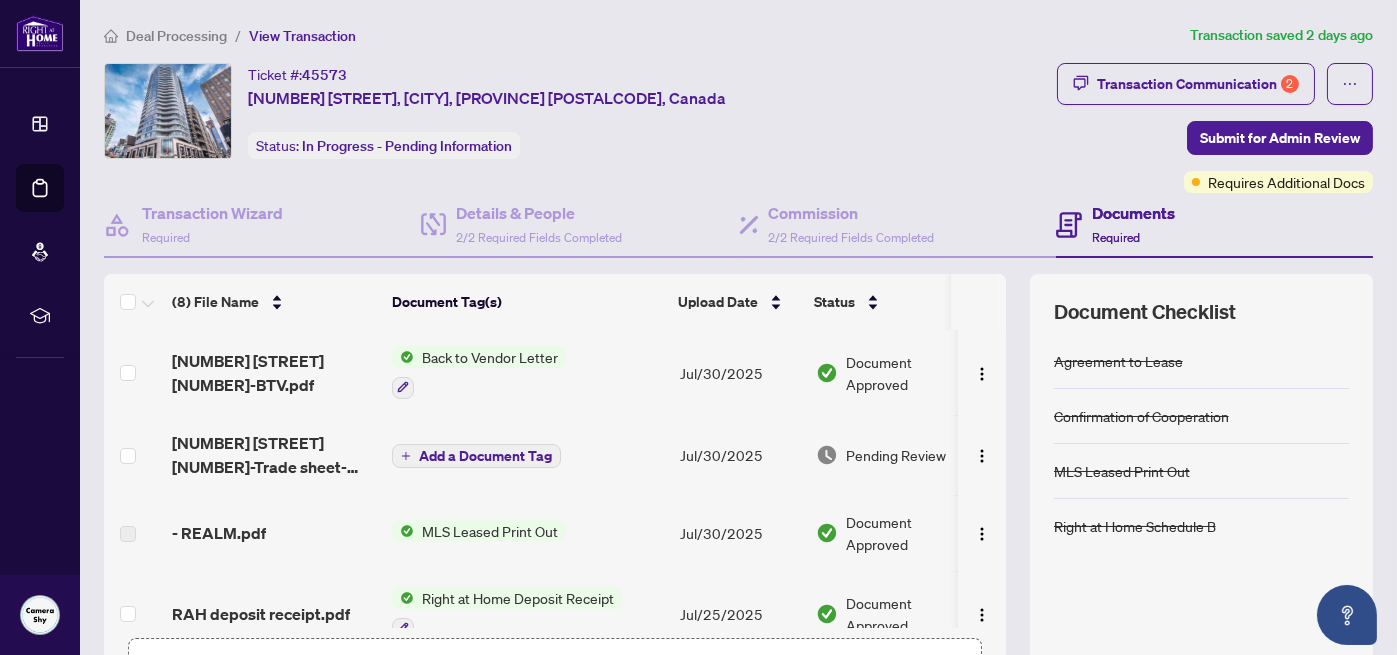 scroll, scrollTop: 100, scrollLeft: 0, axis: vertical 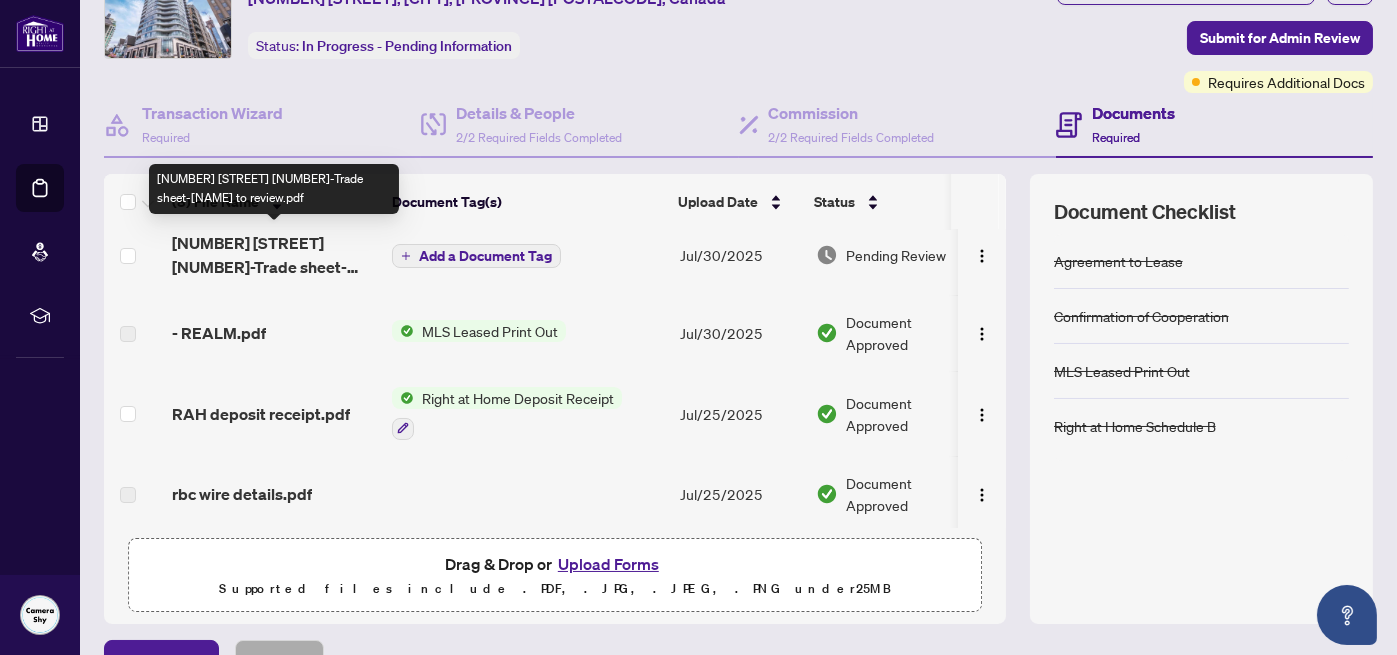 click on "[NUMBER] [STREET] [NUMBER]-Trade sheet-[NAME] to review.pdf" at bounding box center (274, 255) 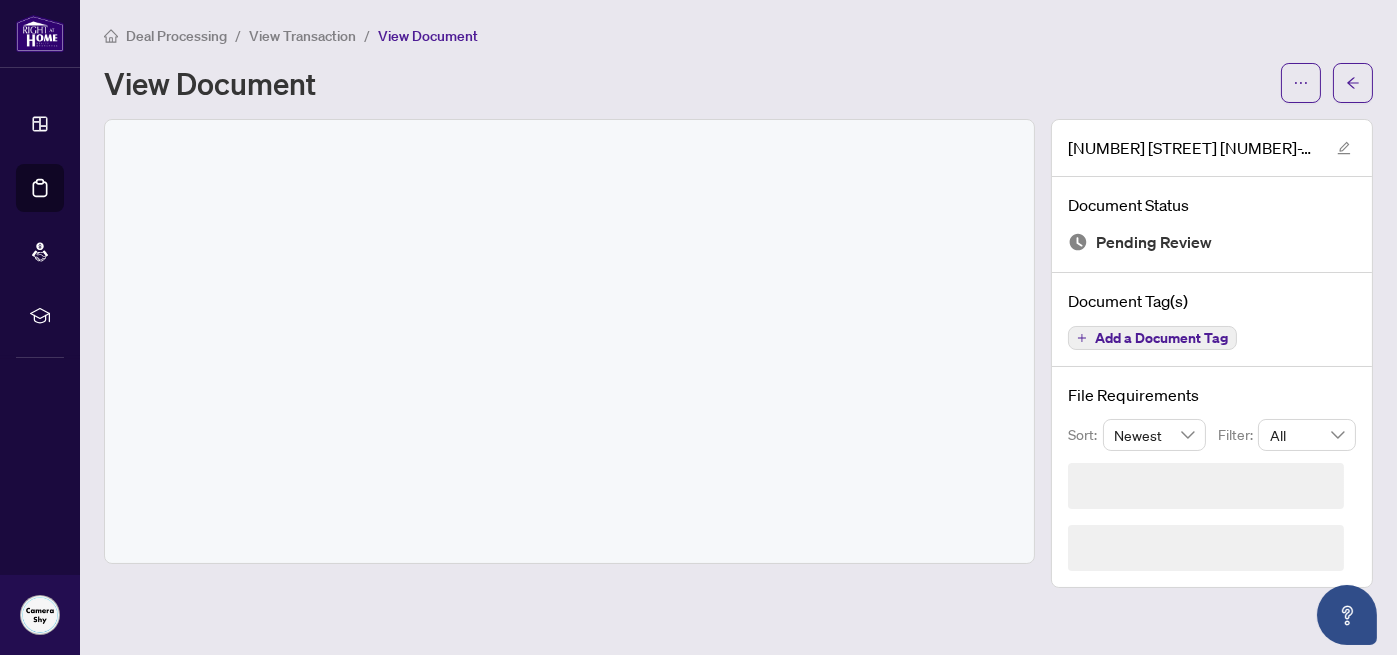 scroll, scrollTop: 0, scrollLeft: 0, axis: both 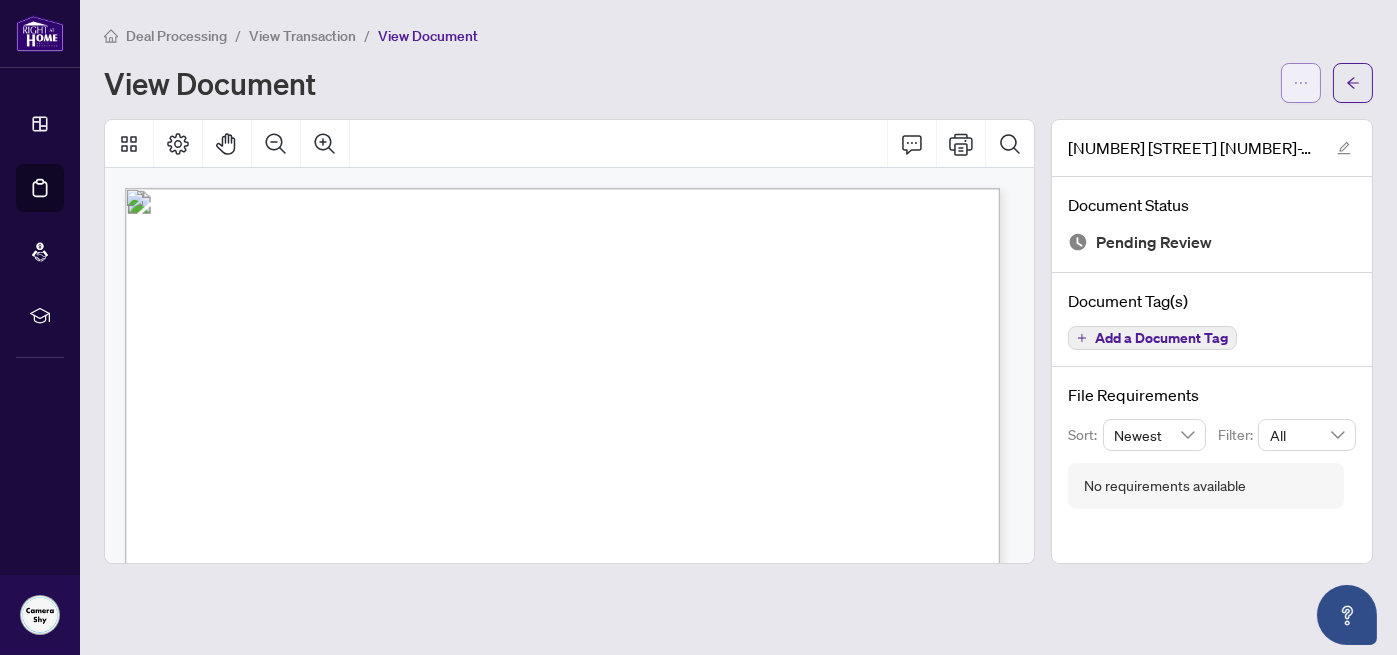 click 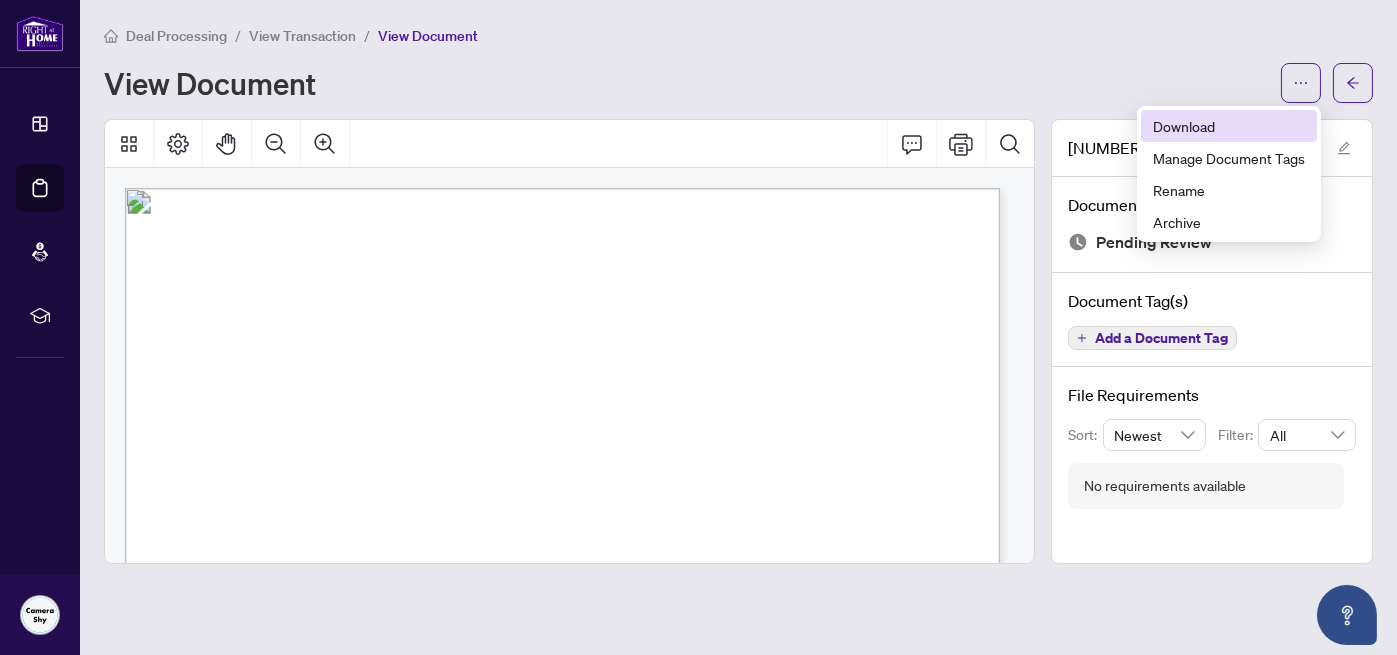 click on "Download" at bounding box center (1229, 126) 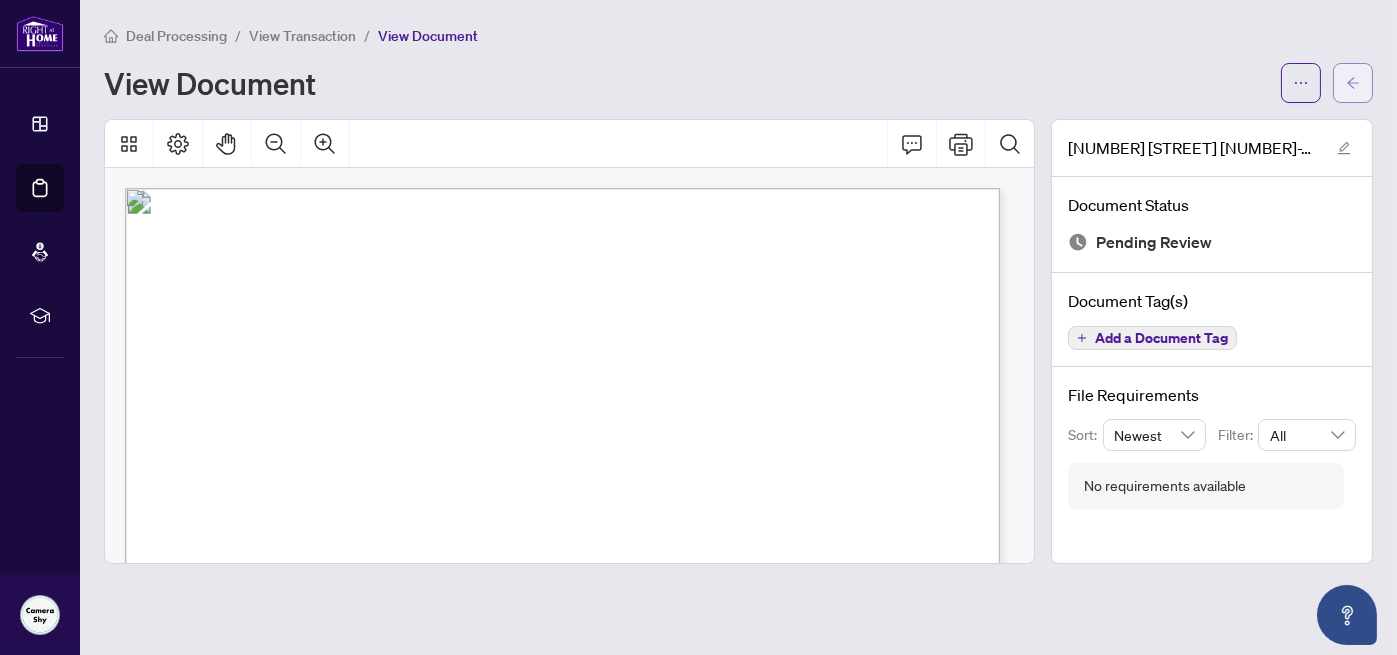 click 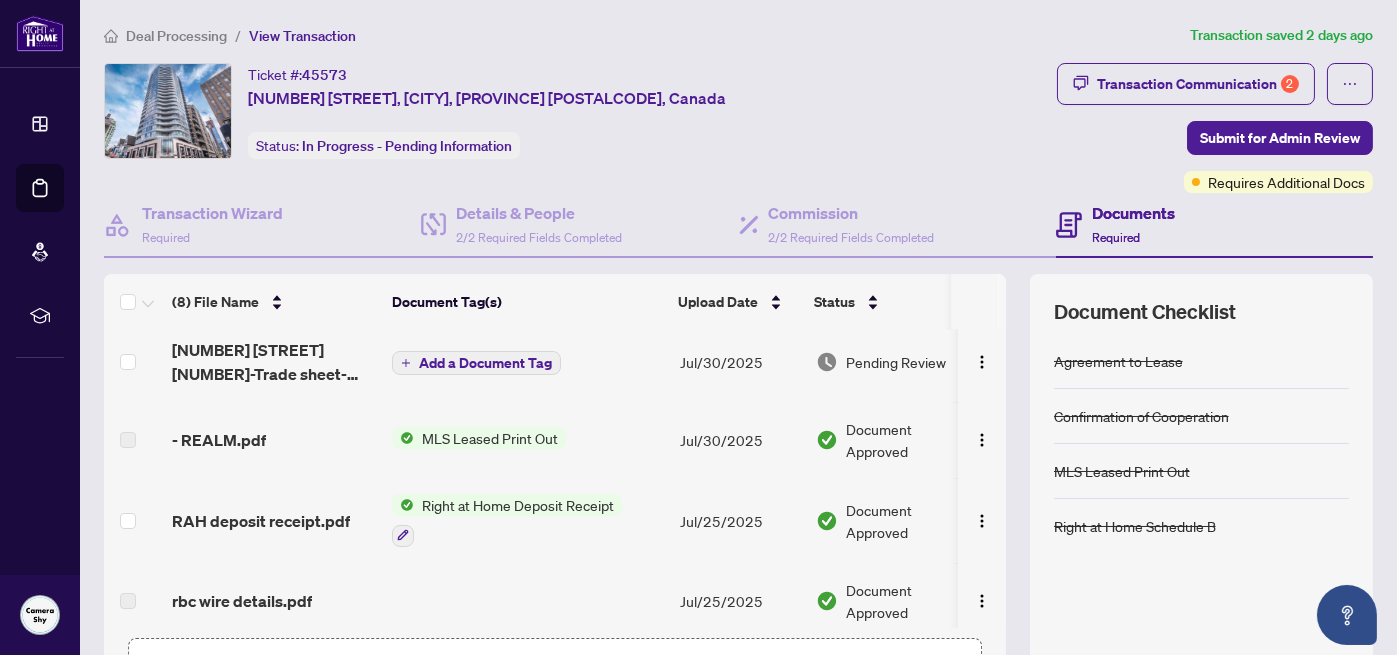 scroll, scrollTop: 0, scrollLeft: 0, axis: both 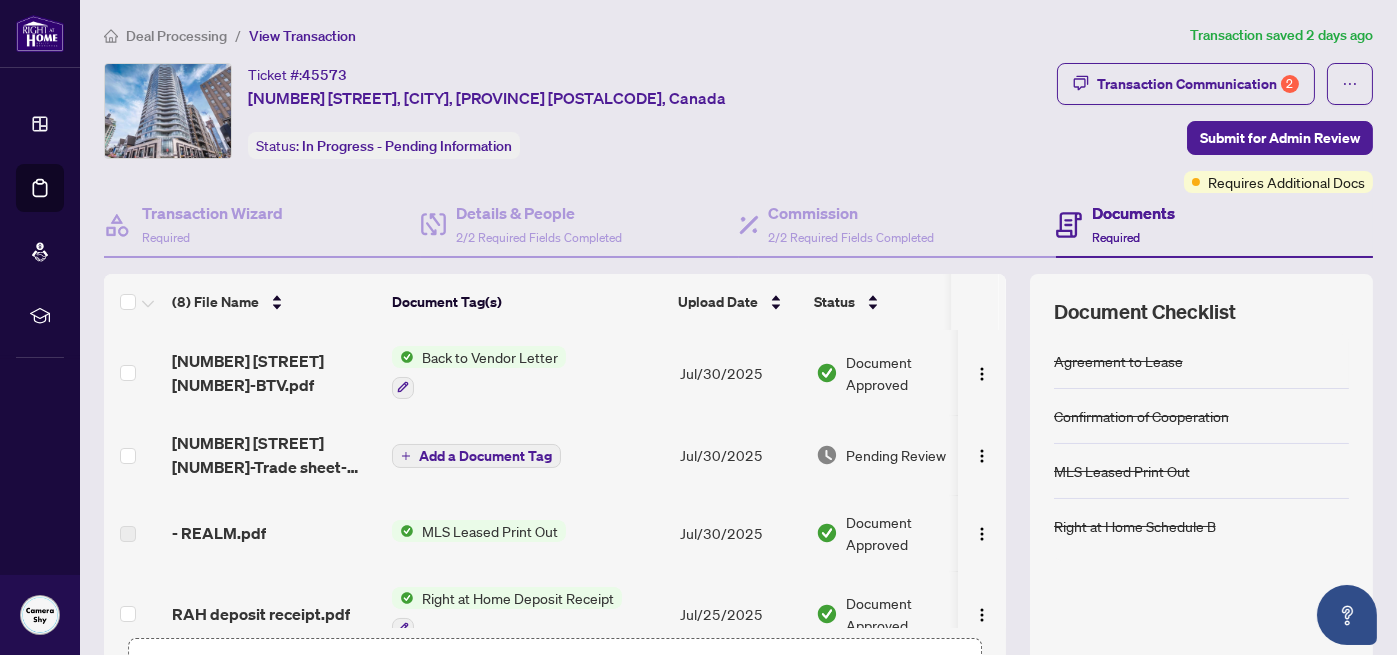 click on "Add a Document Tag" at bounding box center (485, 456) 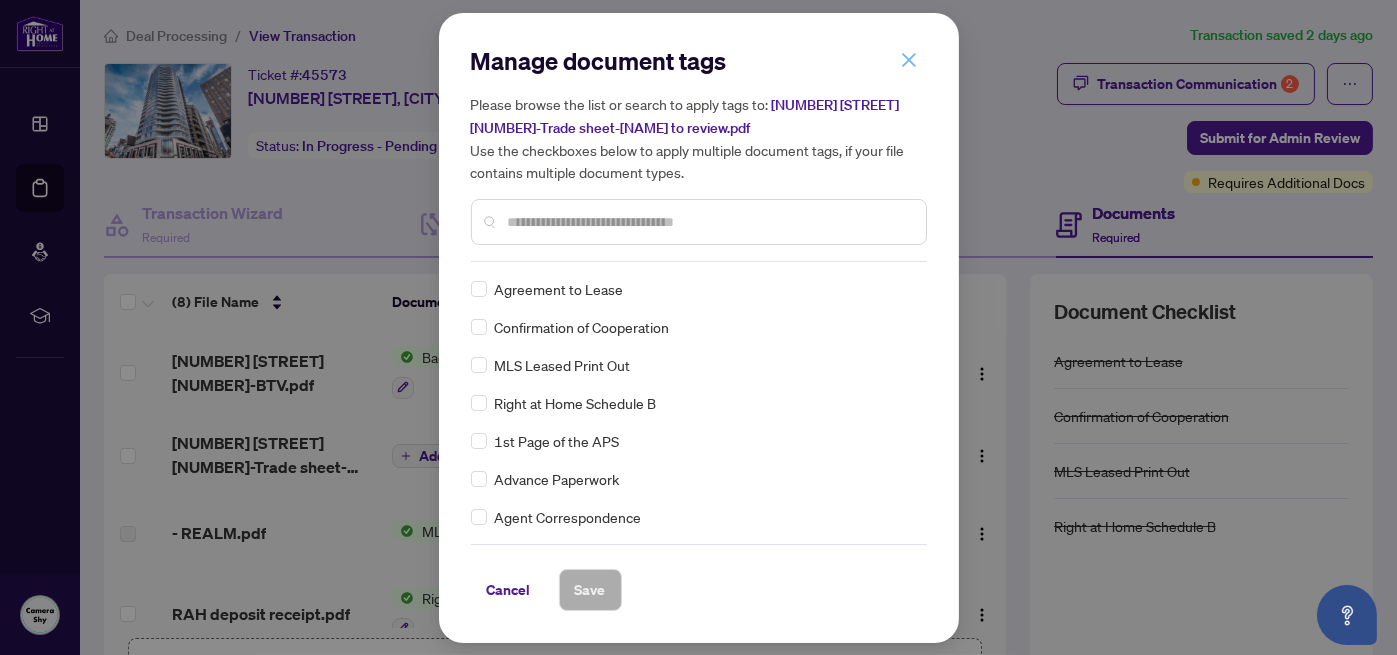 click 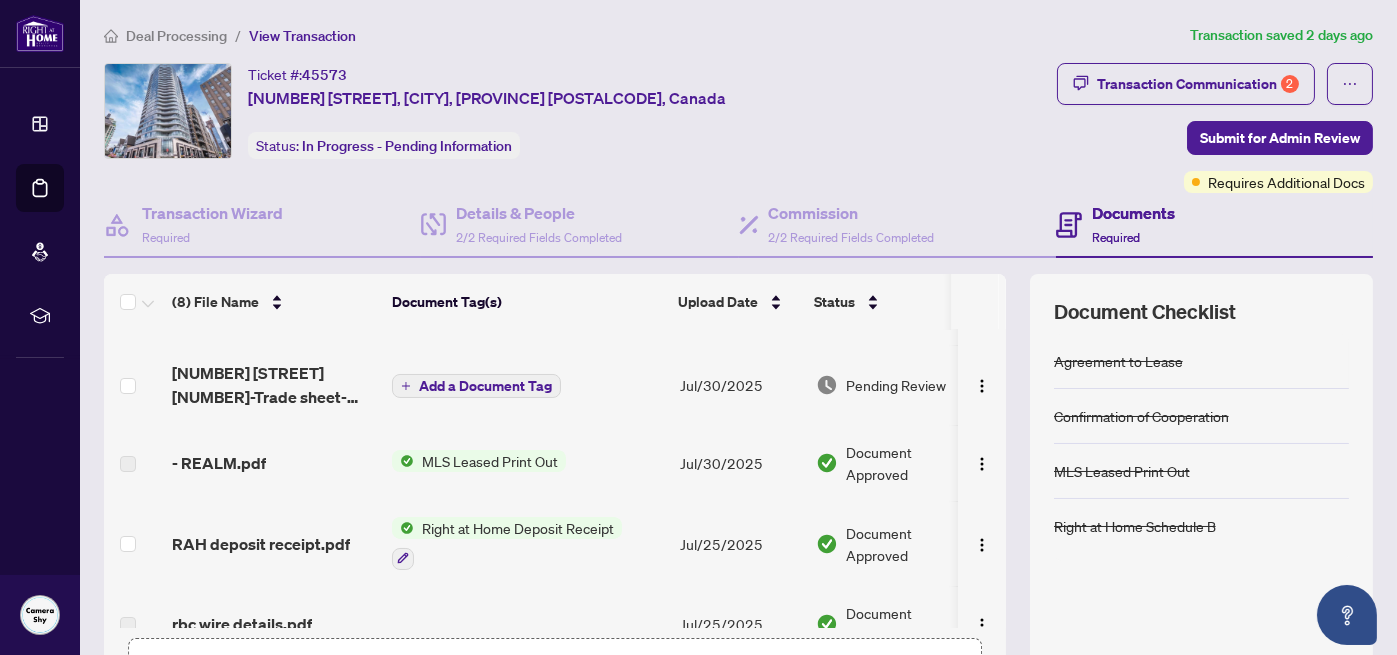 scroll, scrollTop: 0, scrollLeft: 0, axis: both 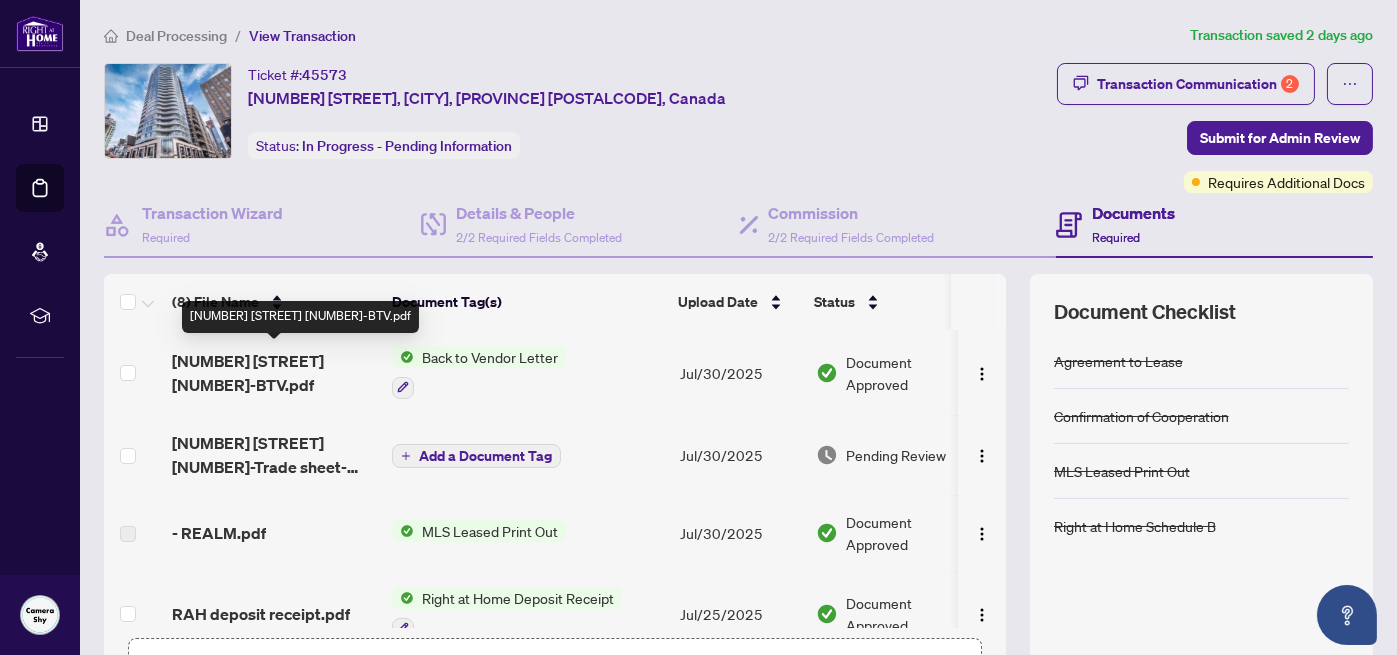 click on "[NUMBER] [STREET] [NUMBER]-BTV.pdf" at bounding box center [274, 373] 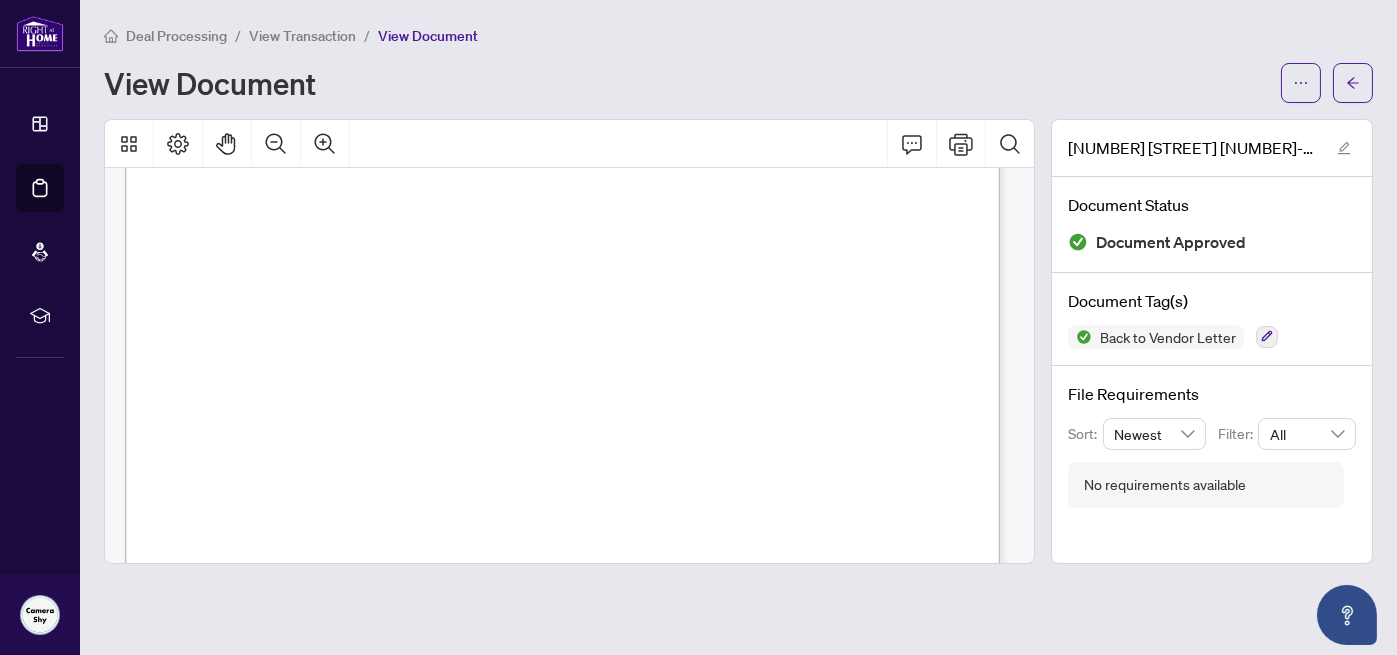 scroll, scrollTop: 200, scrollLeft: 0, axis: vertical 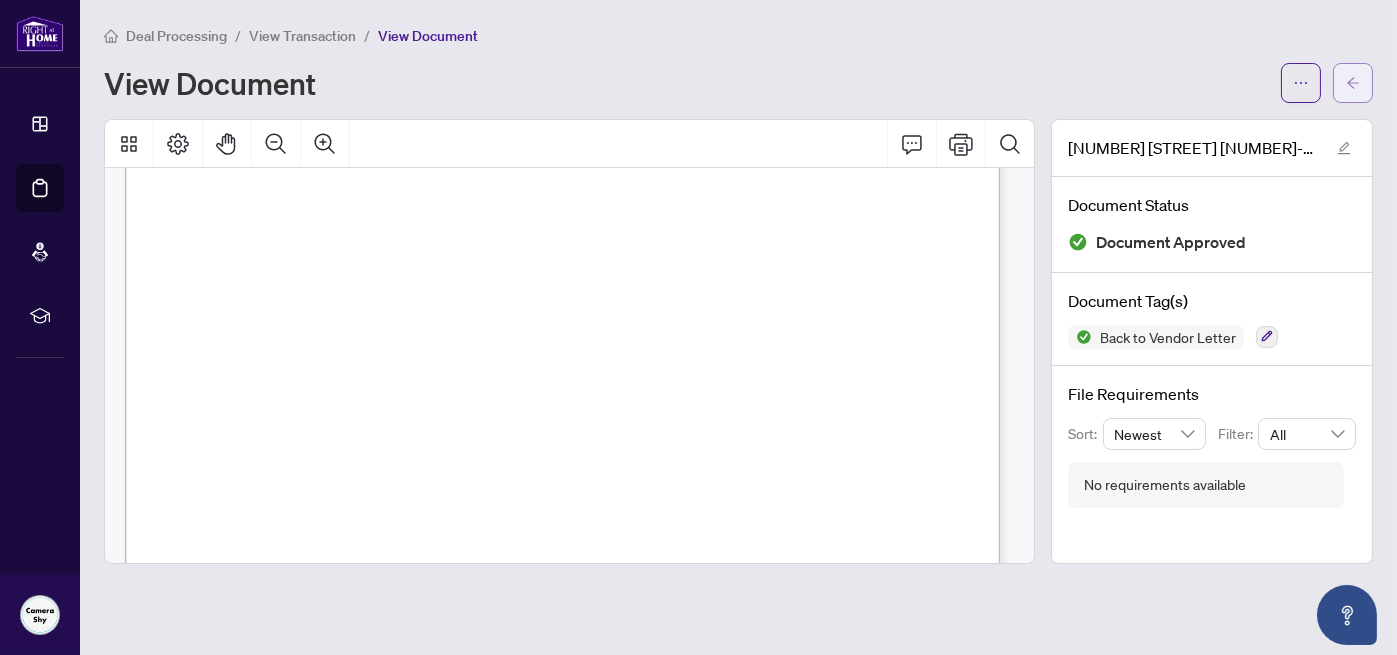 click at bounding box center (1353, 83) 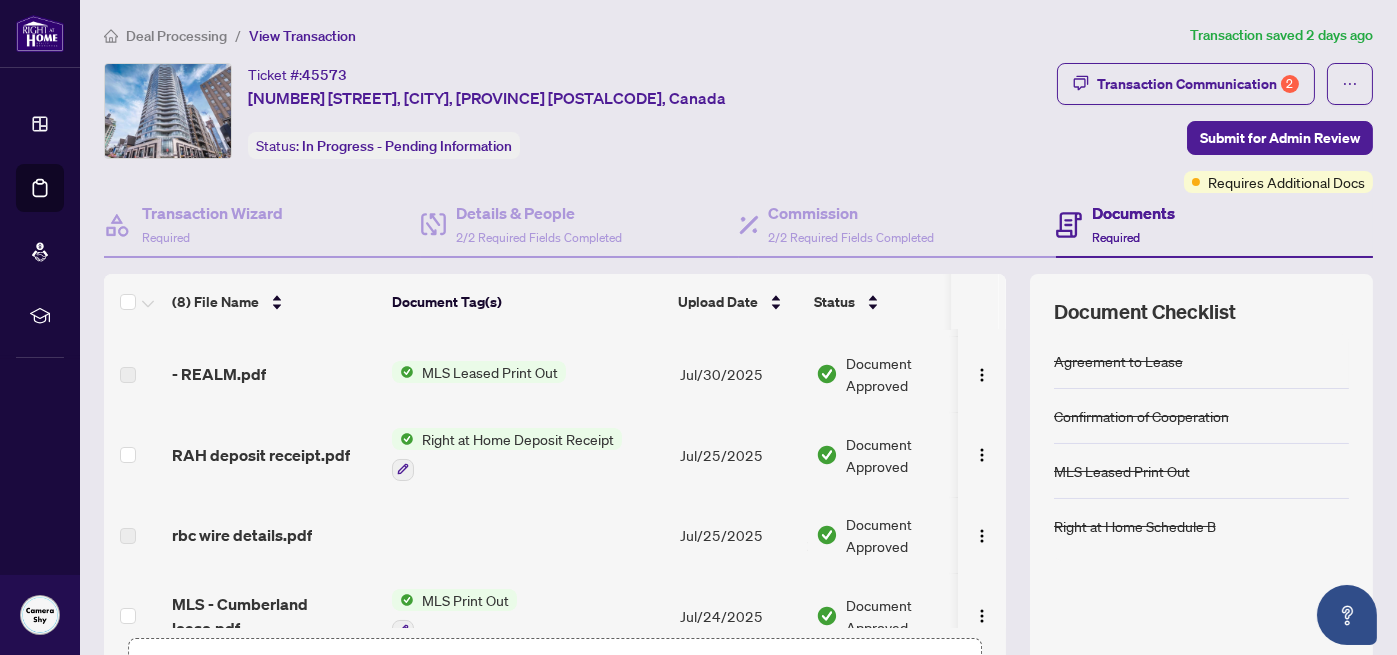 scroll, scrollTop: 362, scrollLeft: 0, axis: vertical 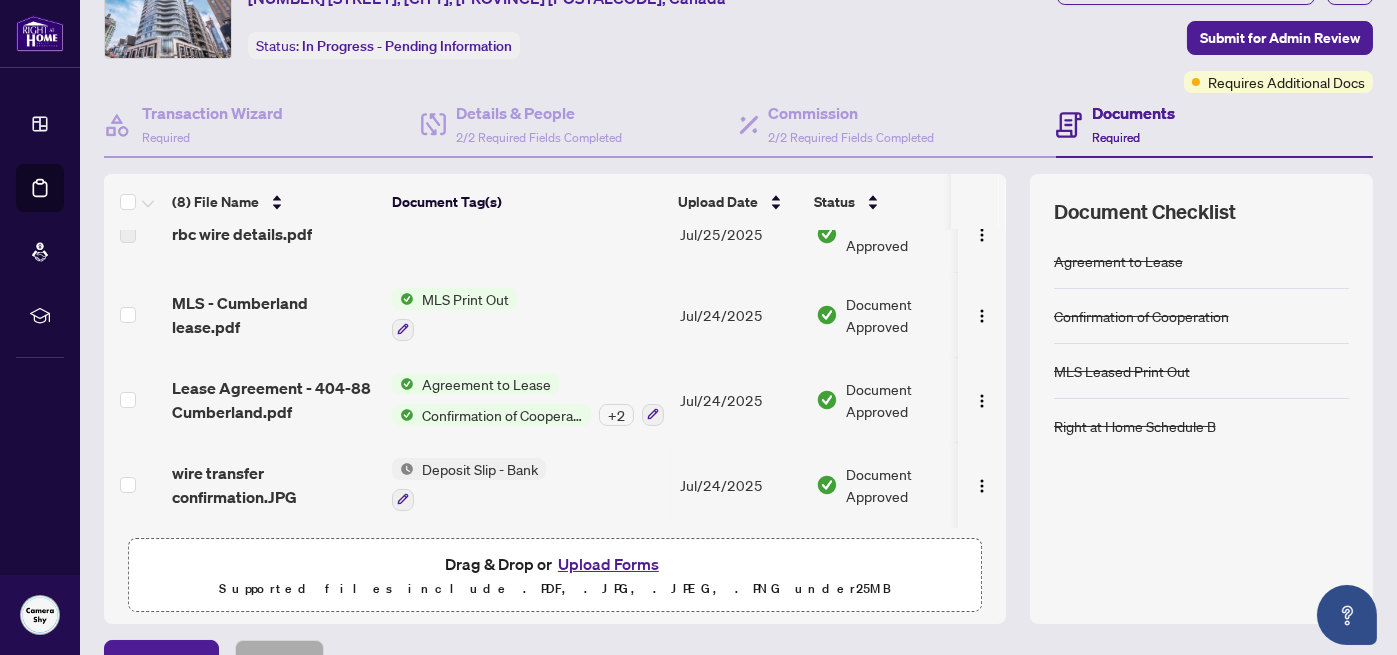 click on "Upload Forms" at bounding box center (608, 564) 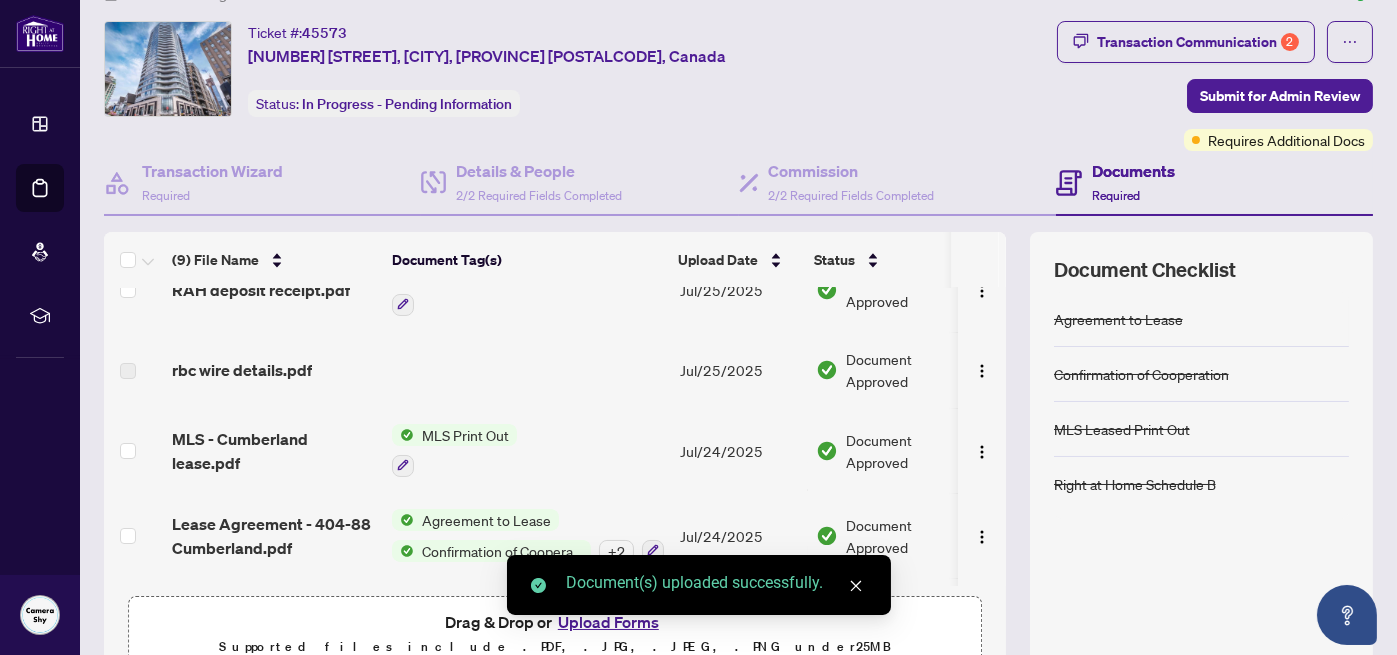 scroll, scrollTop: 0, scrollLeft: 0, axis: both 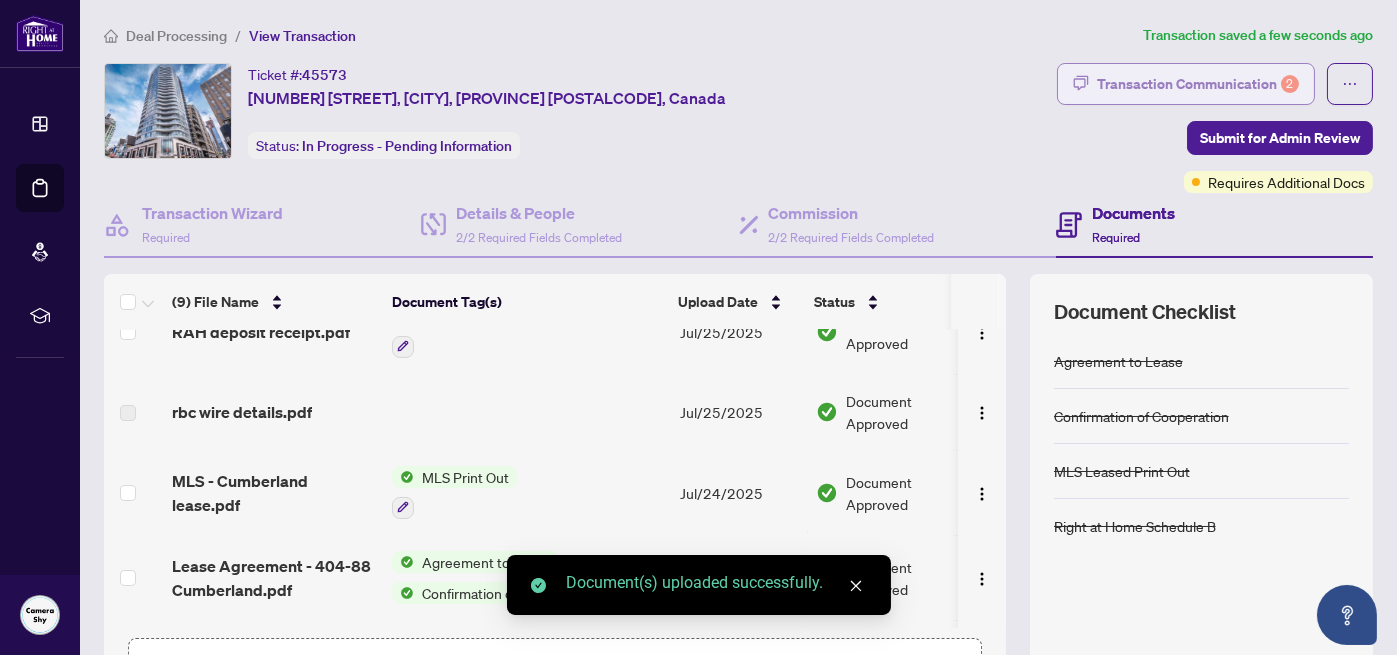 click on "Transaction Communication 2" at bounding box center (1198, 84) 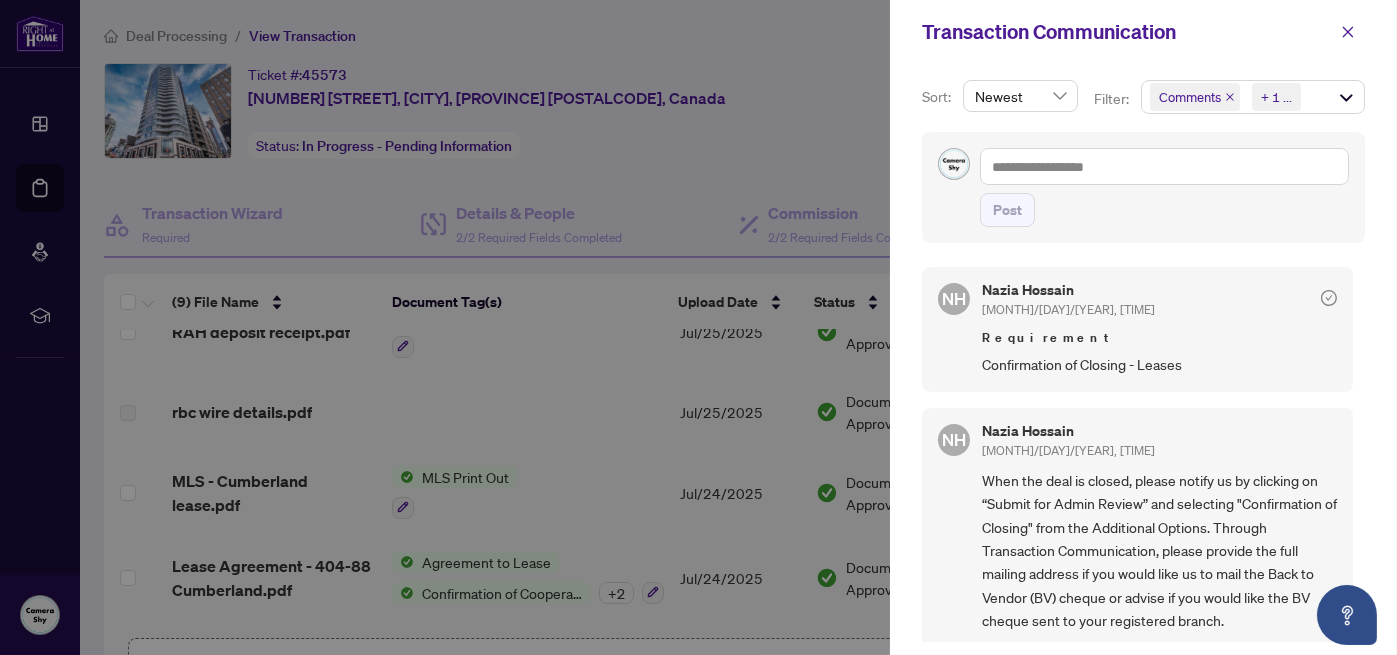 scroll, scrollTop: 100, scrollLeft: 0, axis: vertical 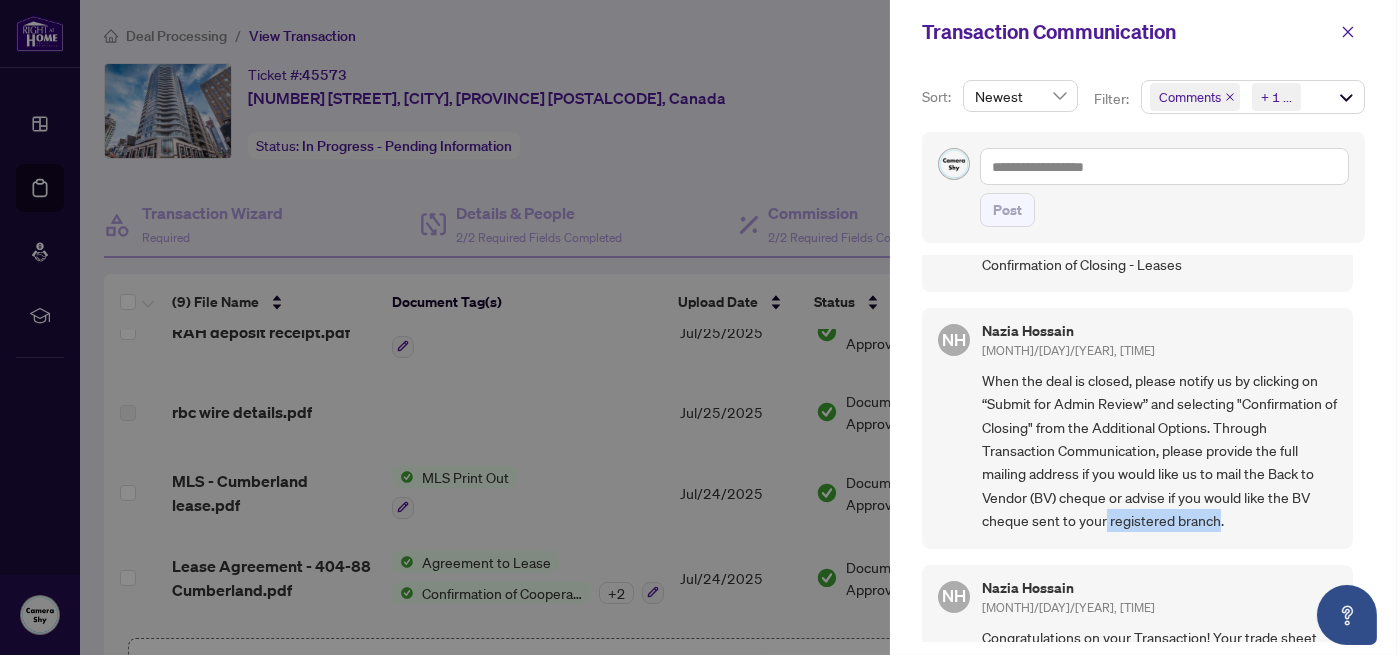 drag, startPoint x: 1216, startPoint y: 518, endPoint x: 1104, endPoint y: 519, distance: 112.00446 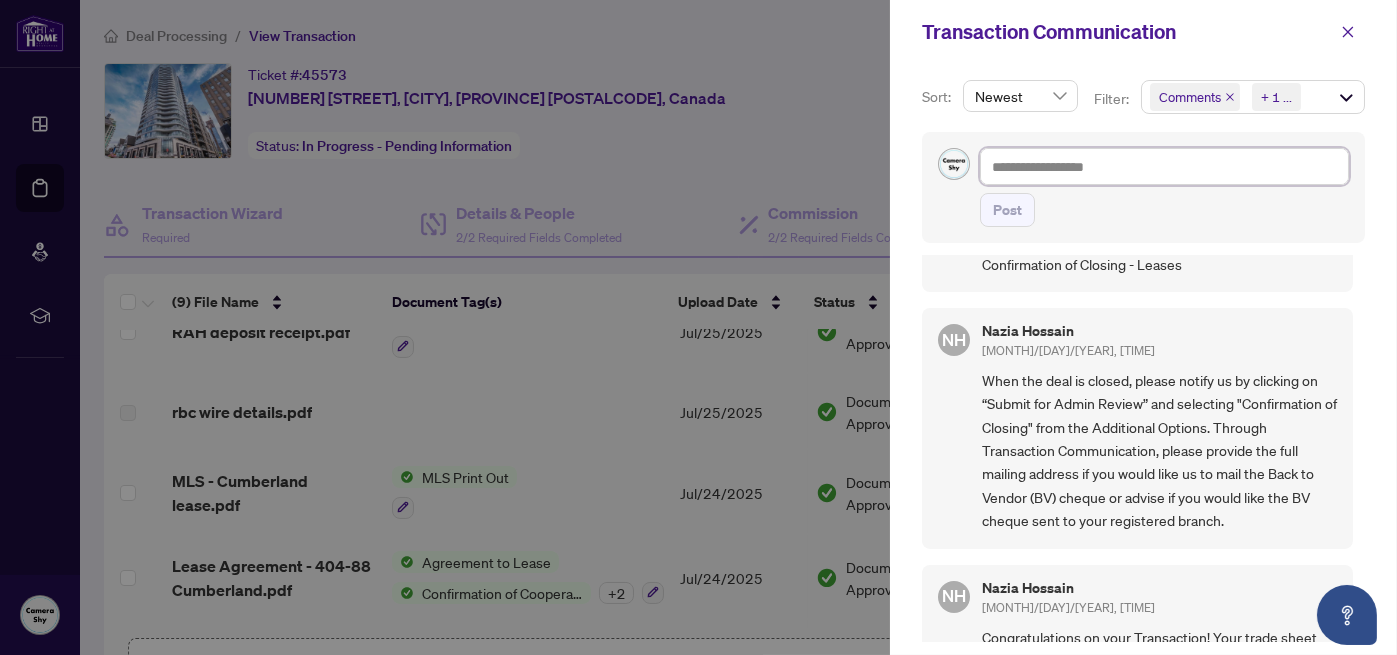 click at bounding box center [1164, 166] 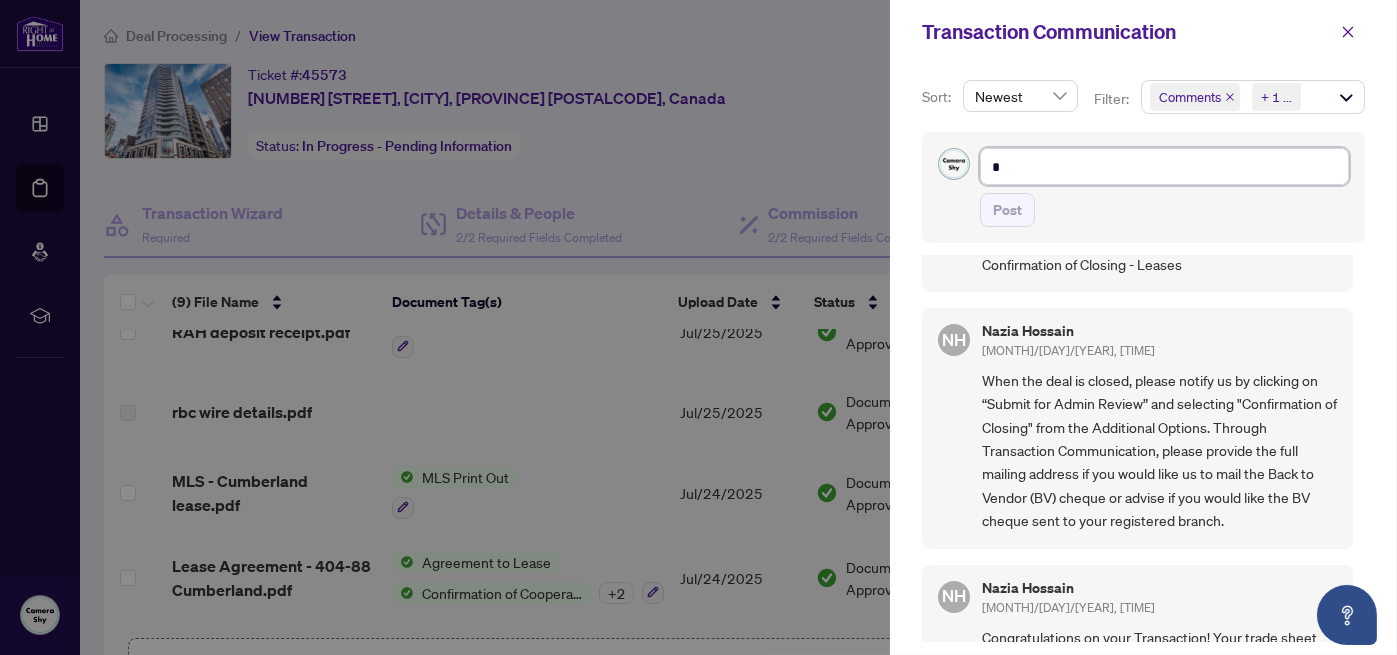 type on "**" 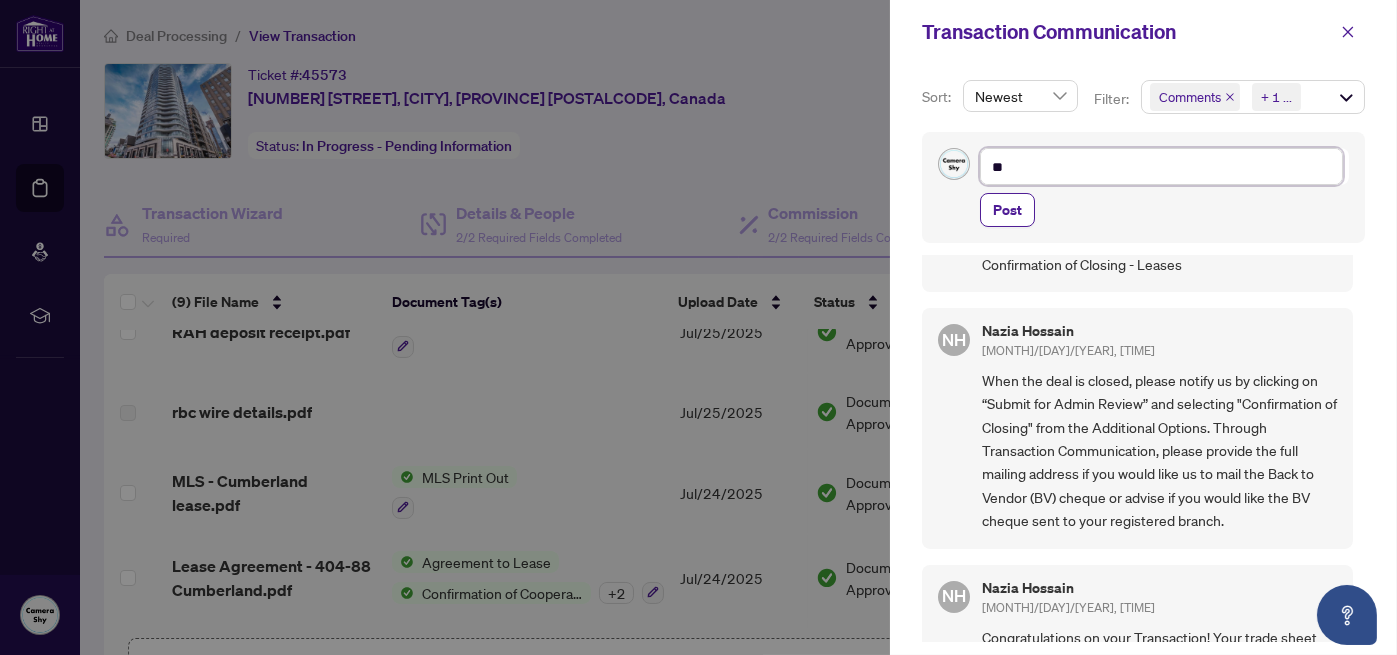 type on "**" 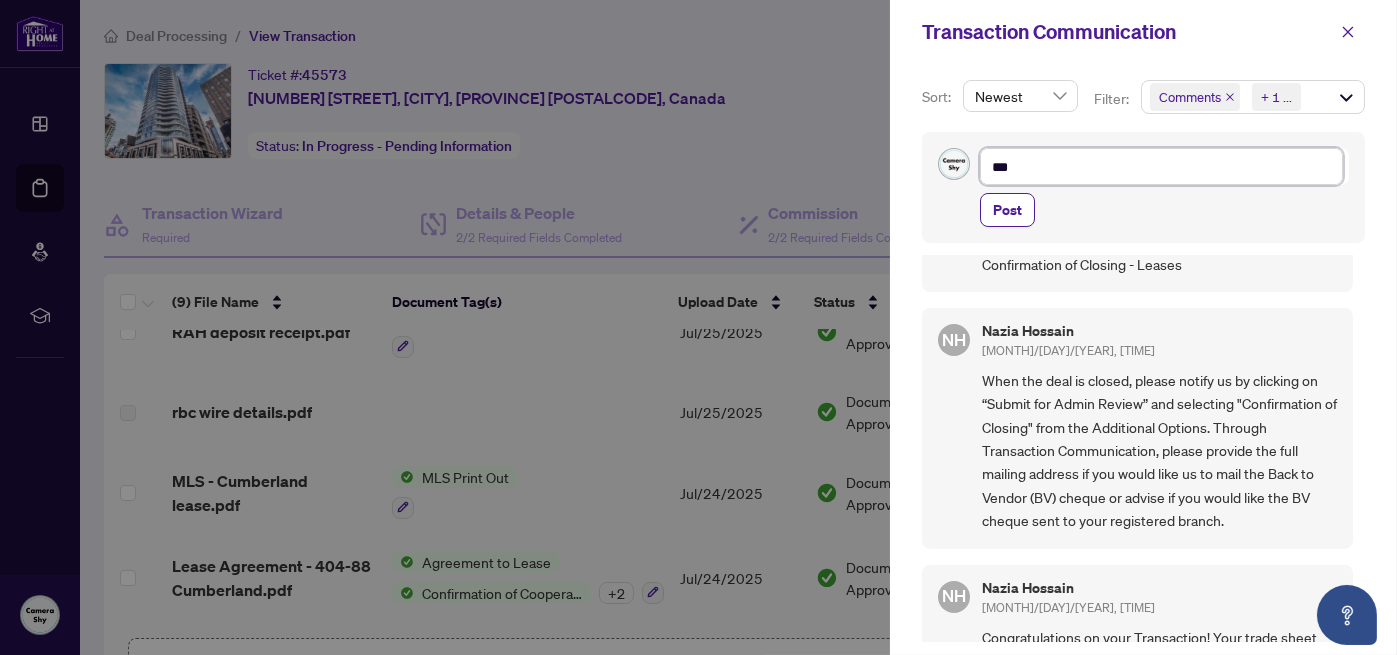 type on "****" 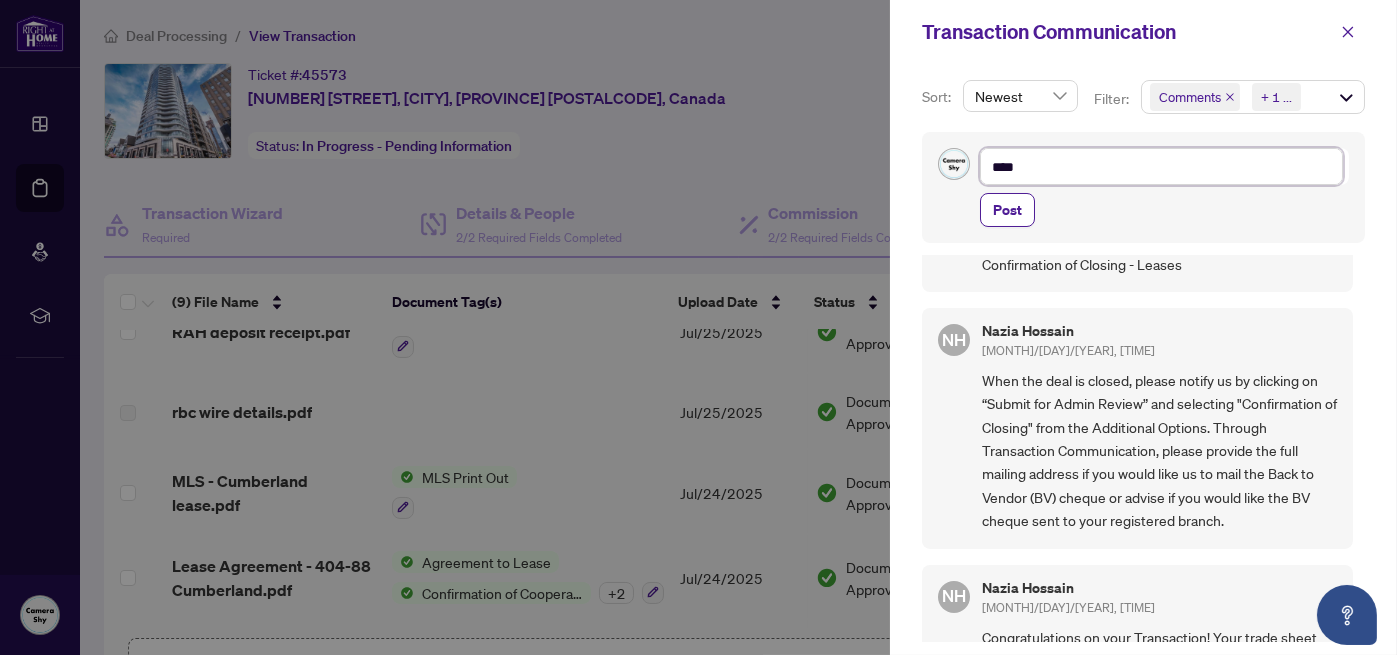 type on "**" 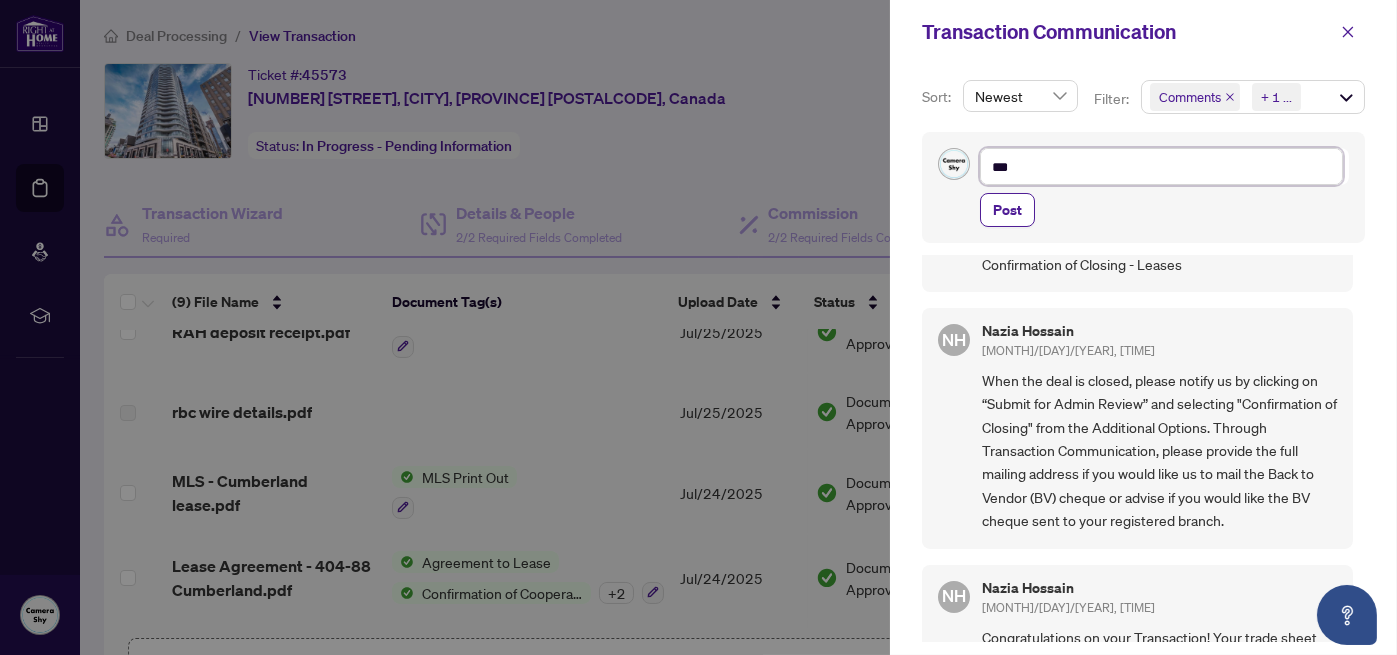type on "****" 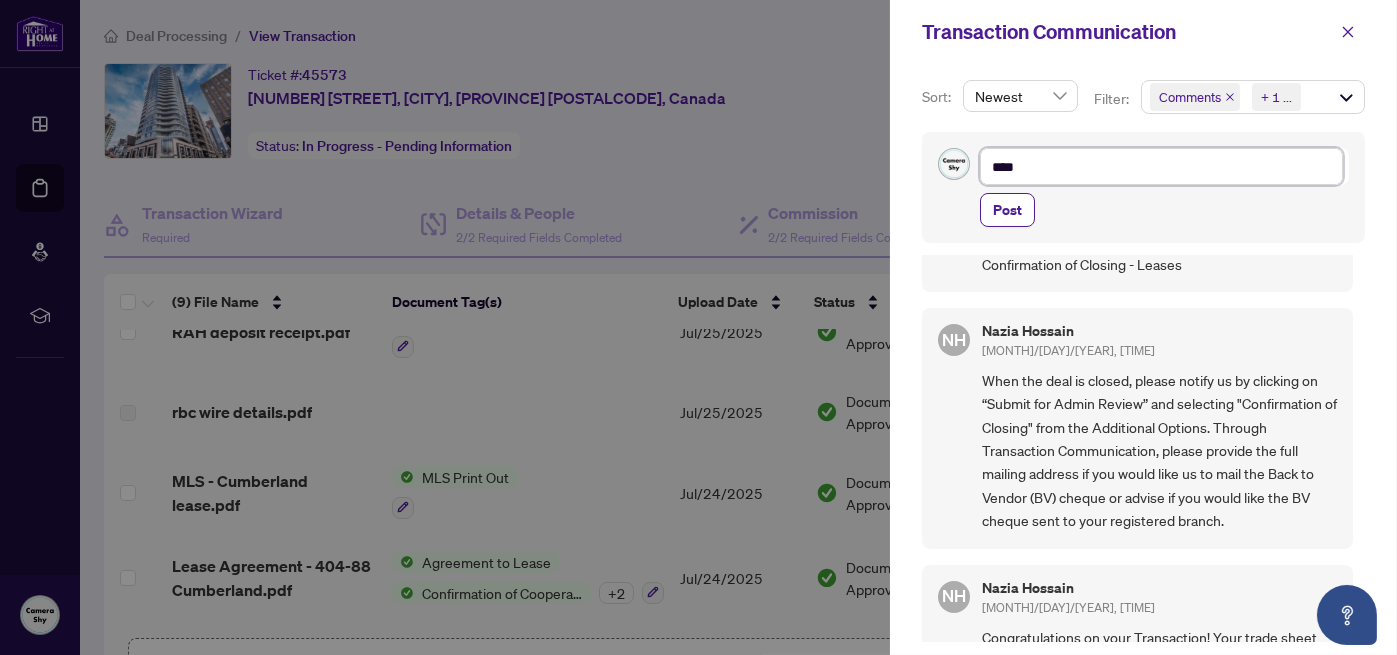 type on "*****" 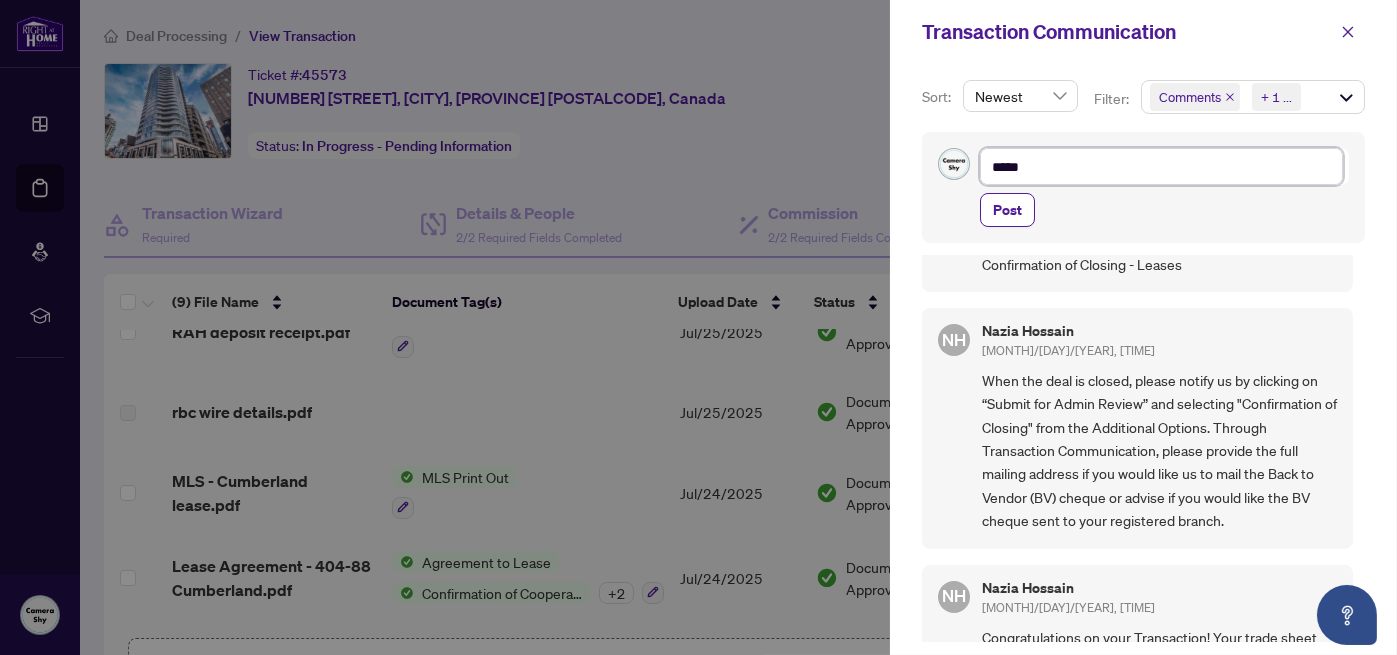 type on "******" 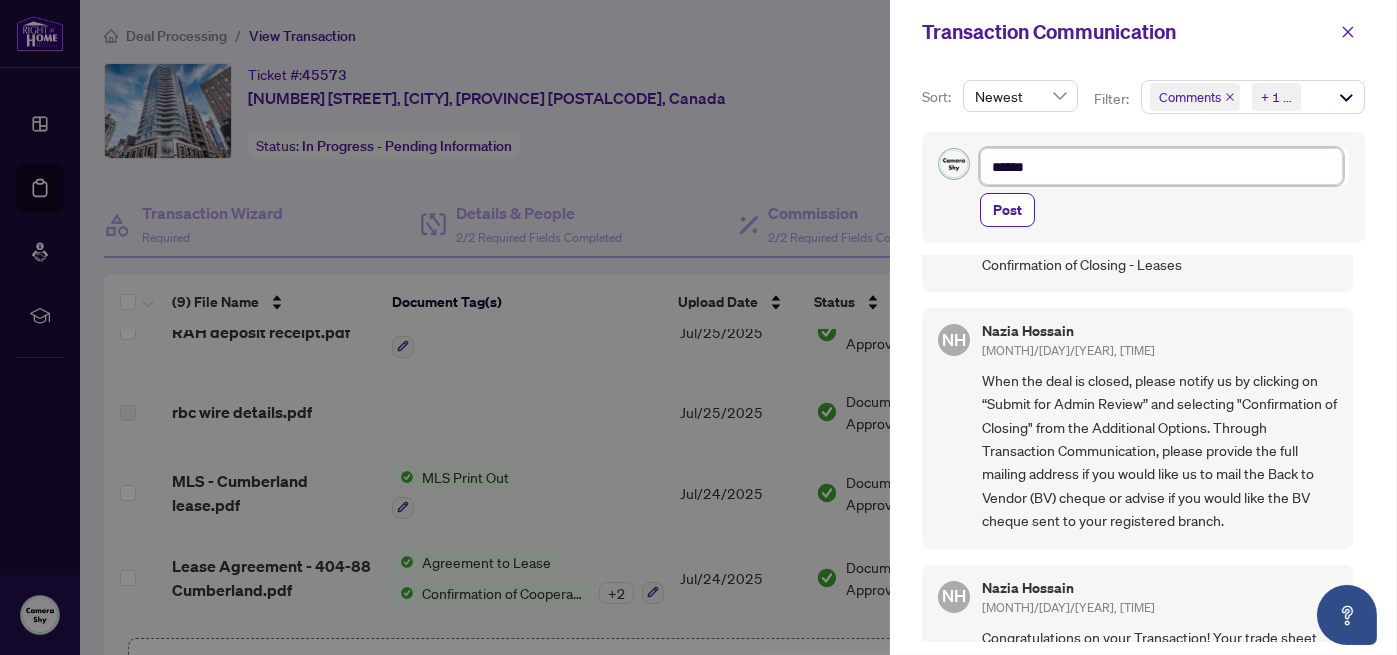 type on "*******" 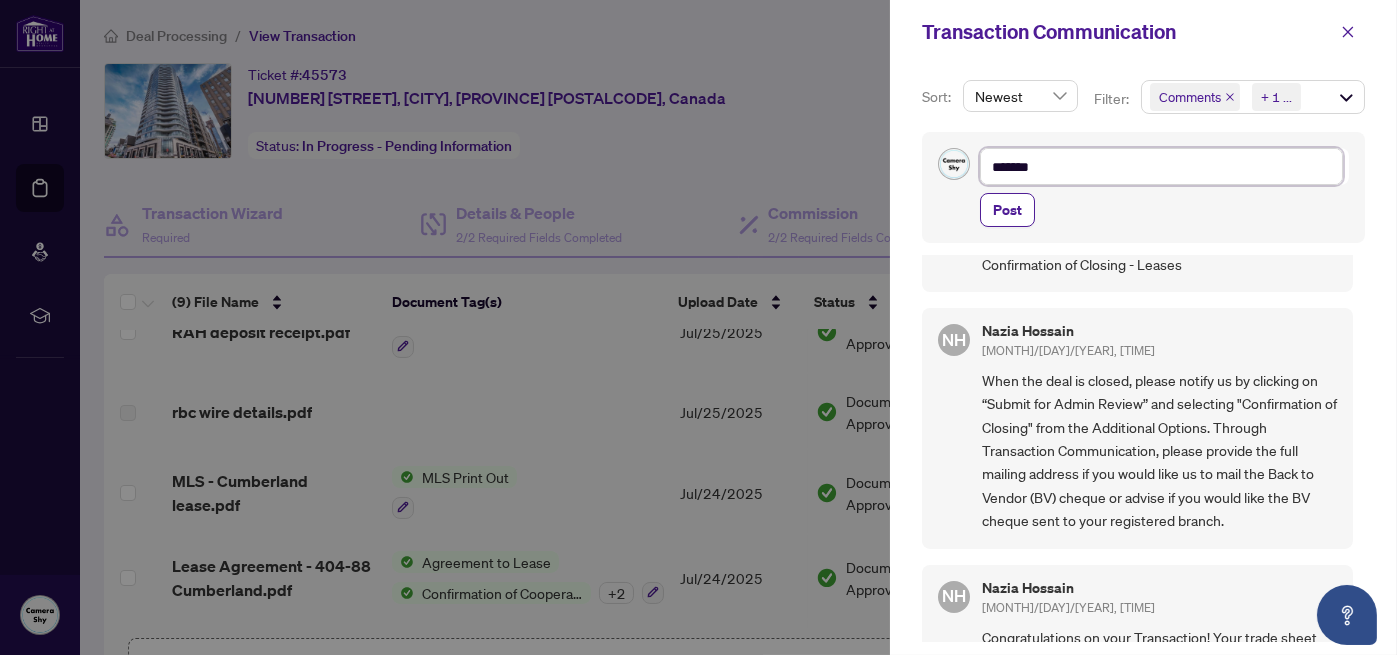 type on "********" 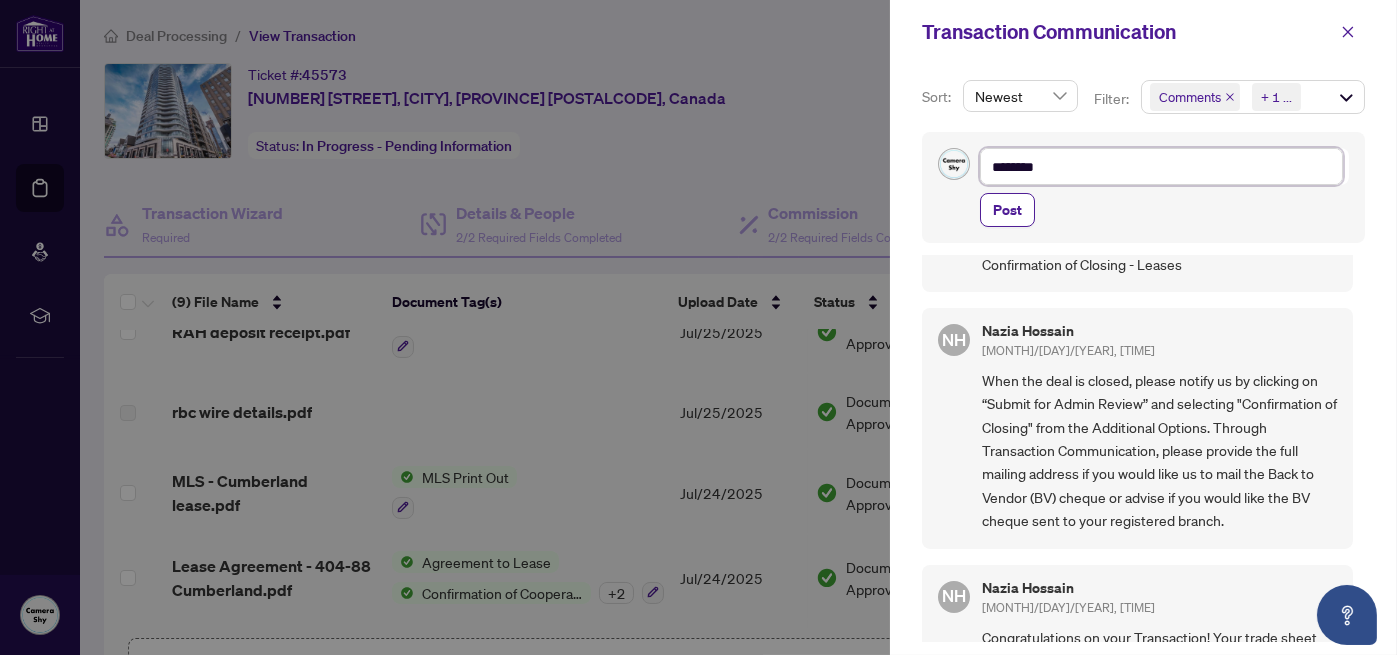 type on "********" 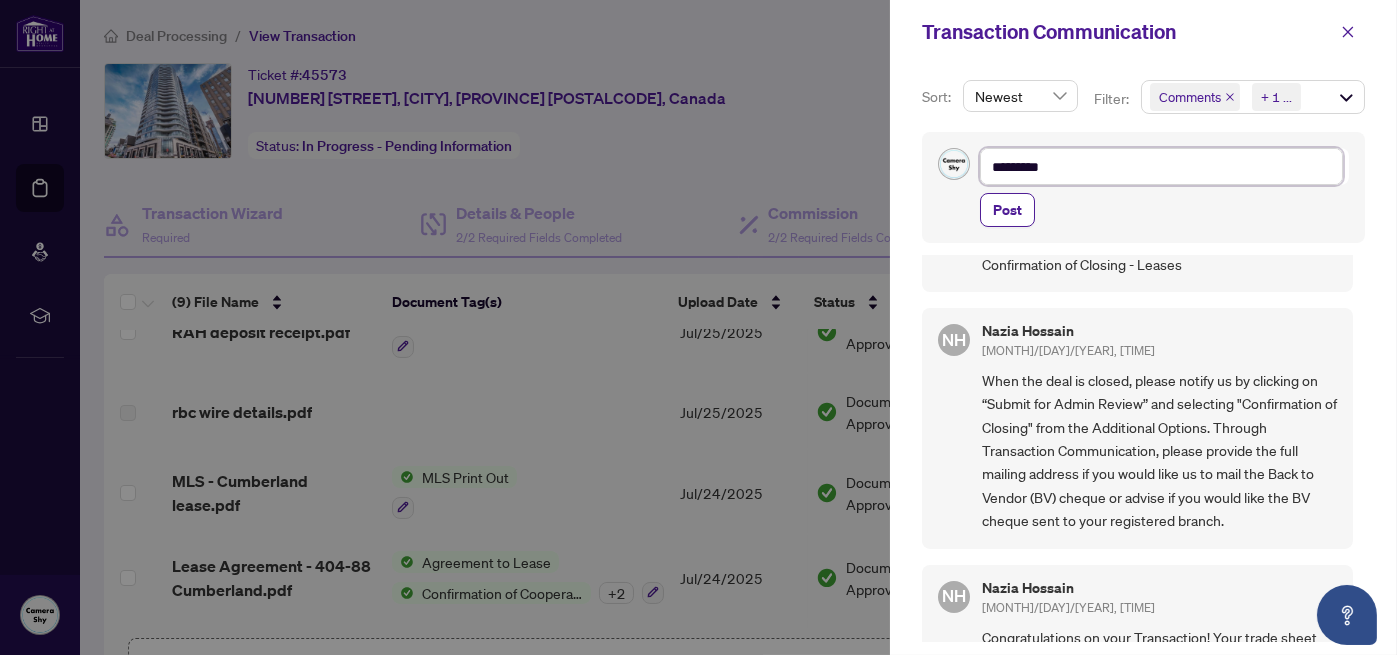 type on "**********" 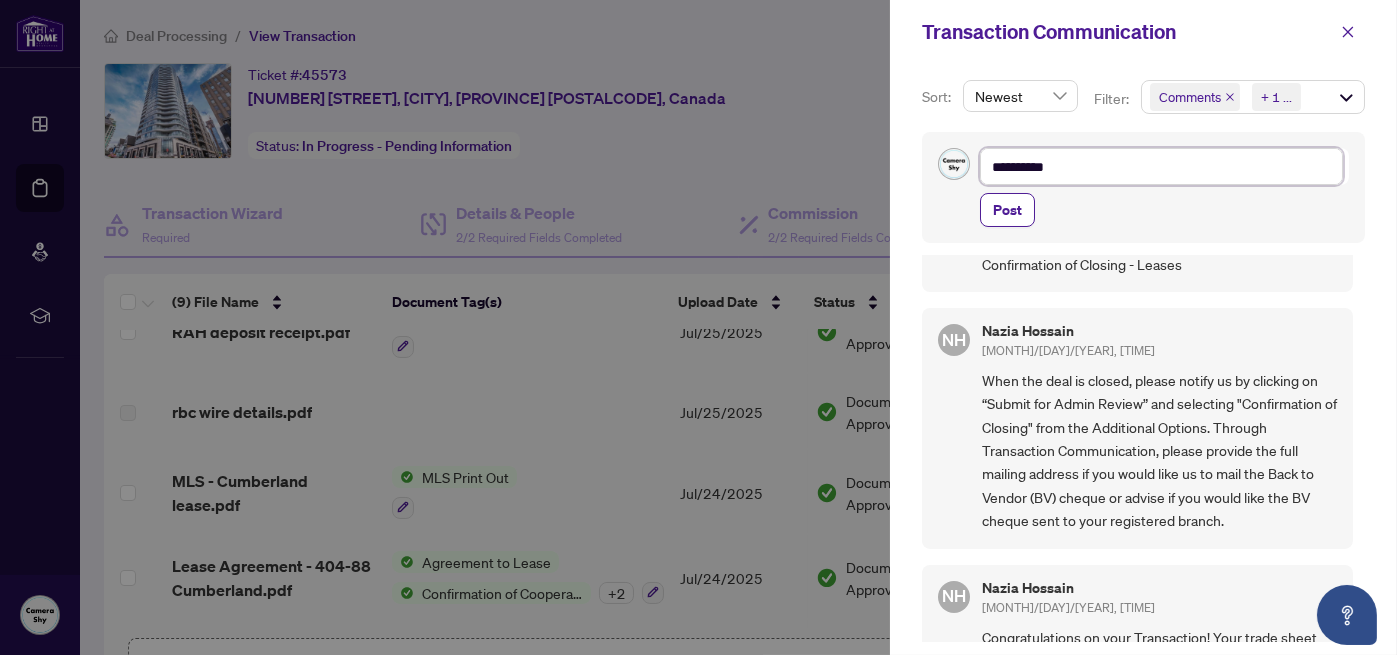 type on "**********" 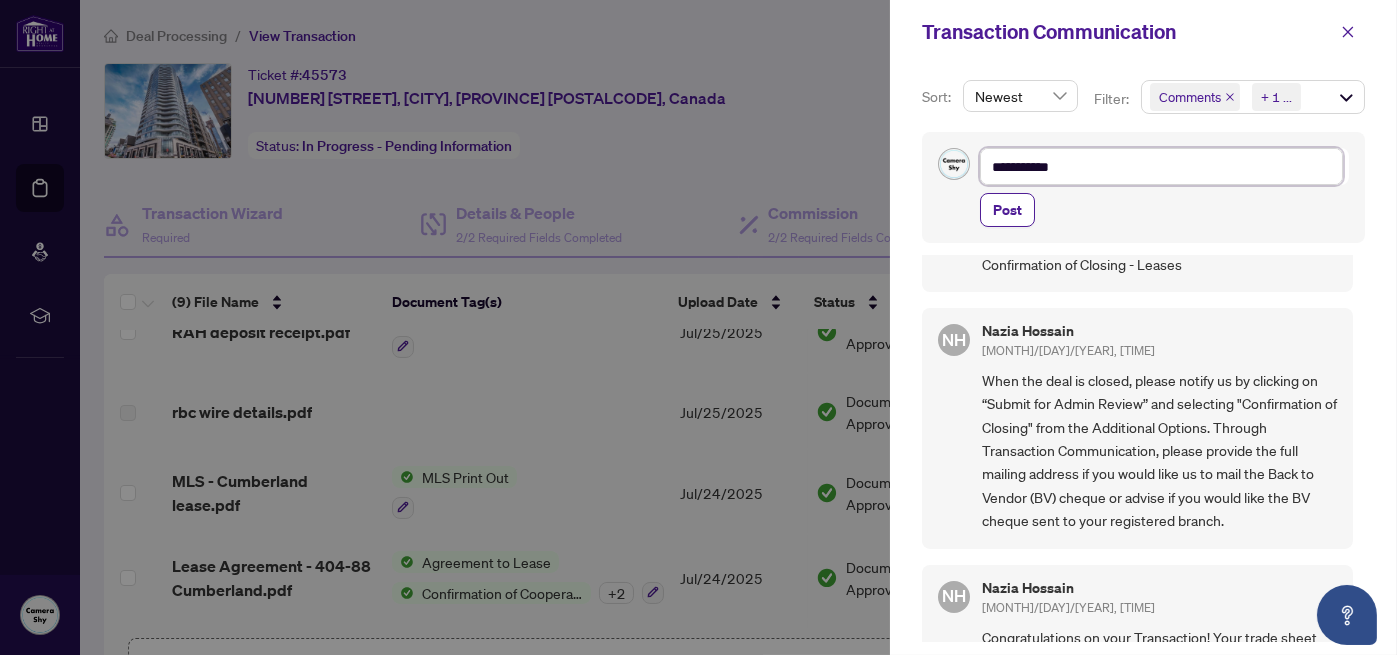 type on "**********" 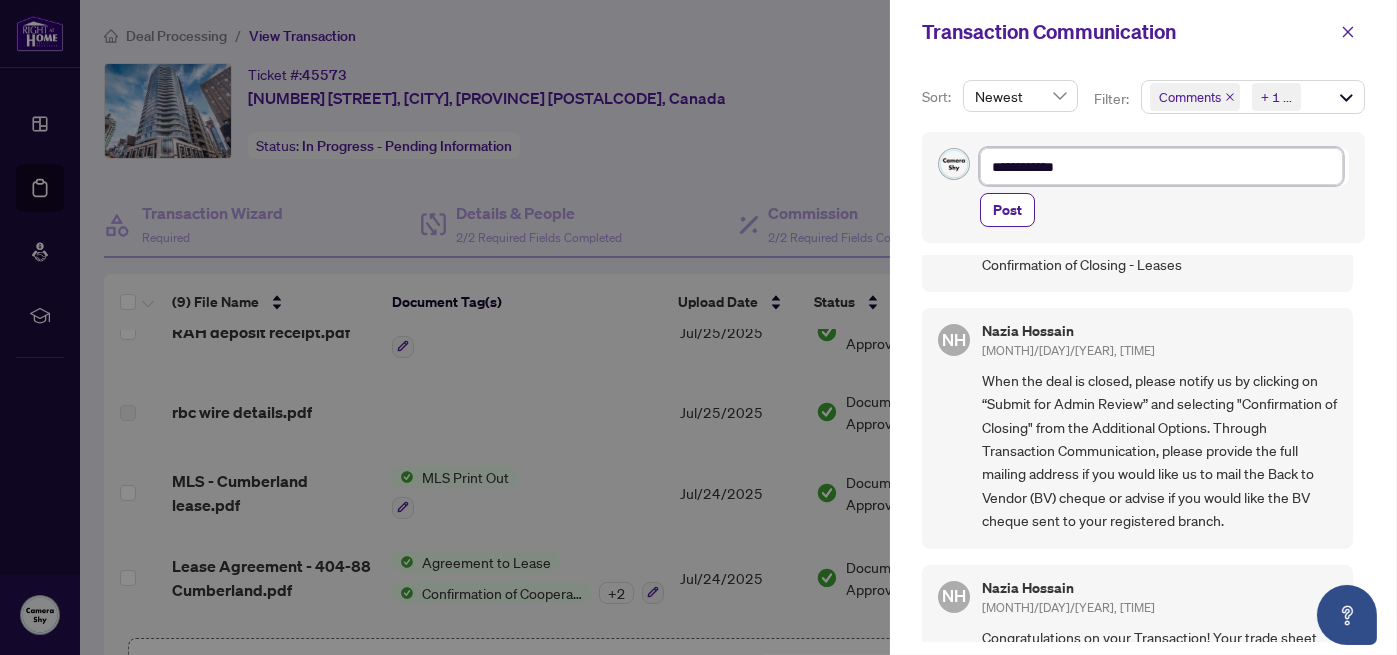type on "**********" 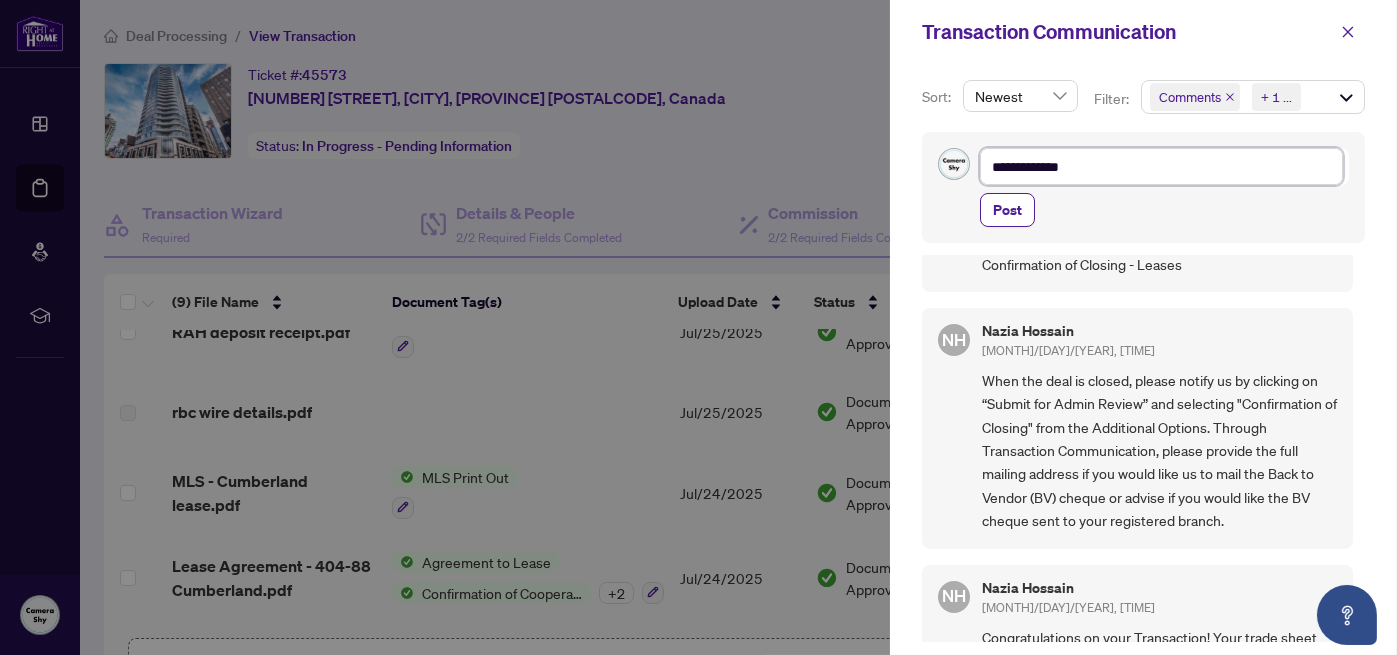 type on "**********" 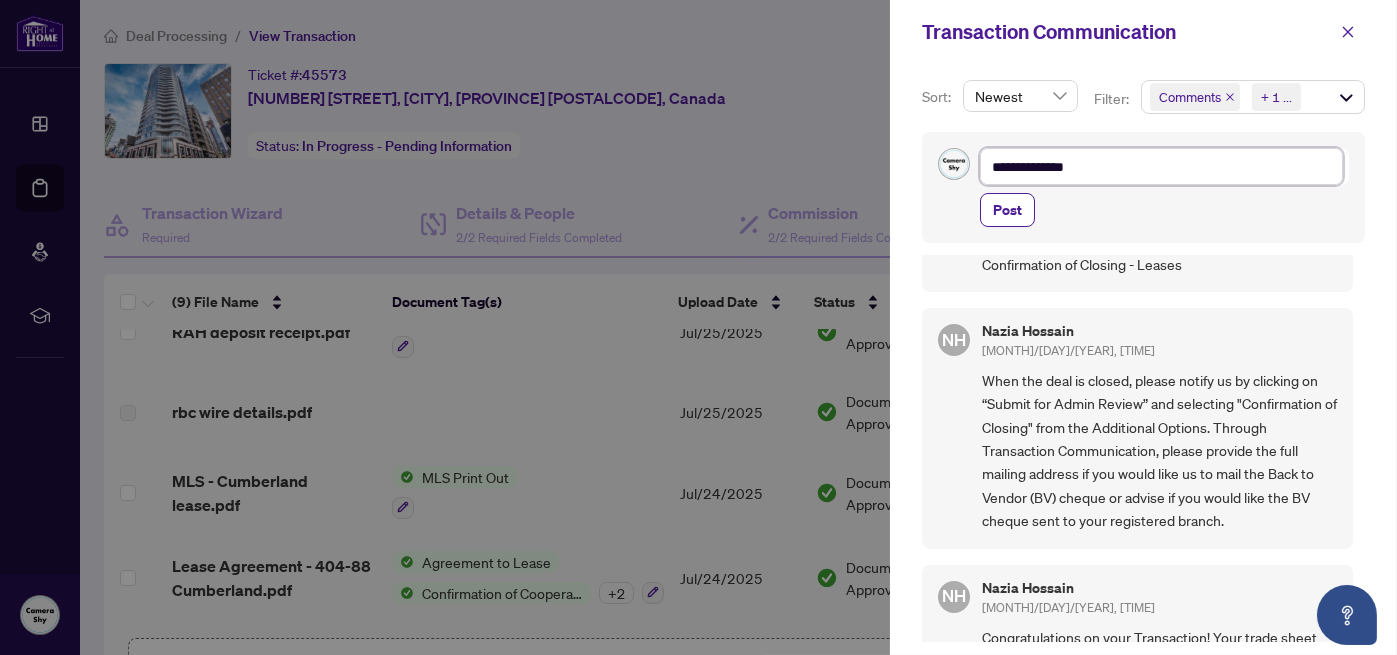 type on "**********" 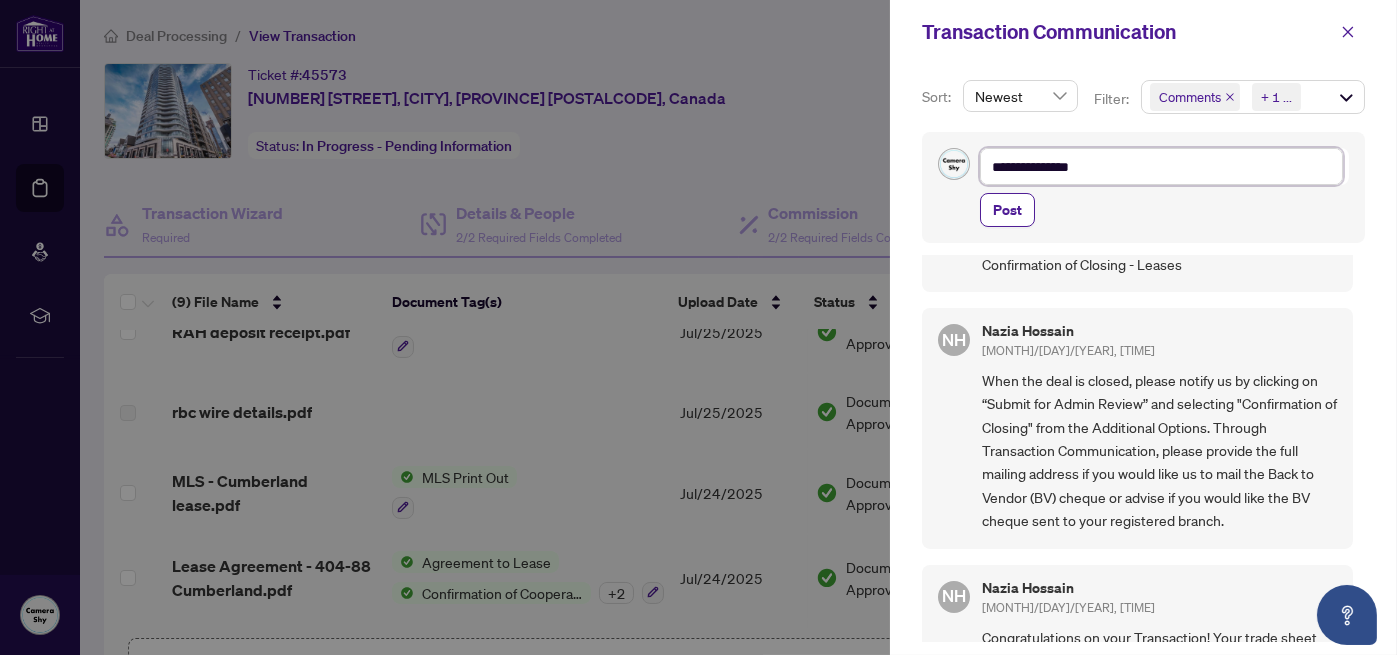type on "**********" 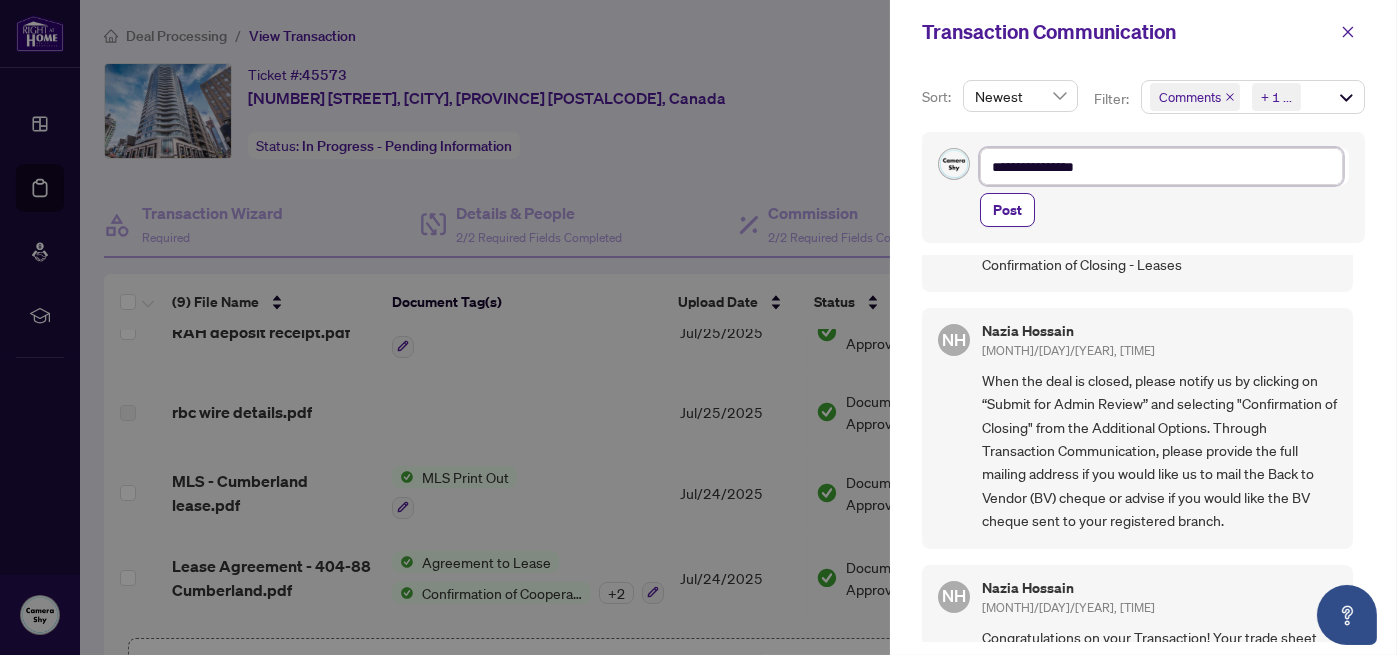 type on "**********" 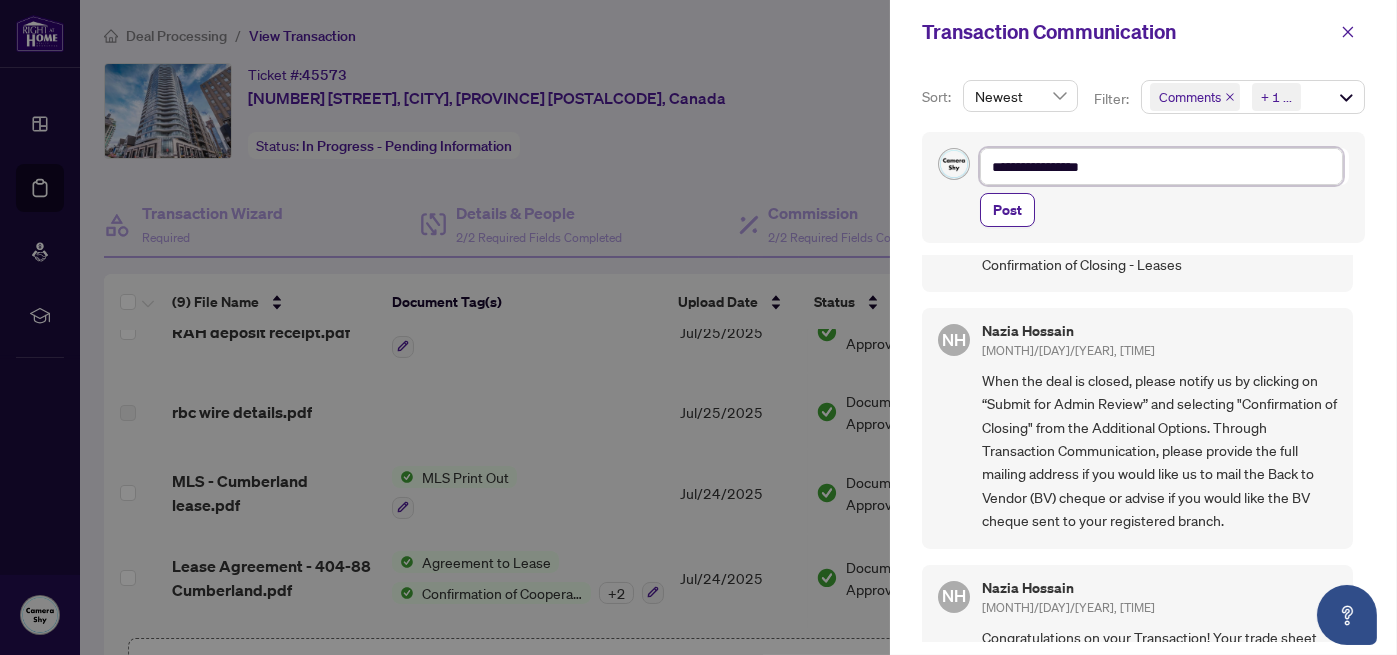 type on "**********" 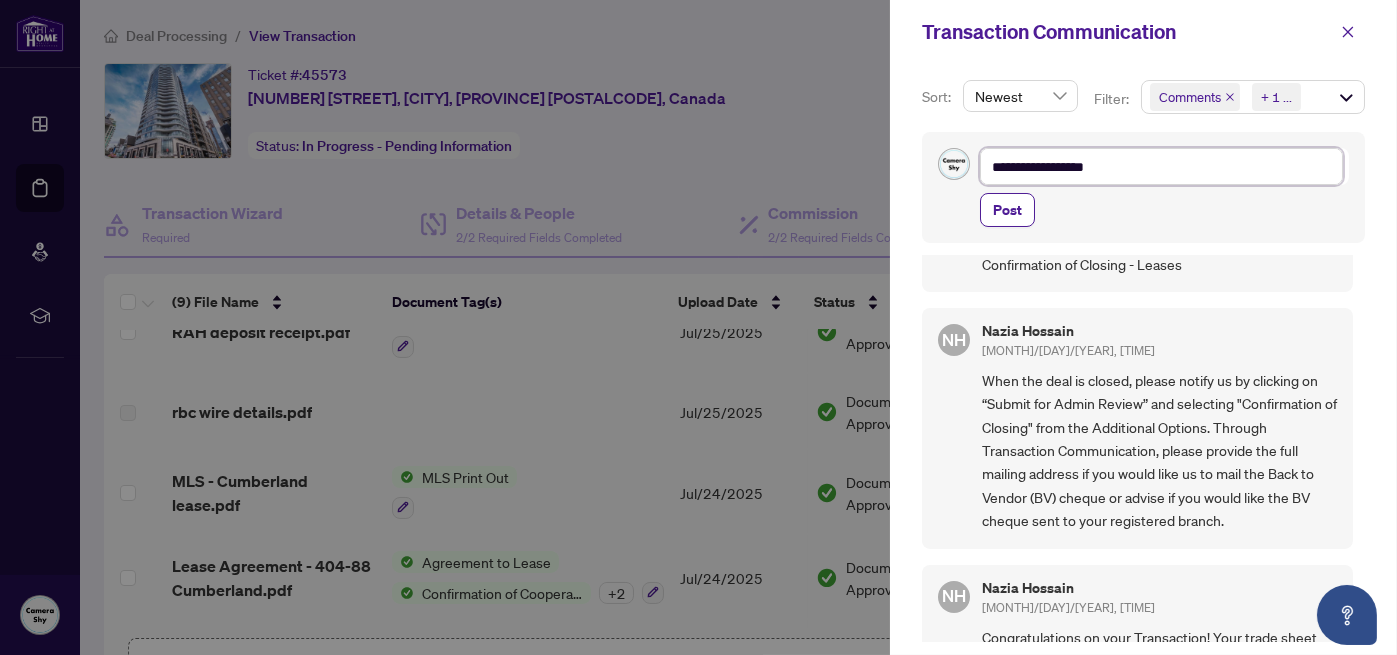 type on "**********" 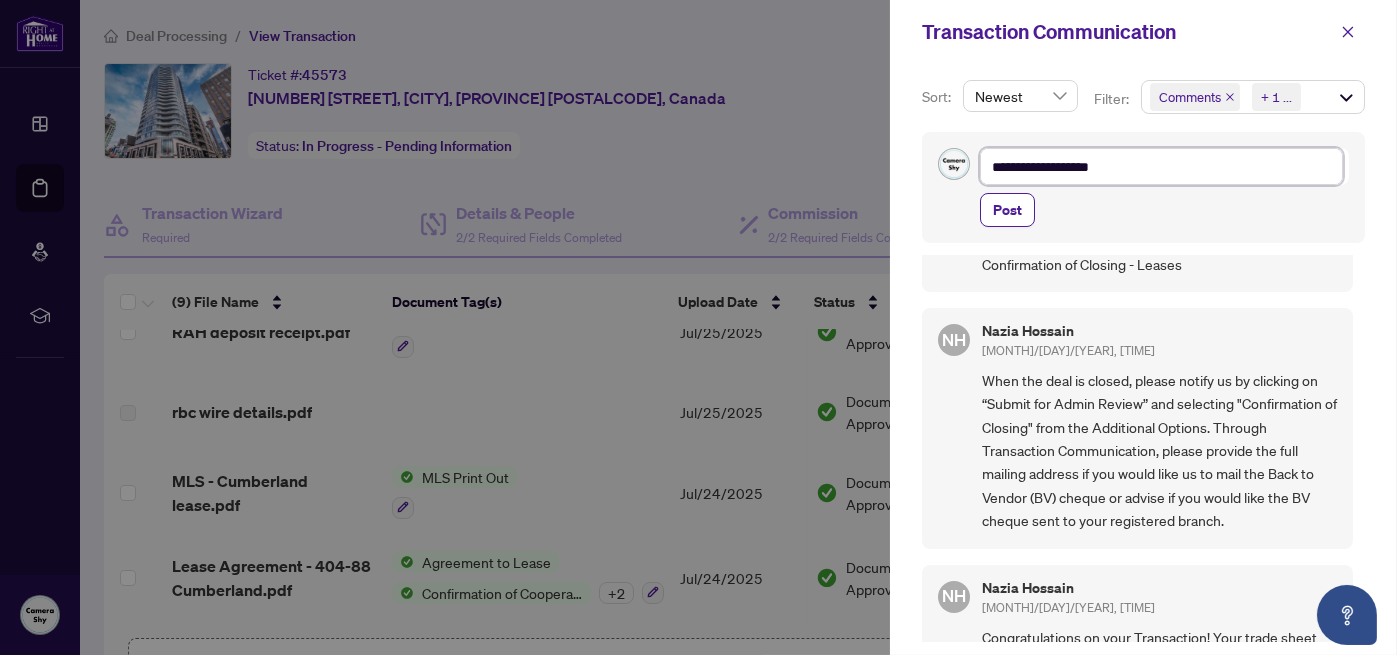 type on "**********" 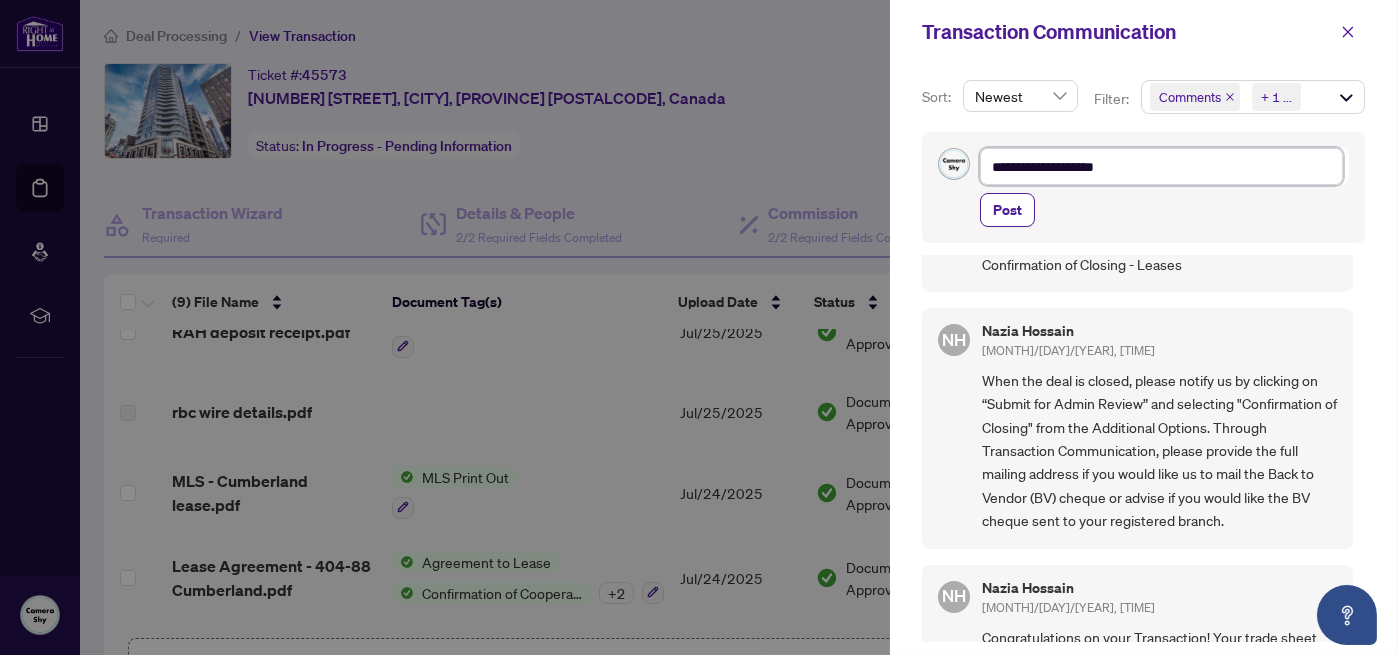 type on "**********" 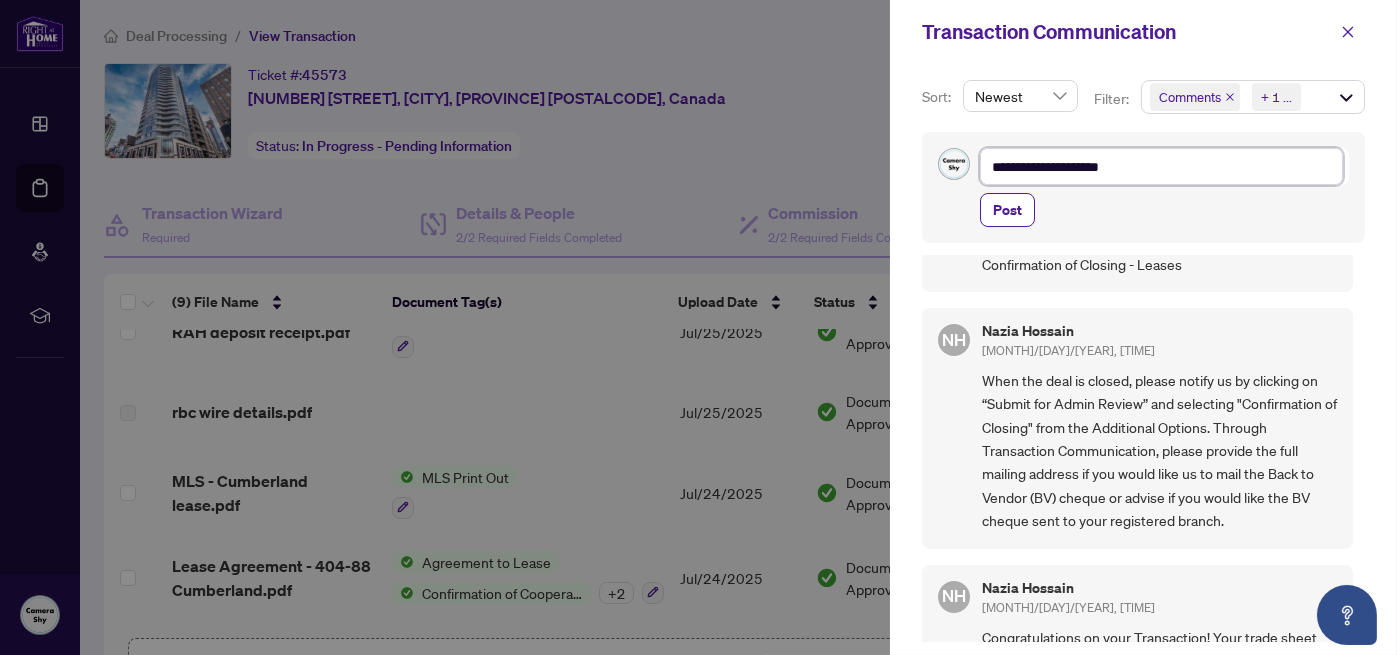 type on "**********" 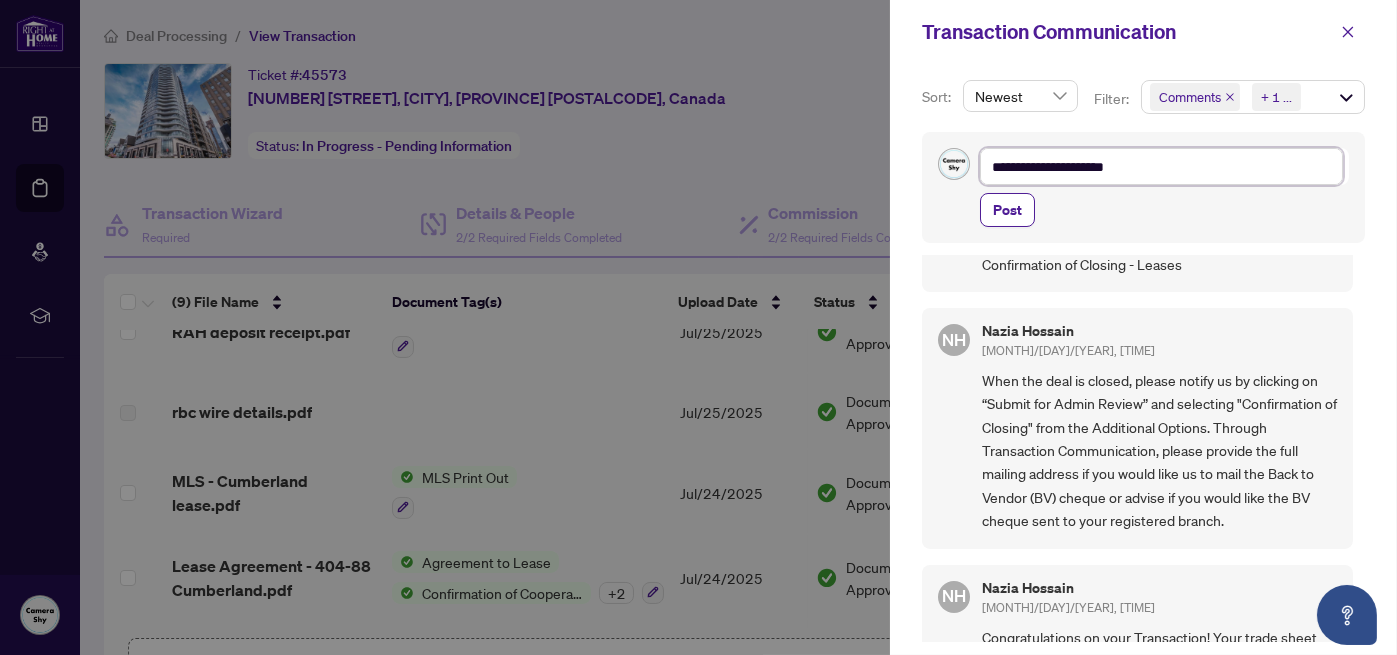 type on "**********" 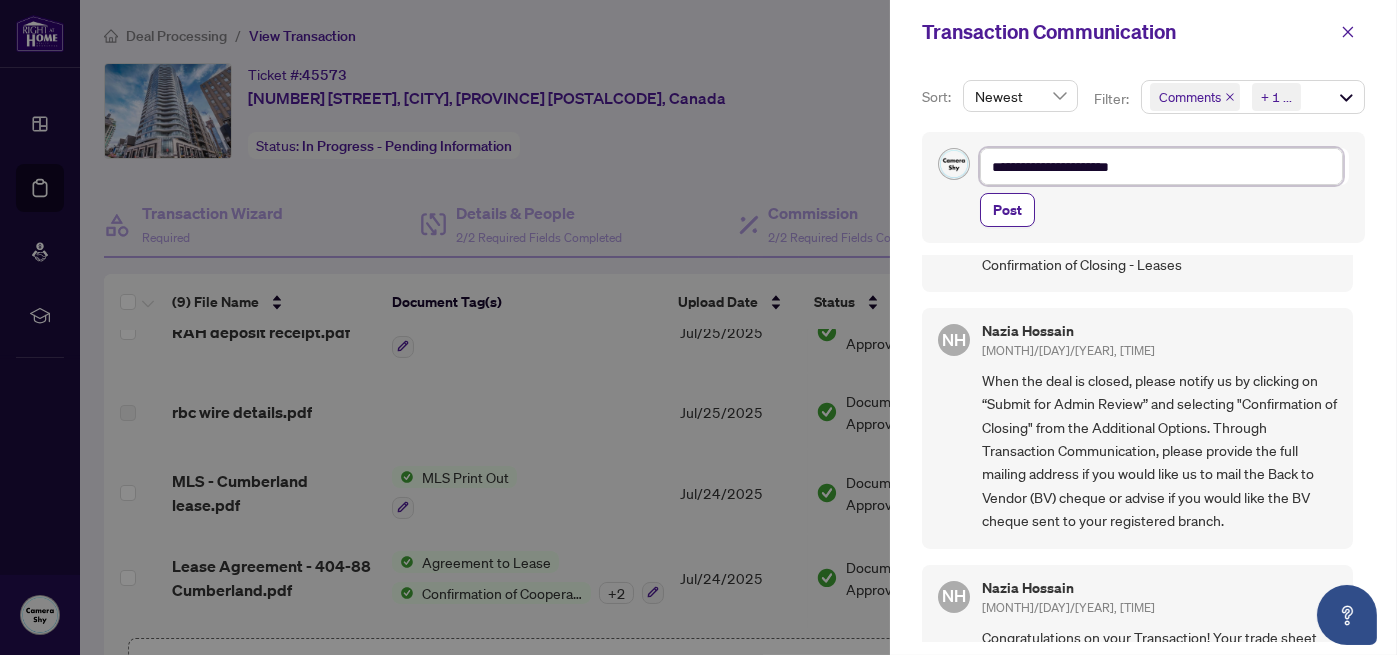 type on "**********" 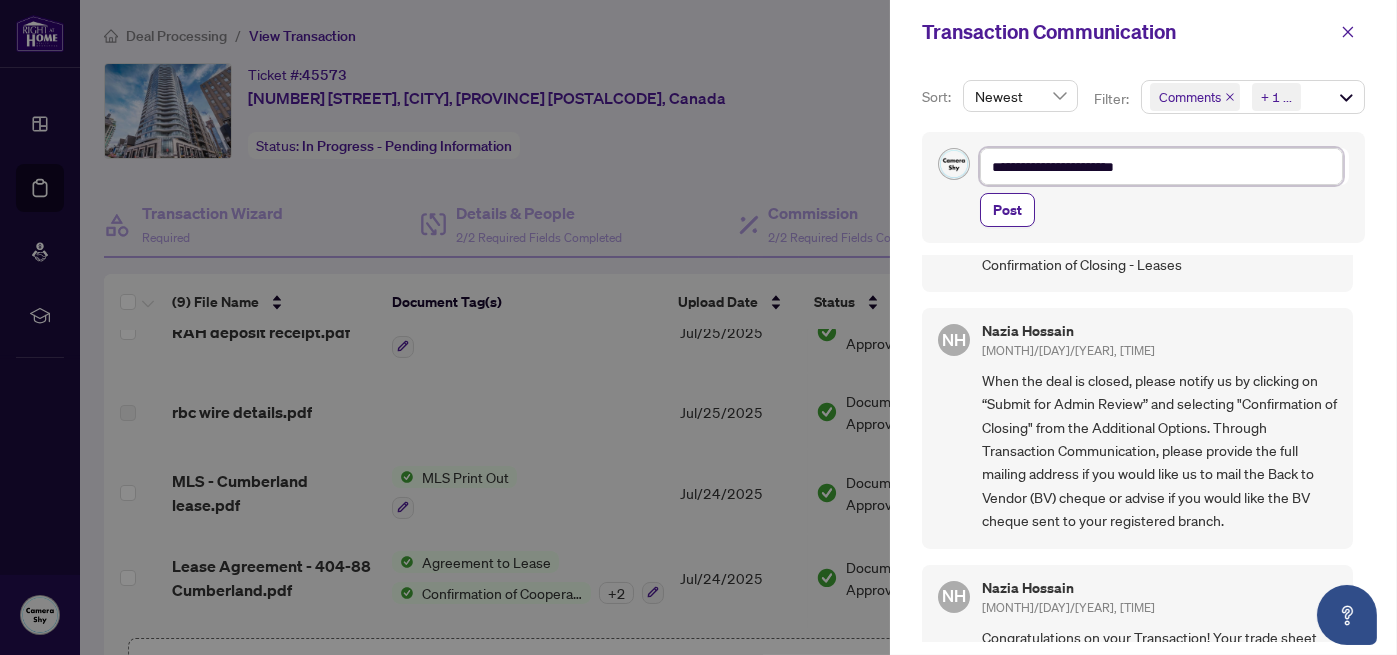 type on "**********" 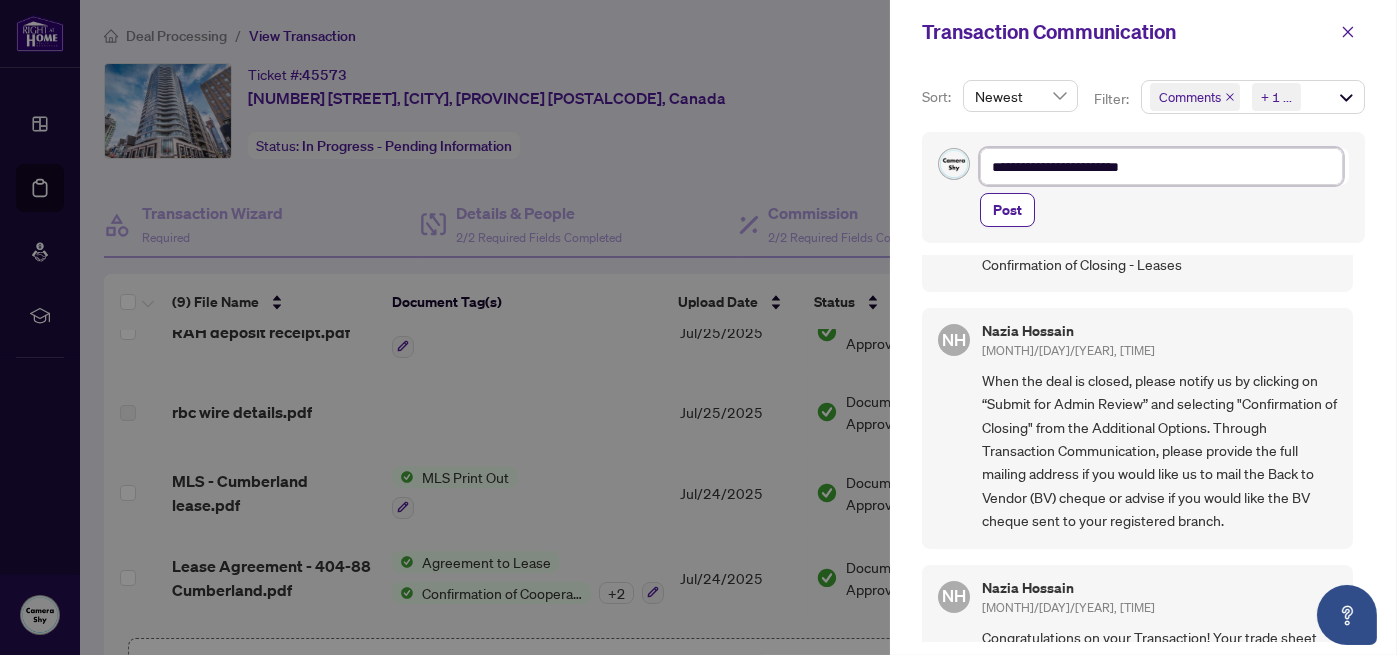 type on "**********" 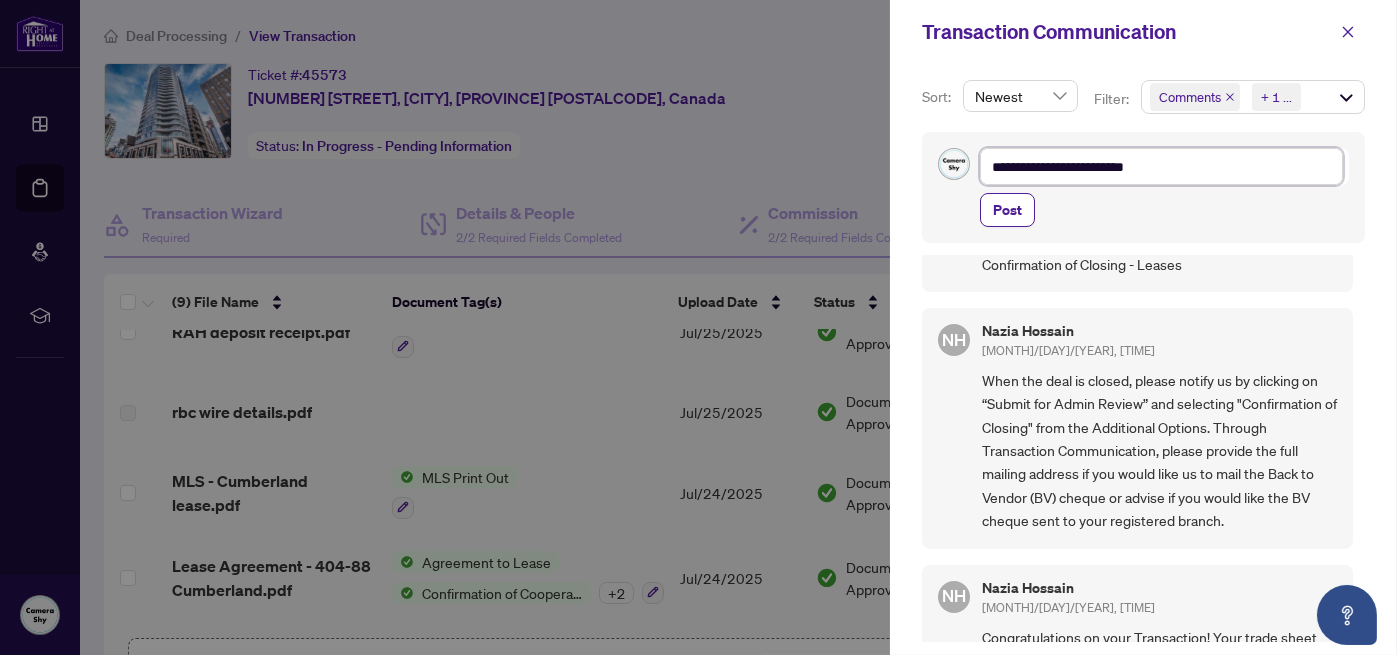 type on "**********" 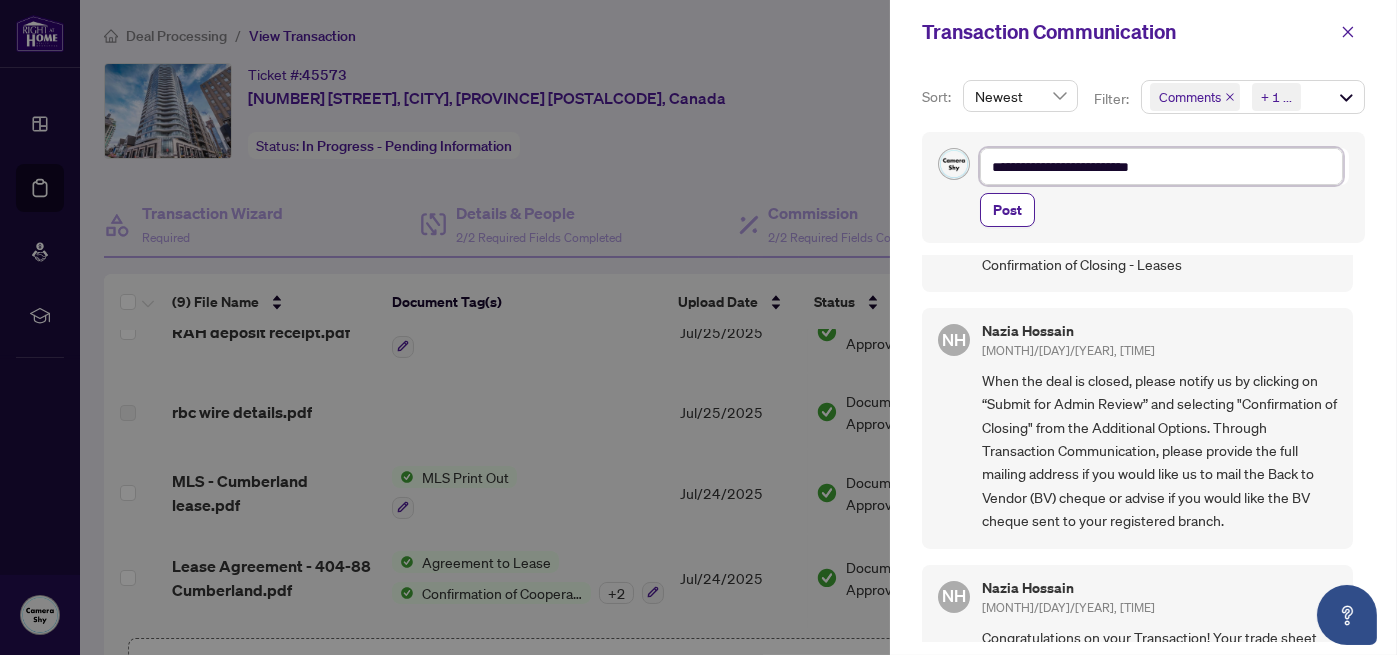 type on "**********" 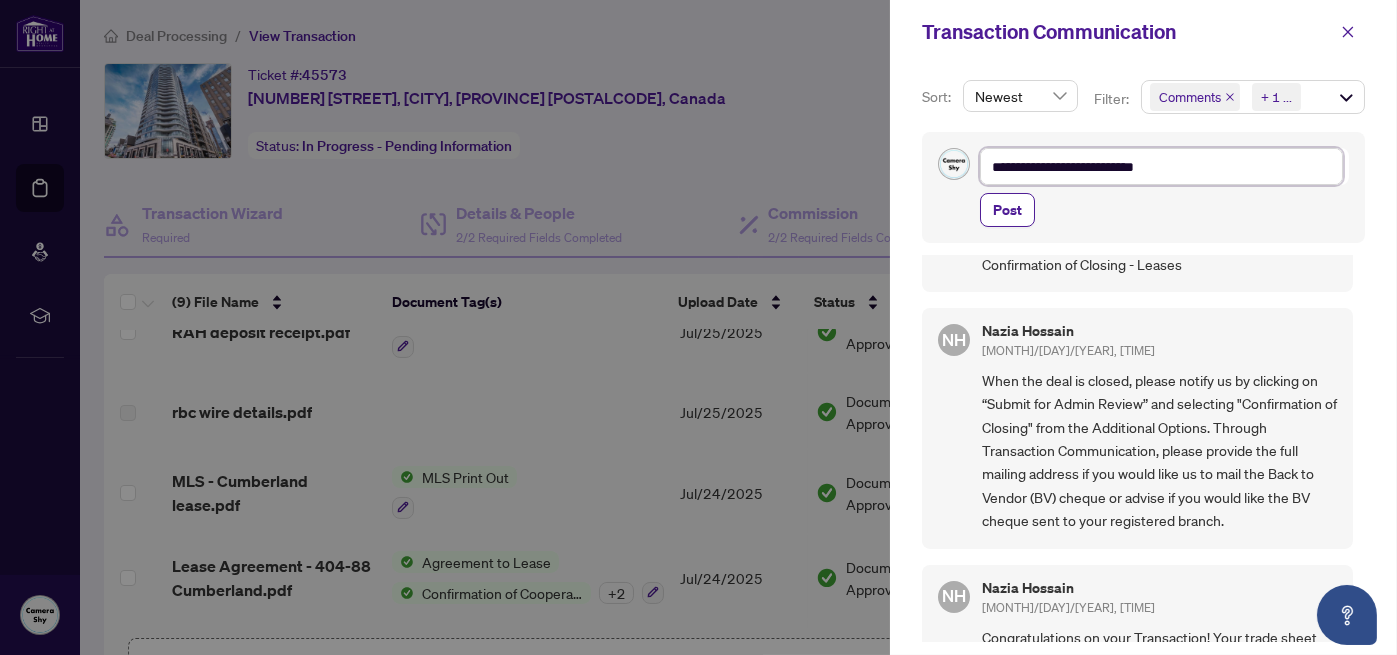 type on "**********" 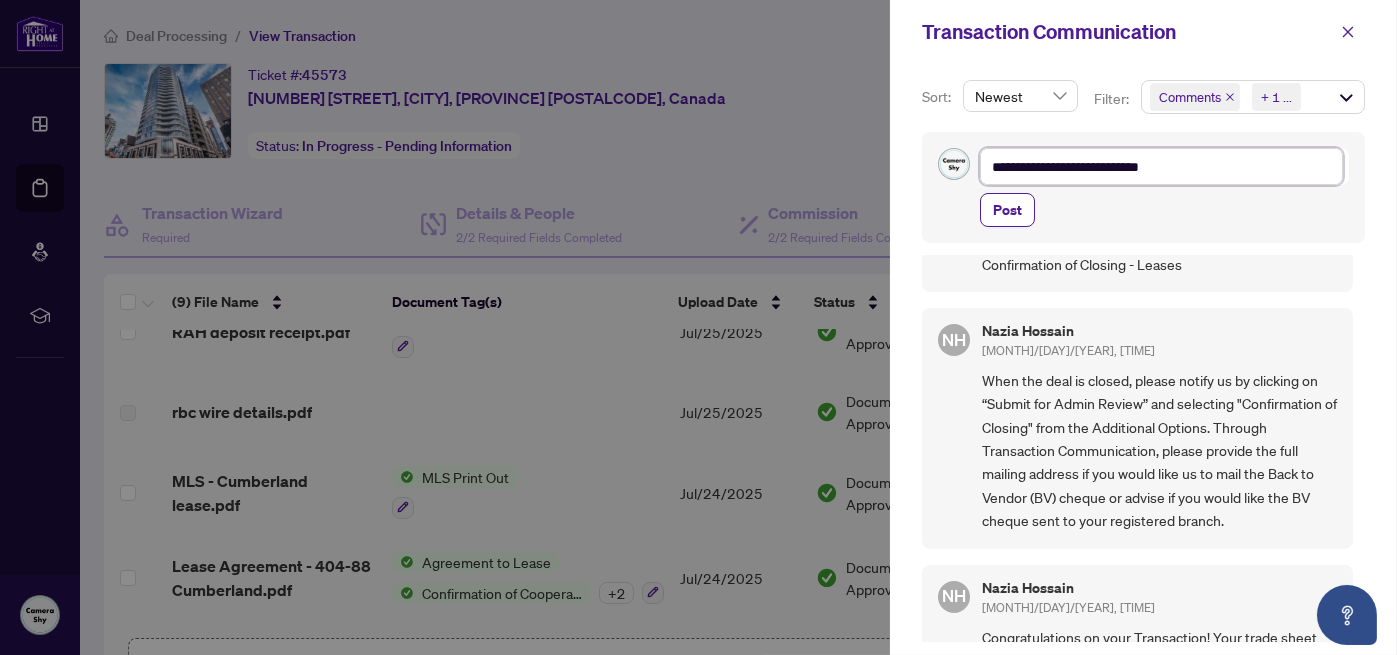 type on "**********" 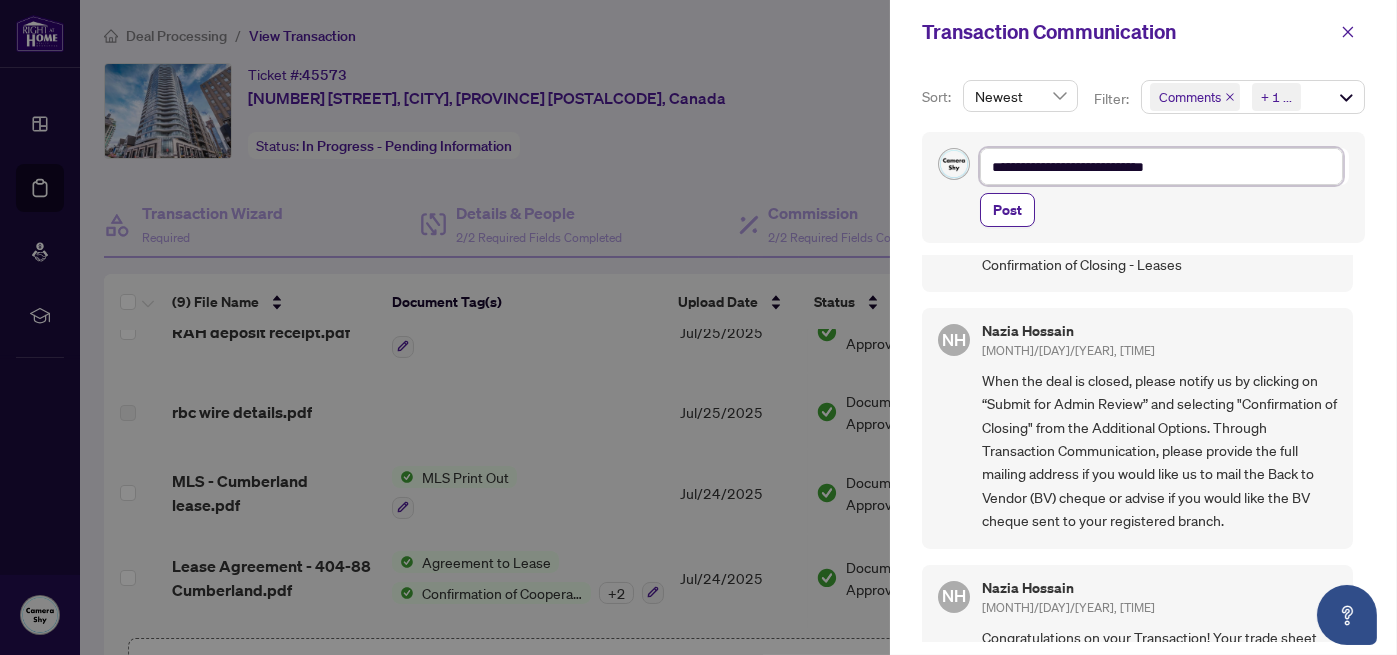 type on "**********" 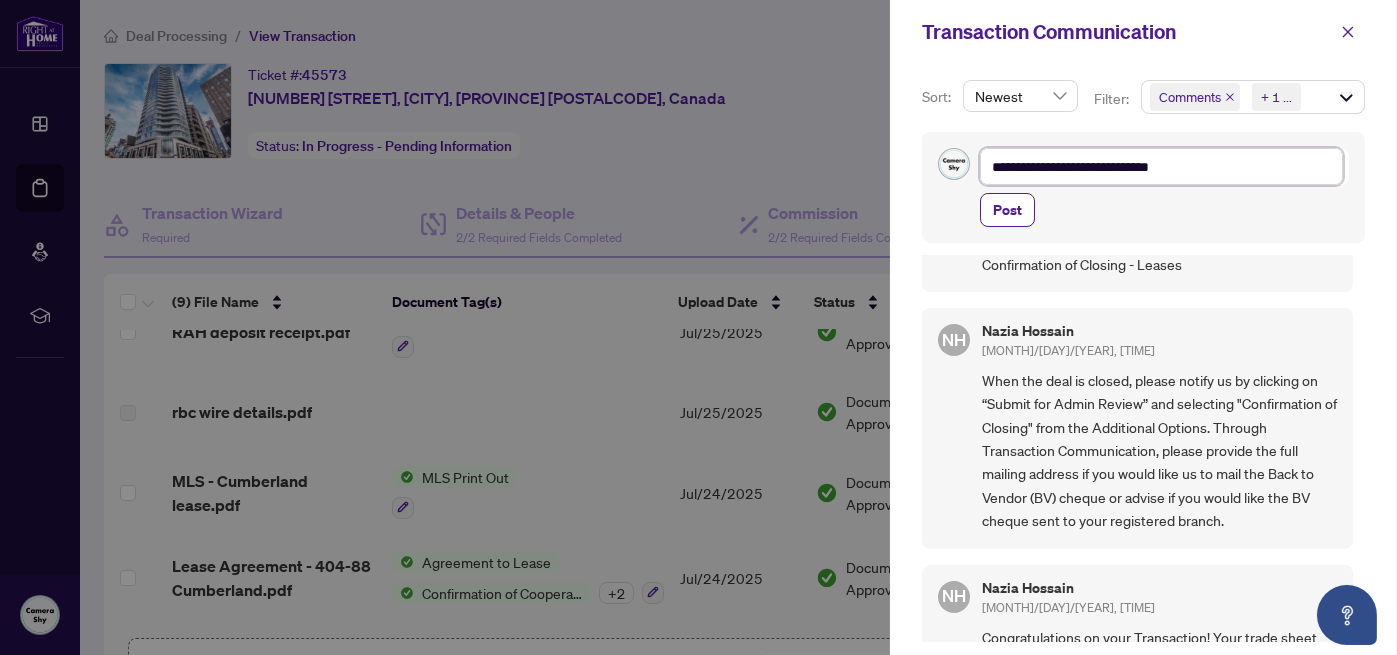 type on "**********" 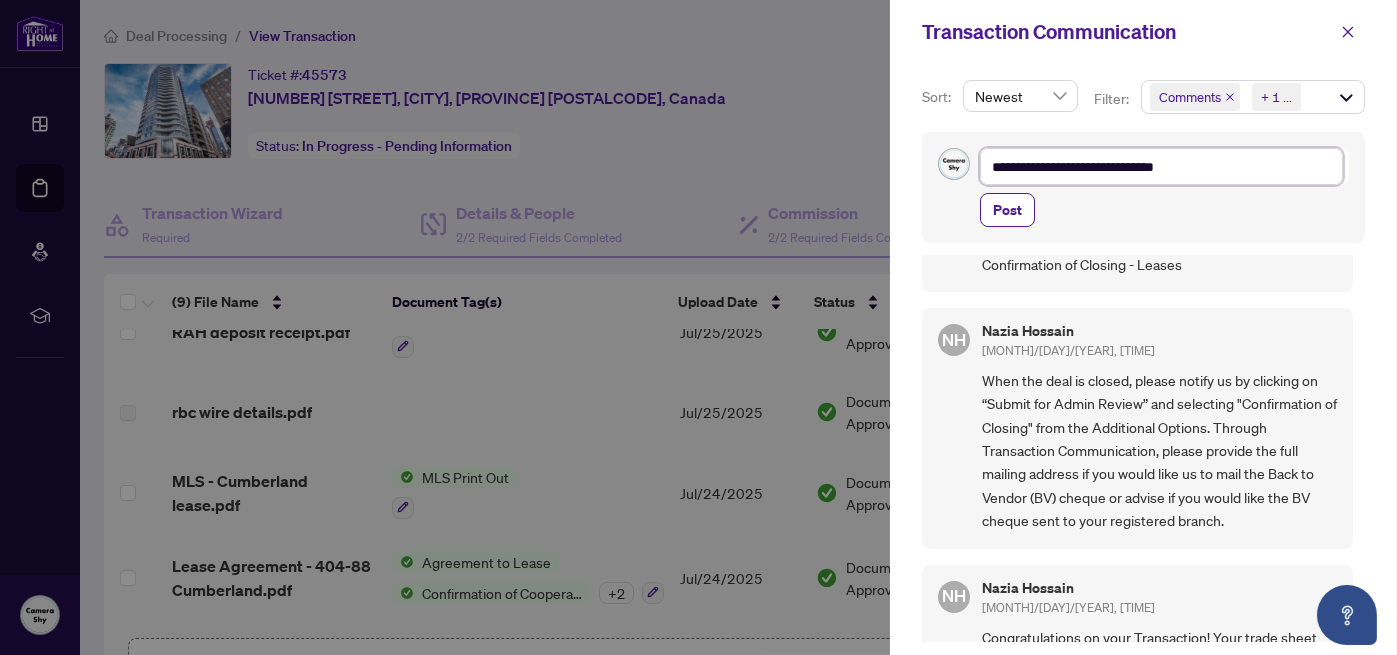 type on "**********" 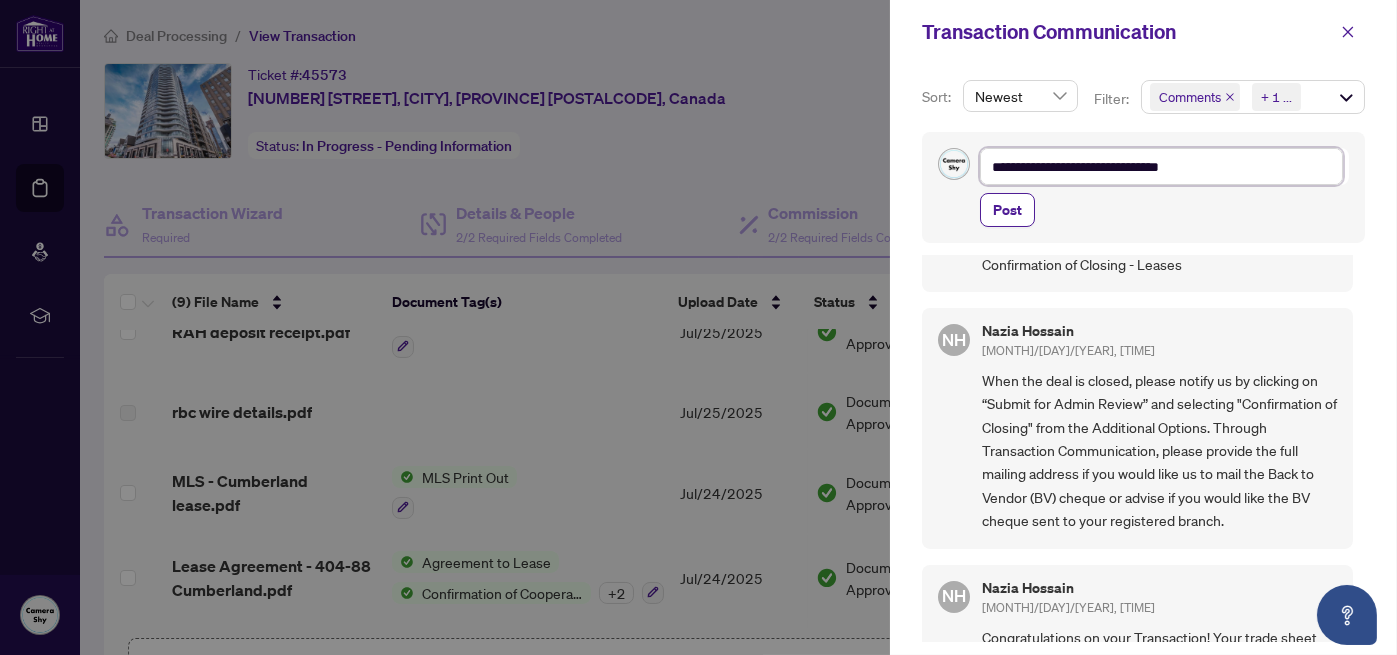 type on "**********" 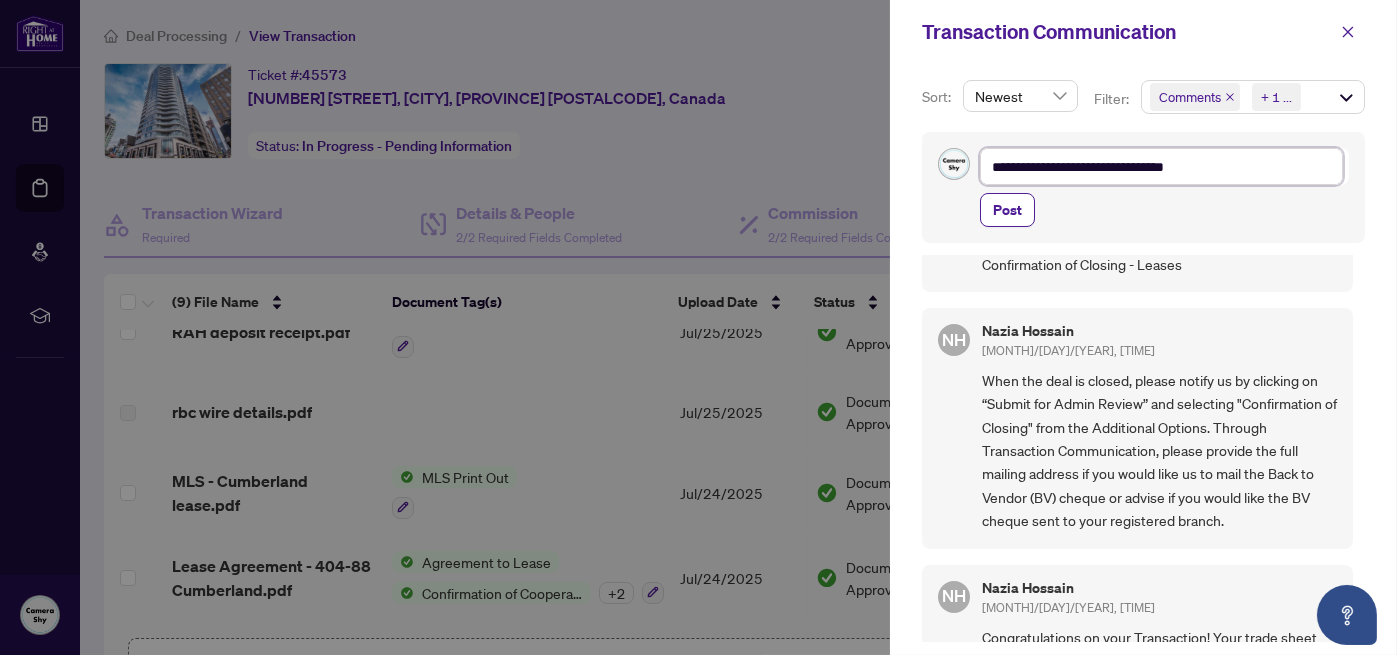 type on "**********" 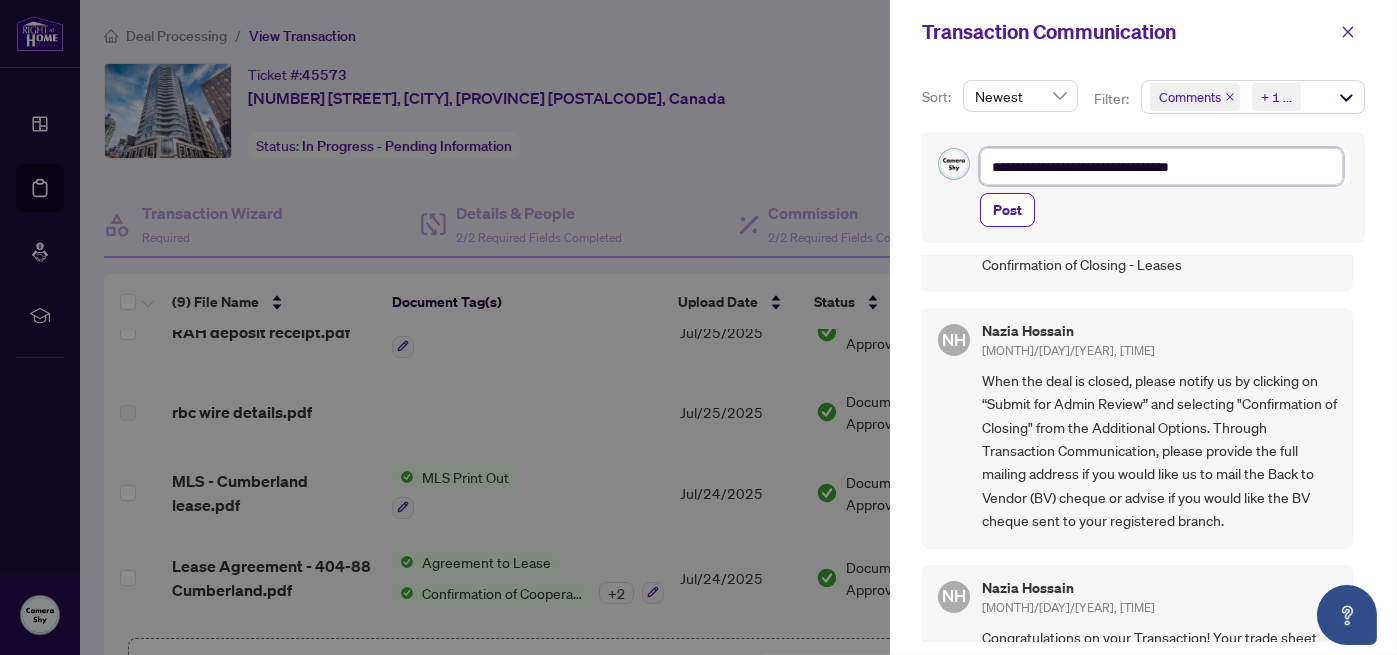 type on "**********" 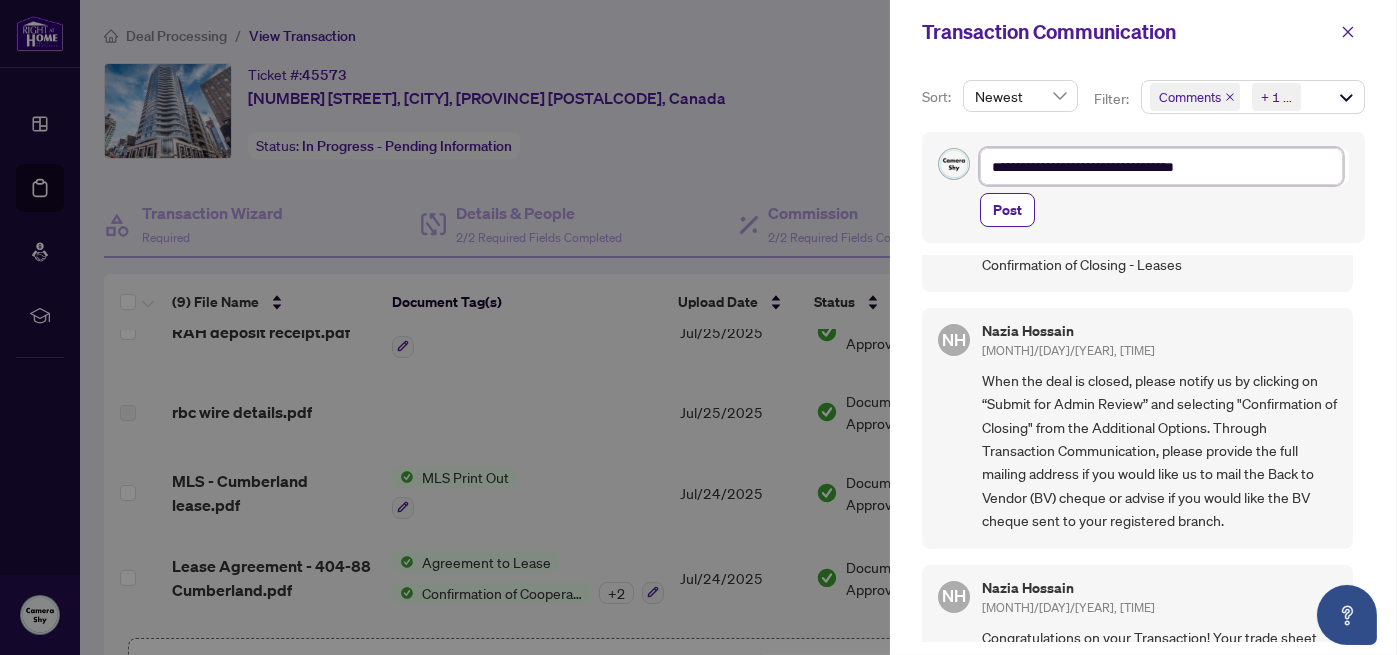 type on "**********" 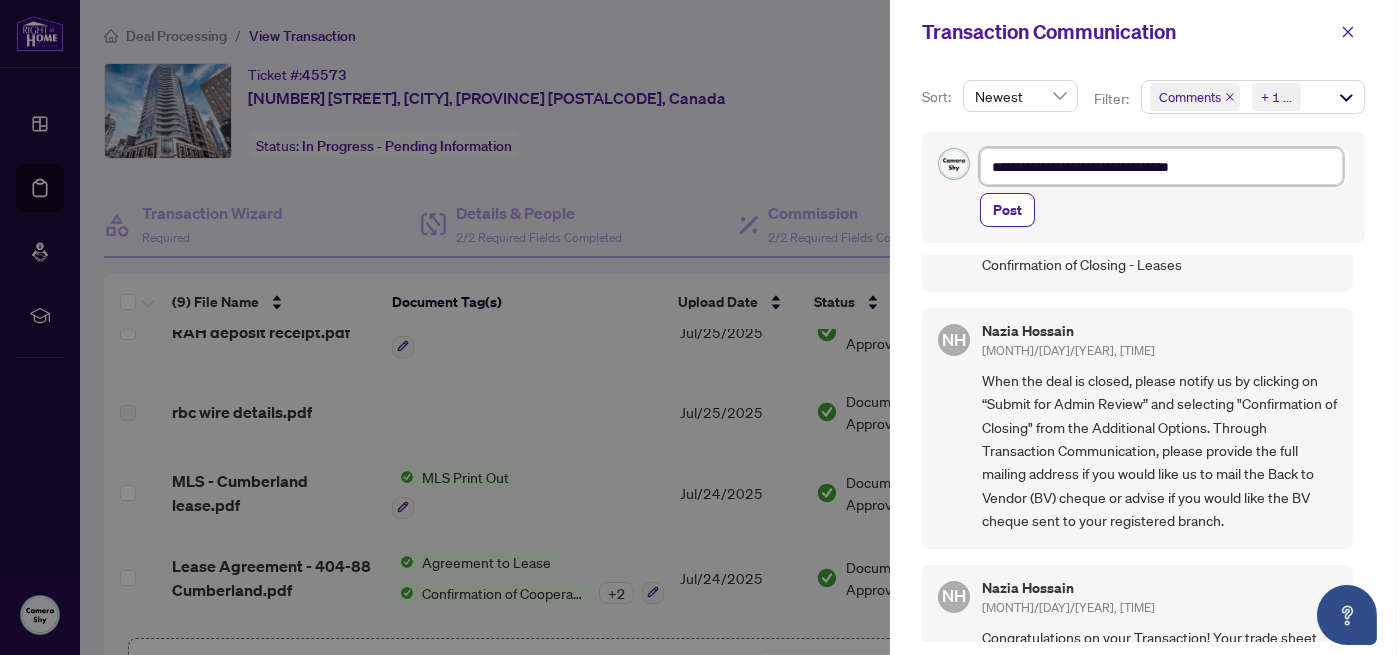 type on "**********" 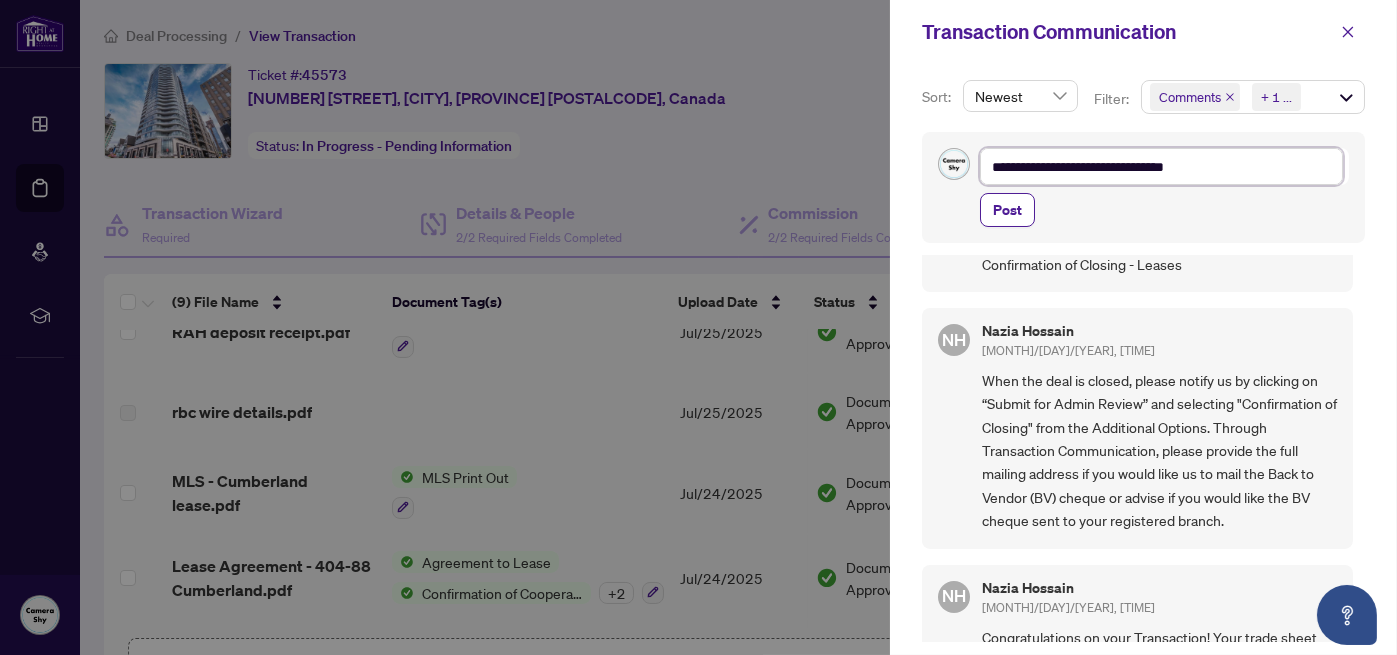 type on "**********" 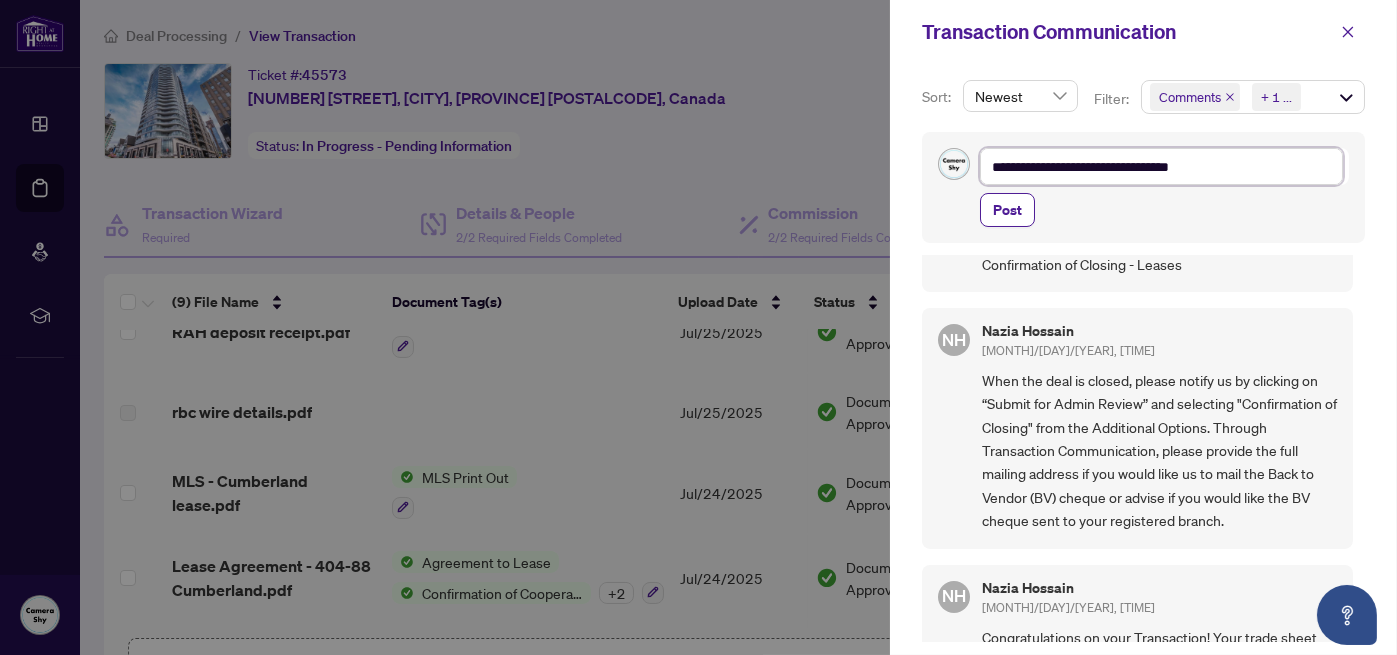 type on "**********" 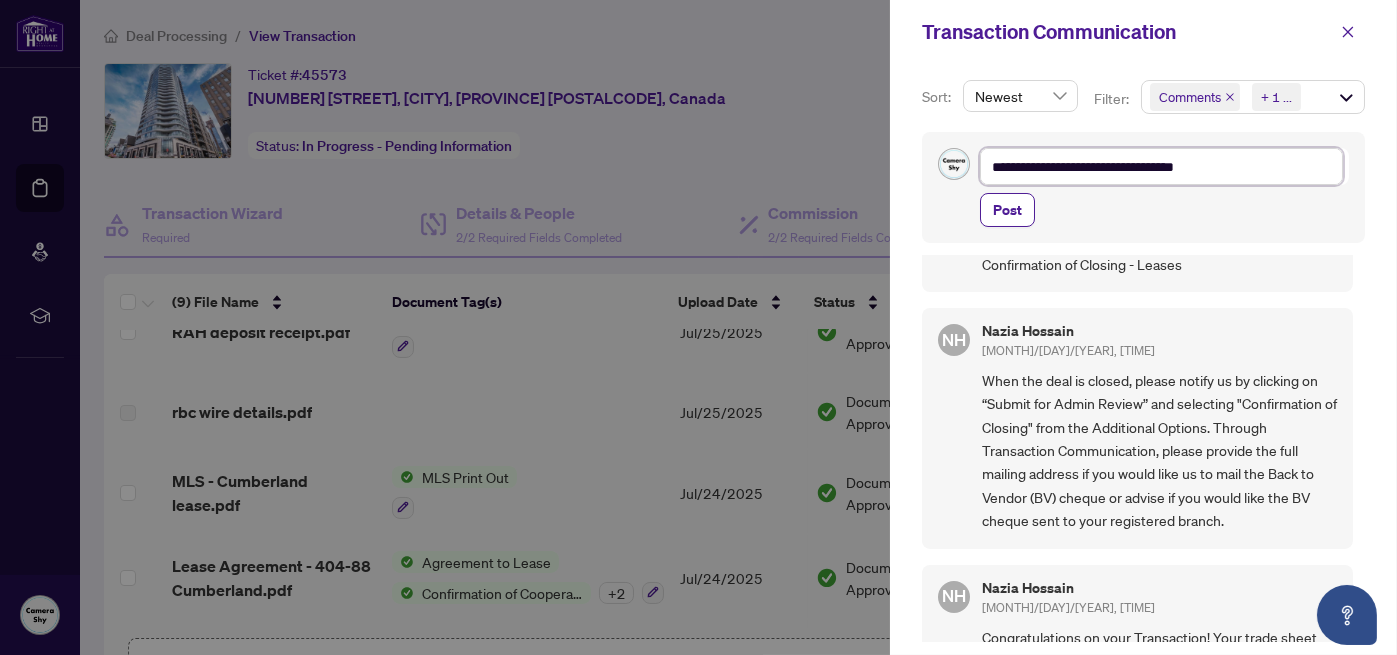 type on "**********" 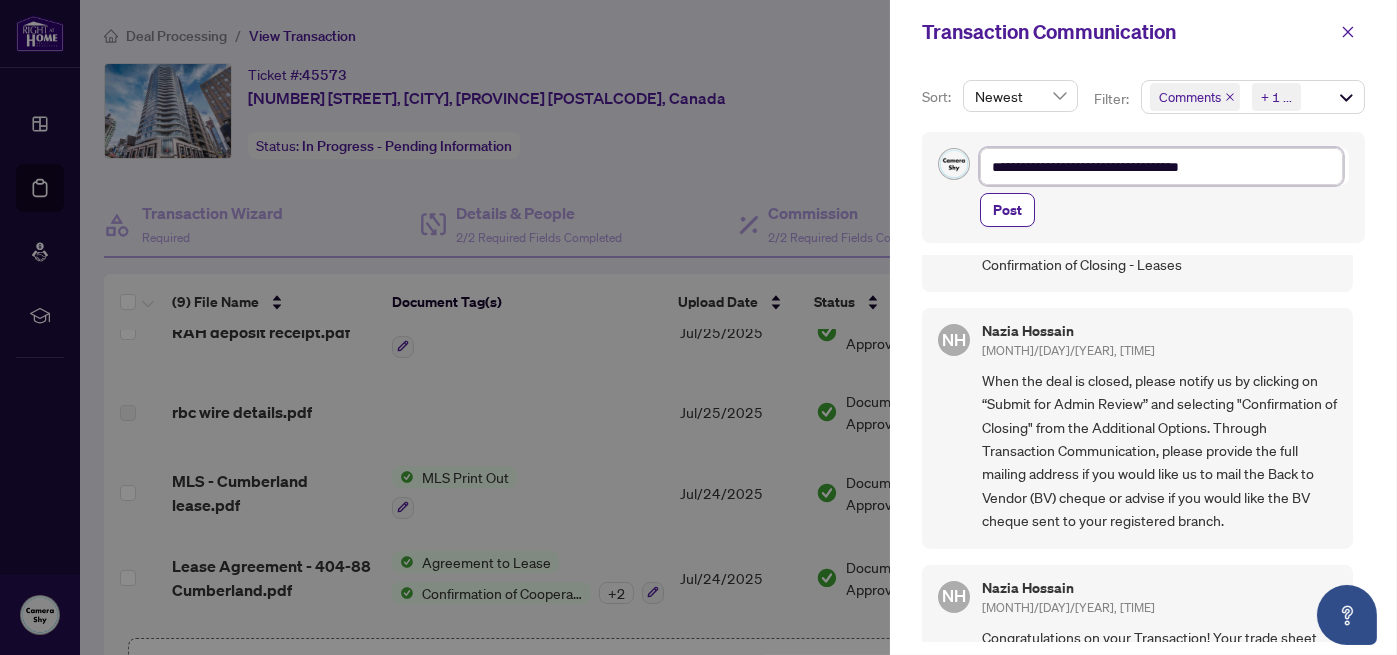 type on "**********" 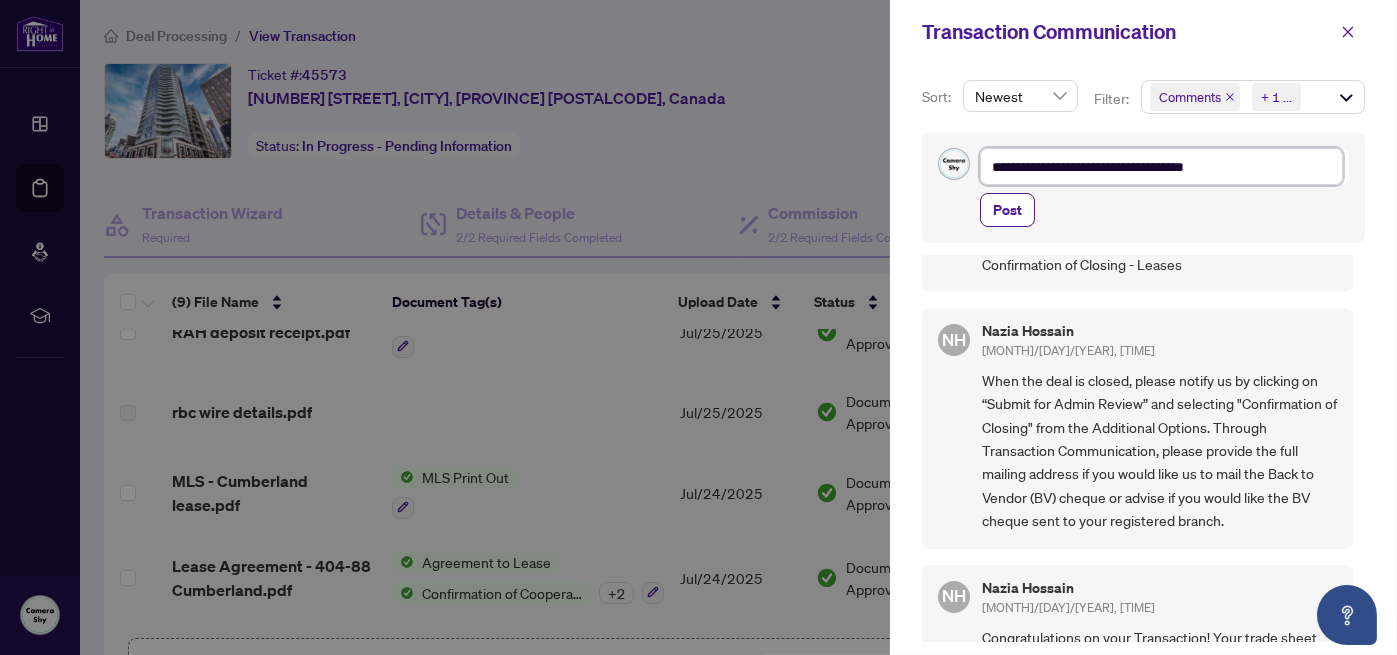 type on "**********" 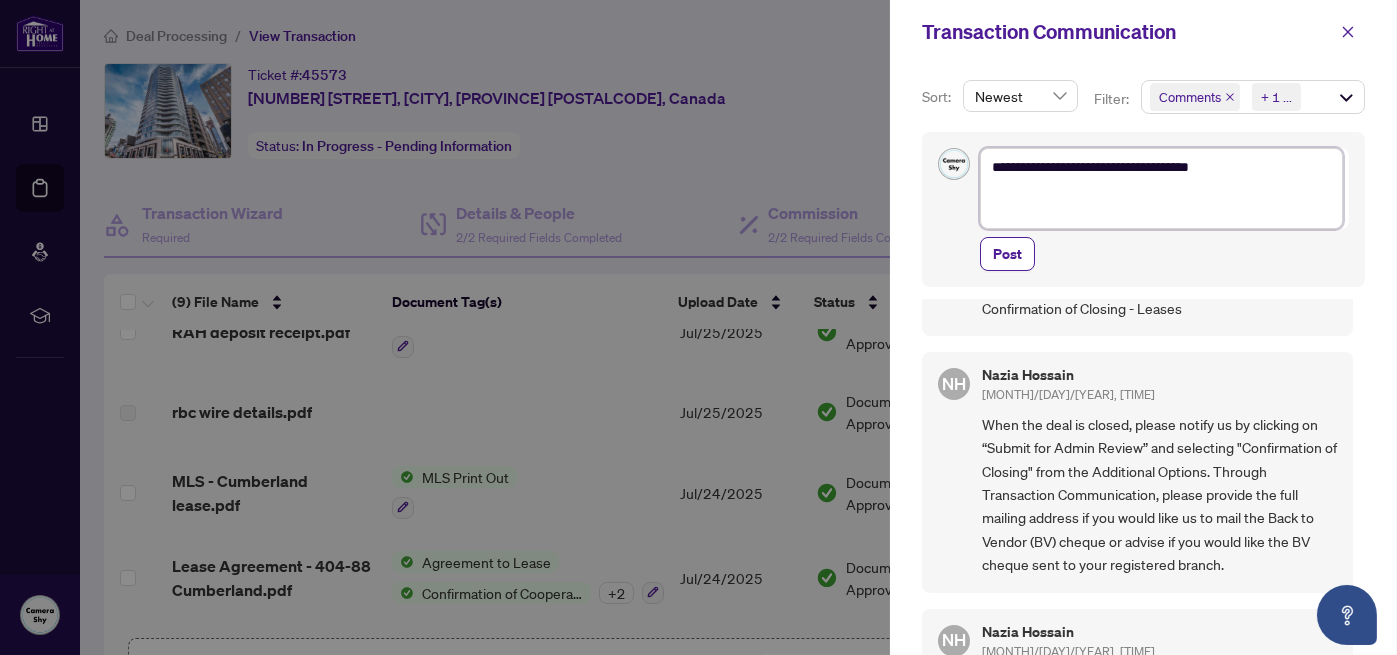 type on "**********" 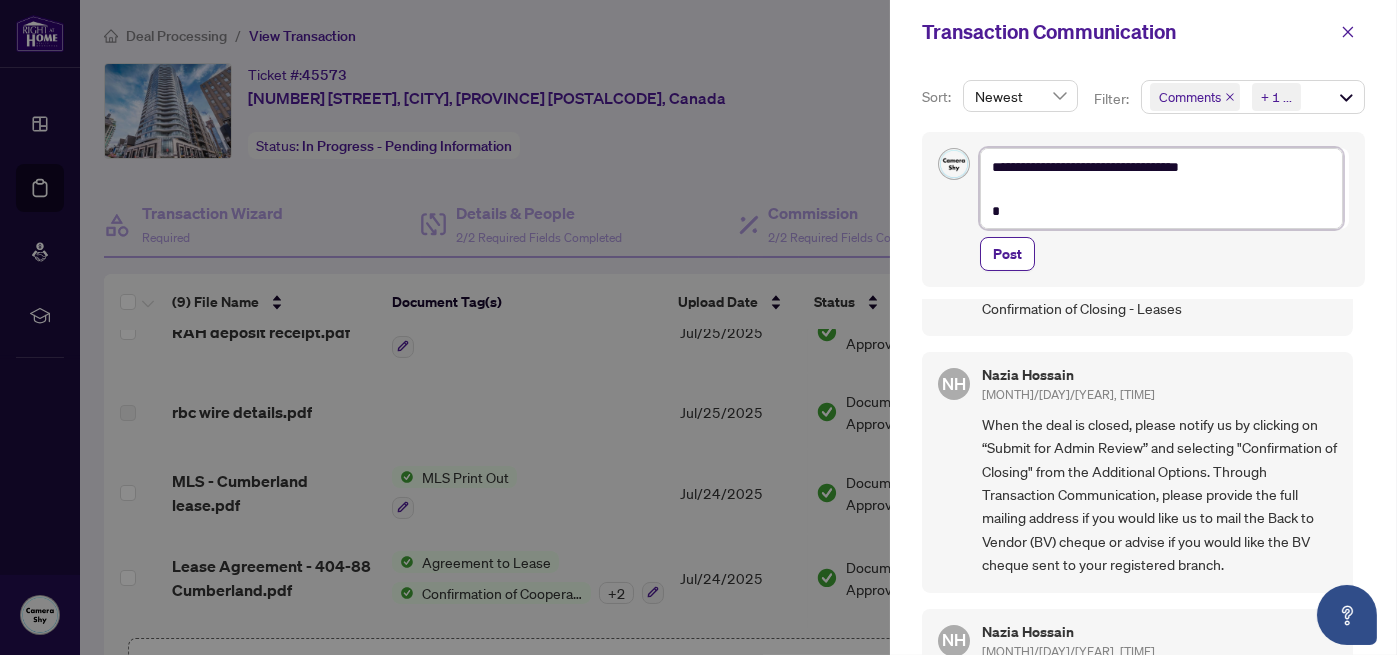 type on "**********" 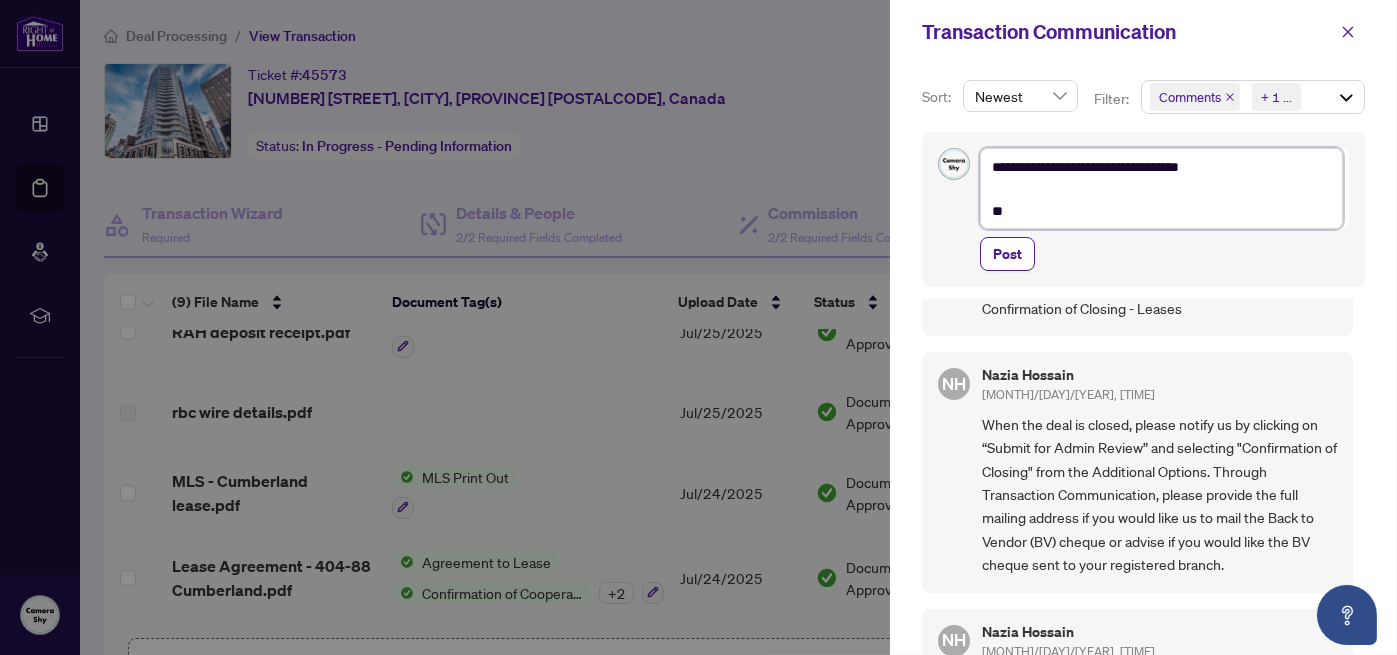 type on "**********" 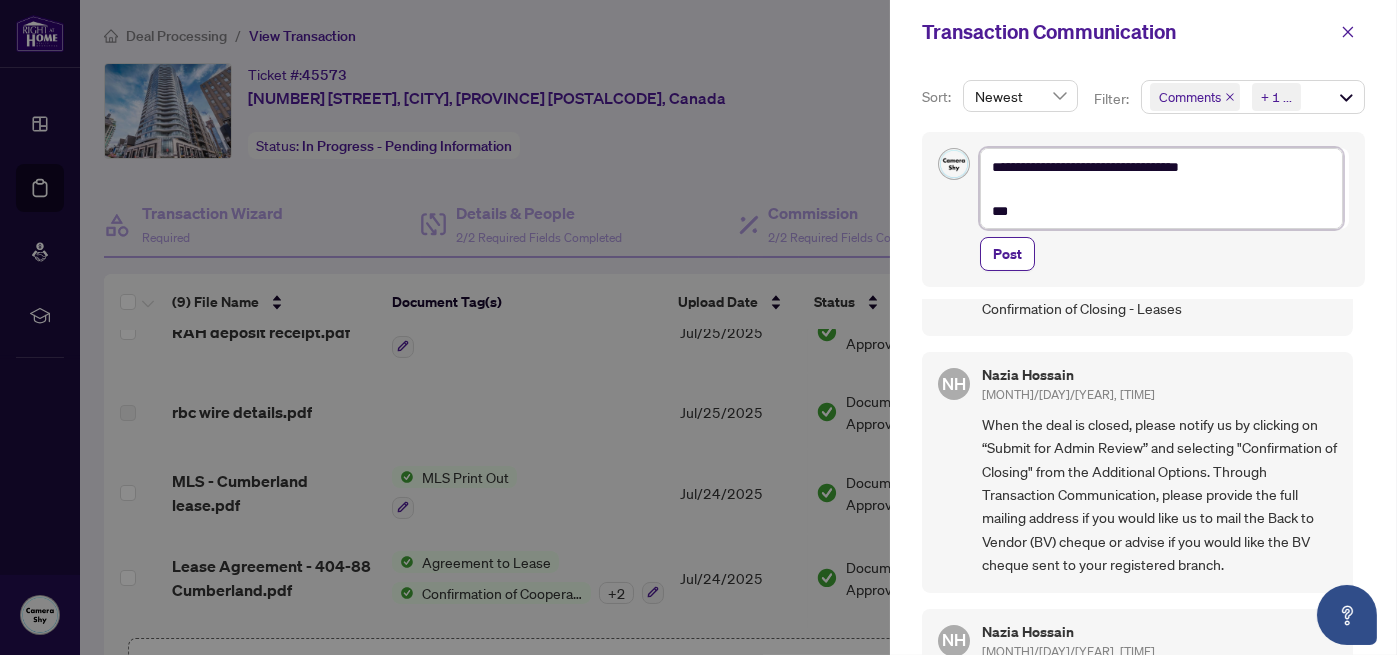 type on "**********" 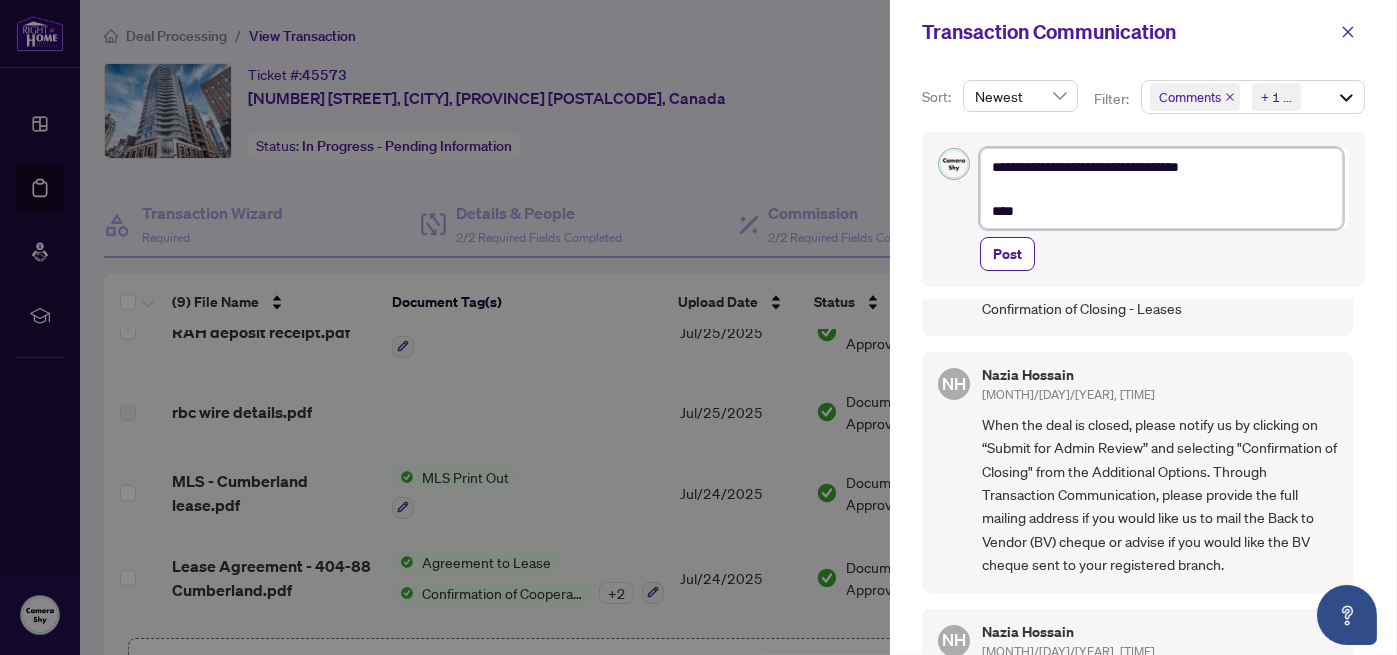 type on "**********" 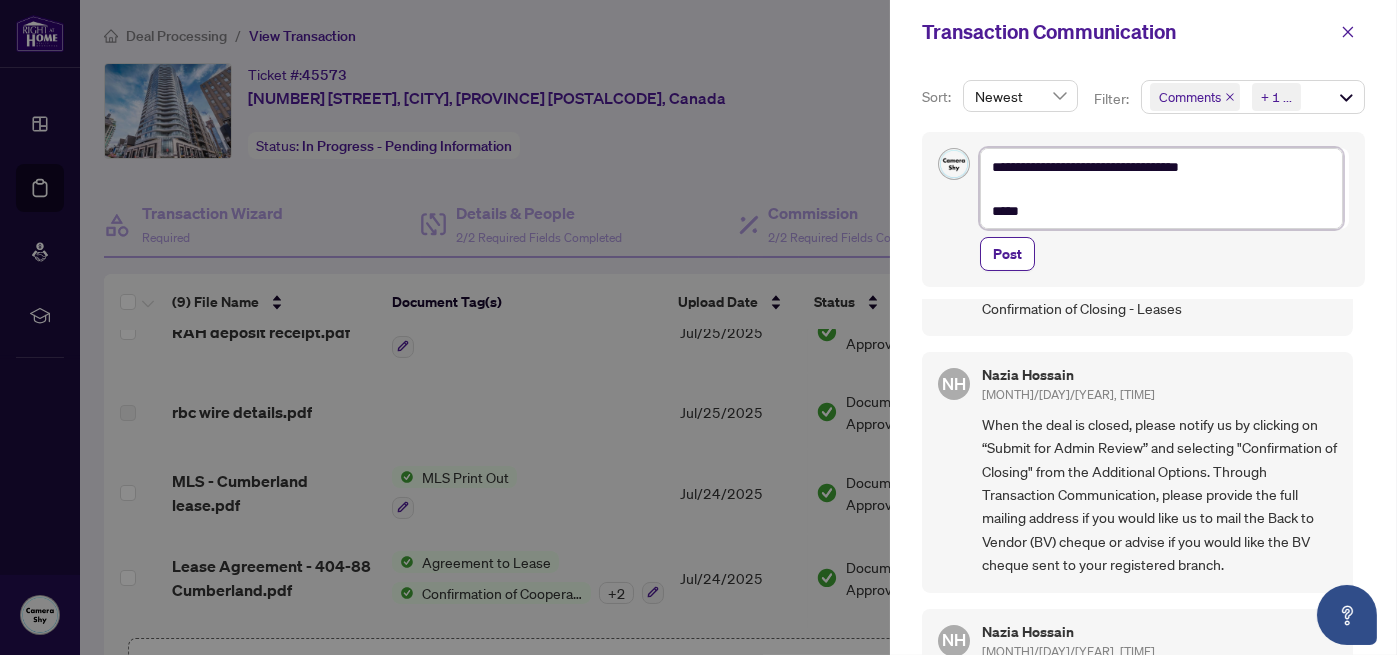 type on "**********" 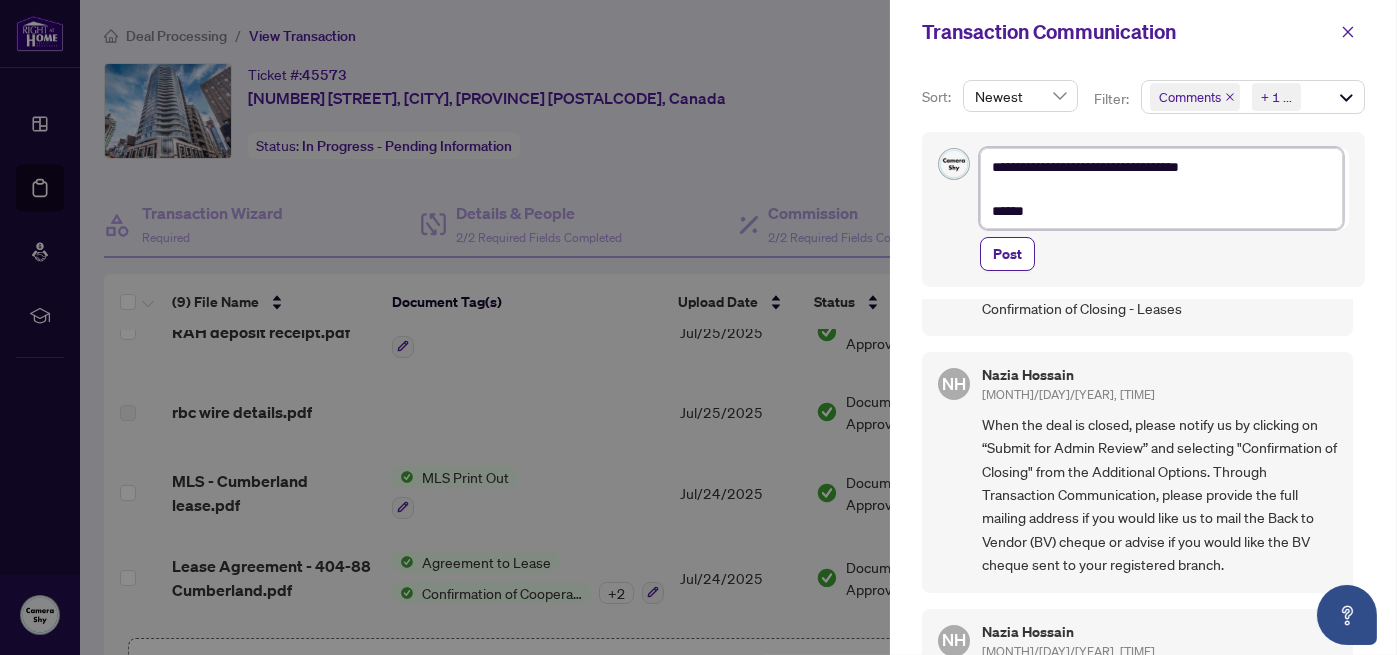 type on "**********" 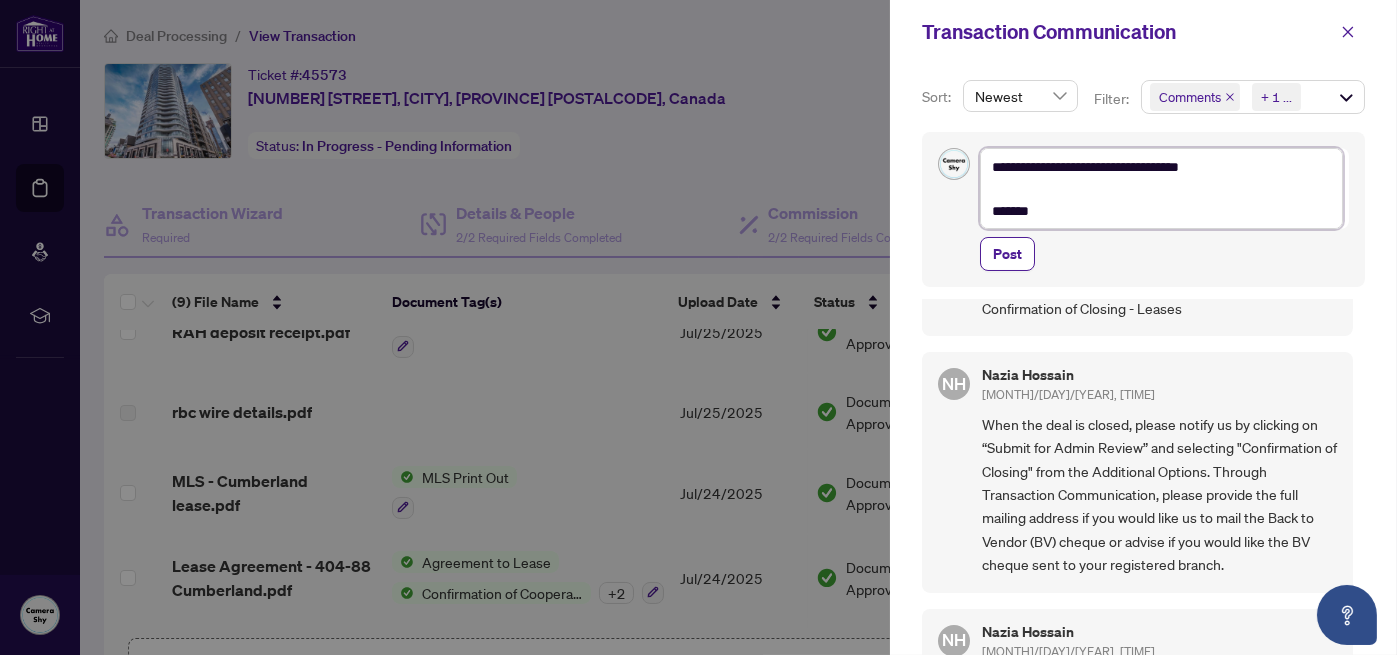 type on "**********" 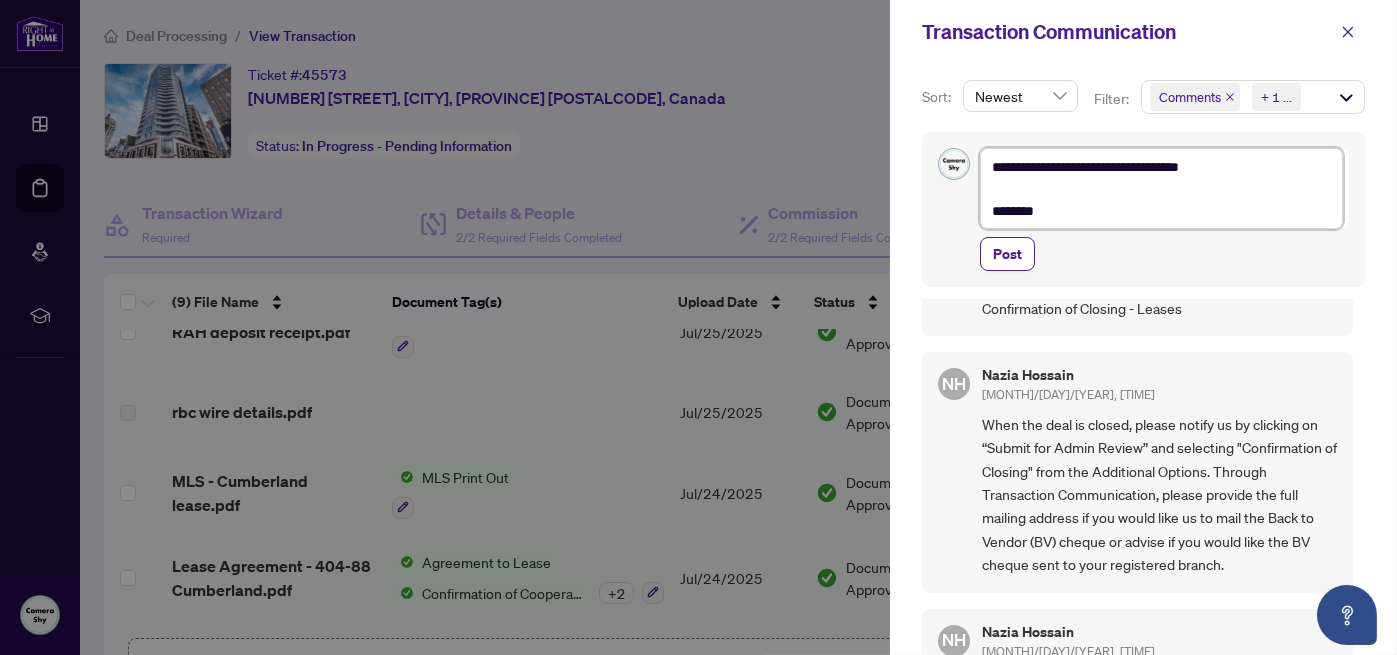 type on "**********" 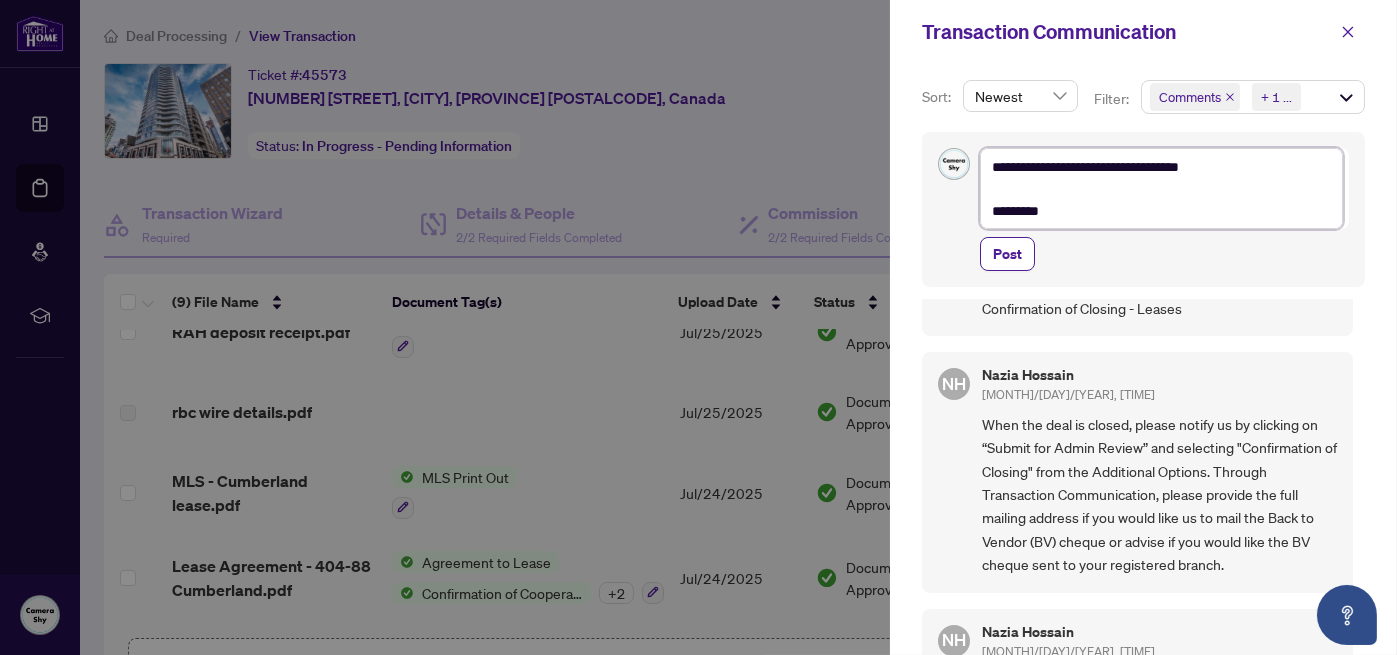 type on "**********" 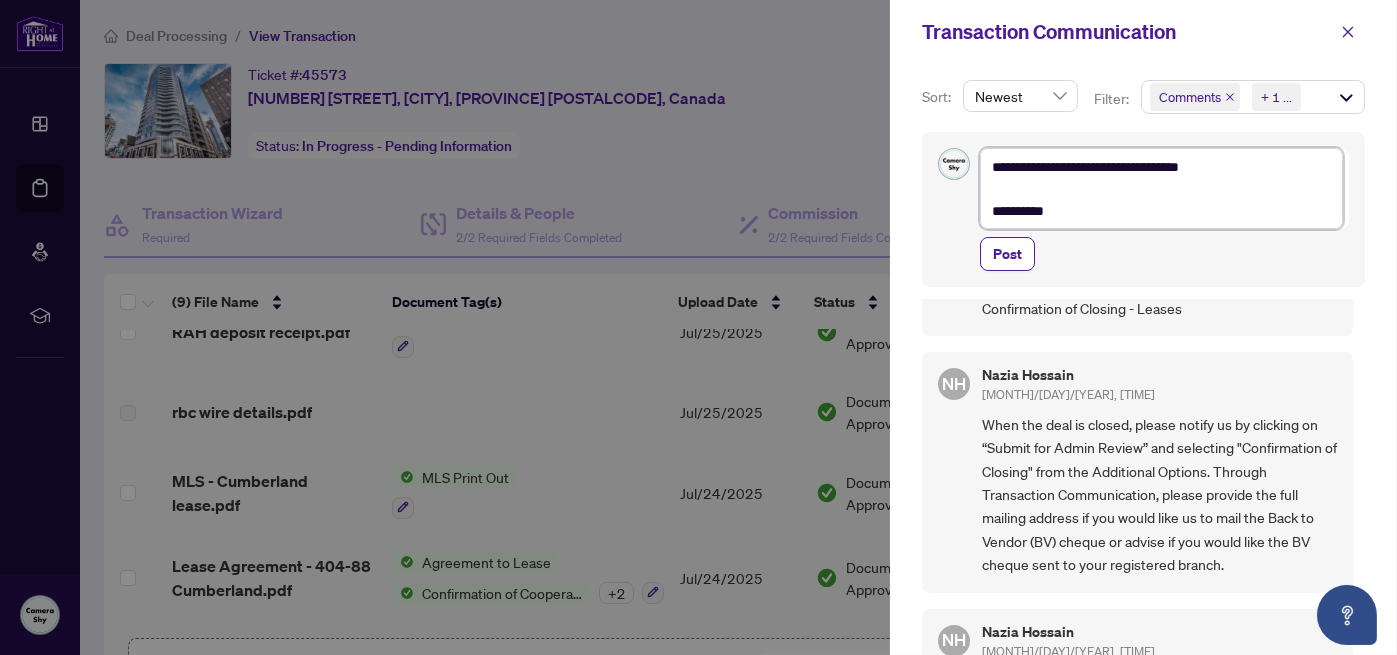 type on "**********" 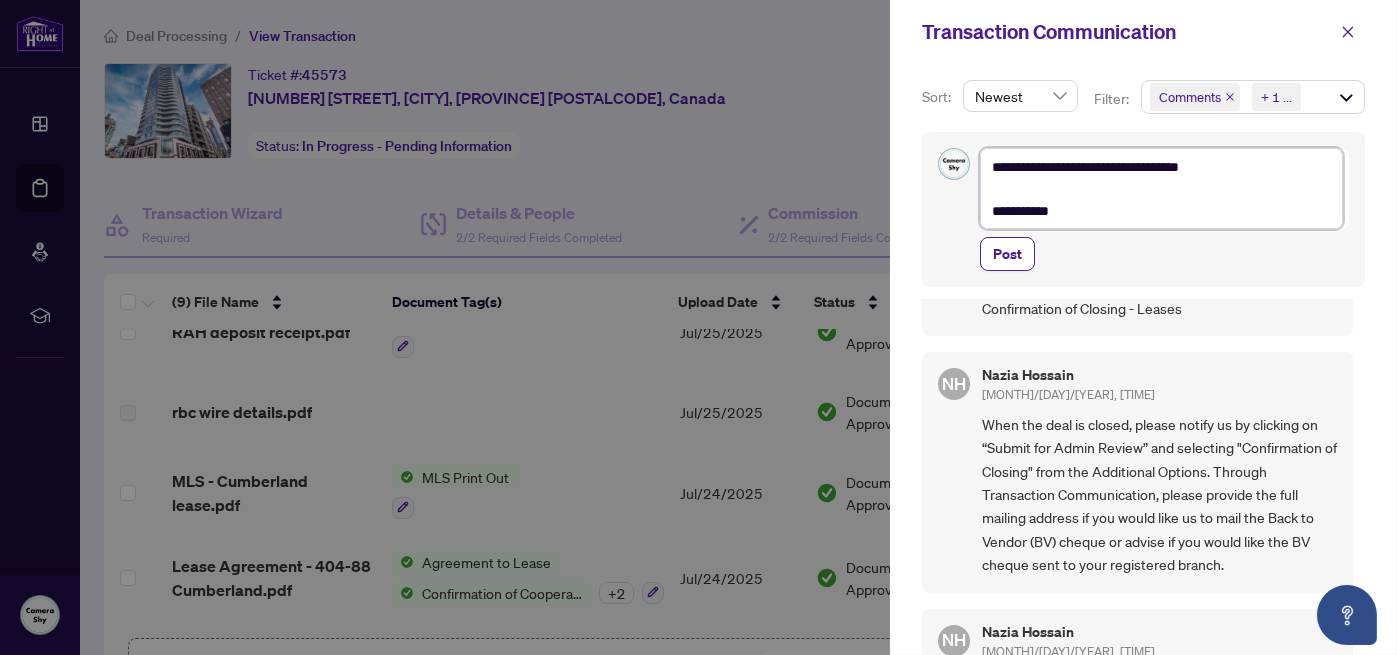 type on "**********" 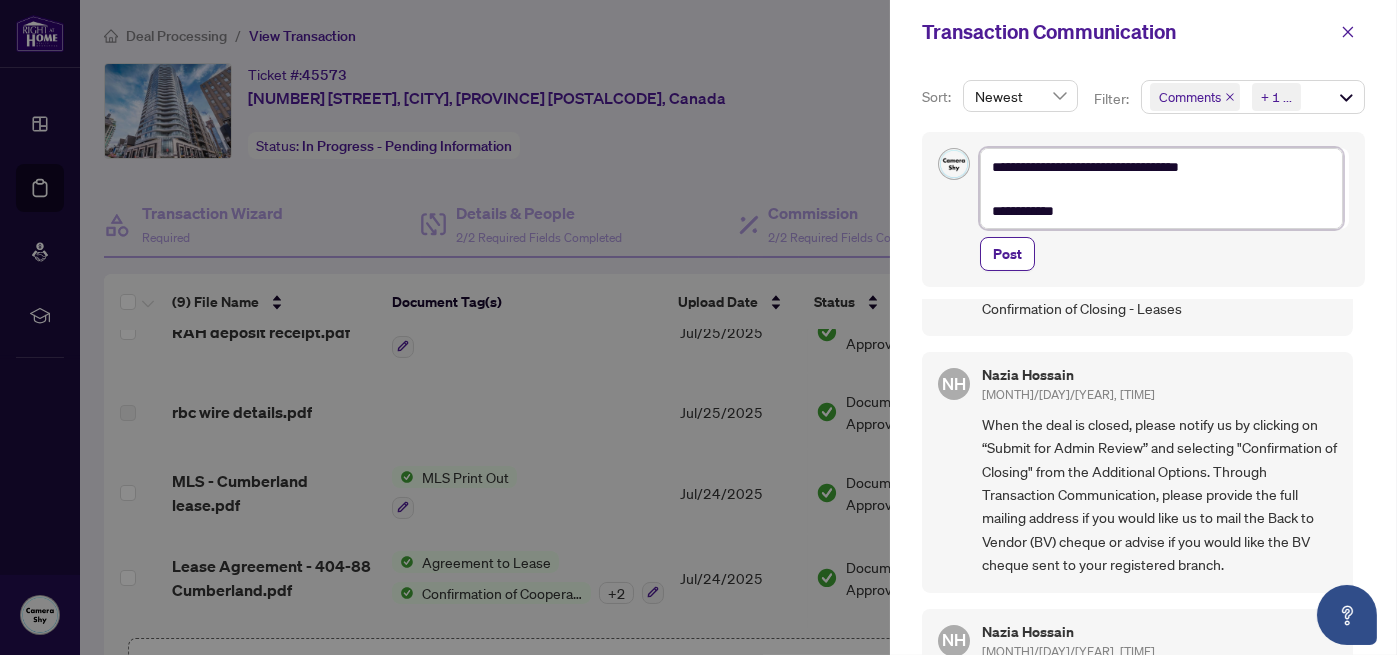 type on "**********" 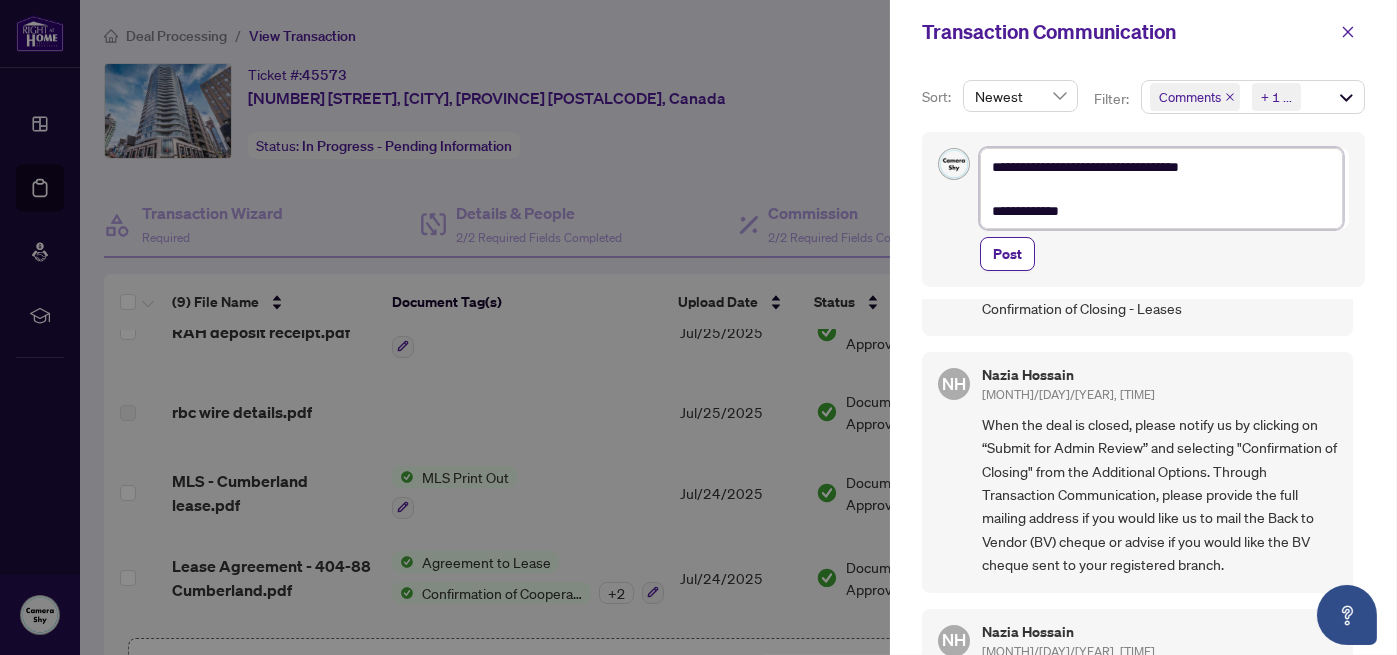 type on "**********" 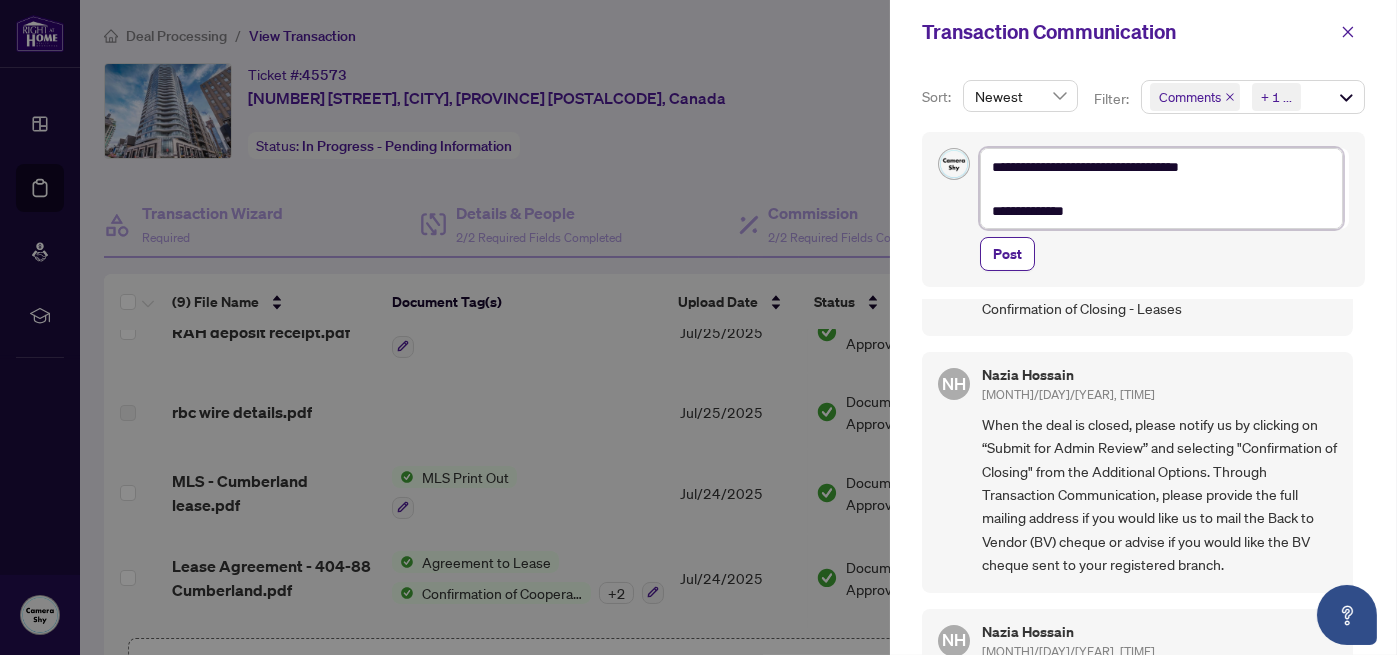 type on "**********" 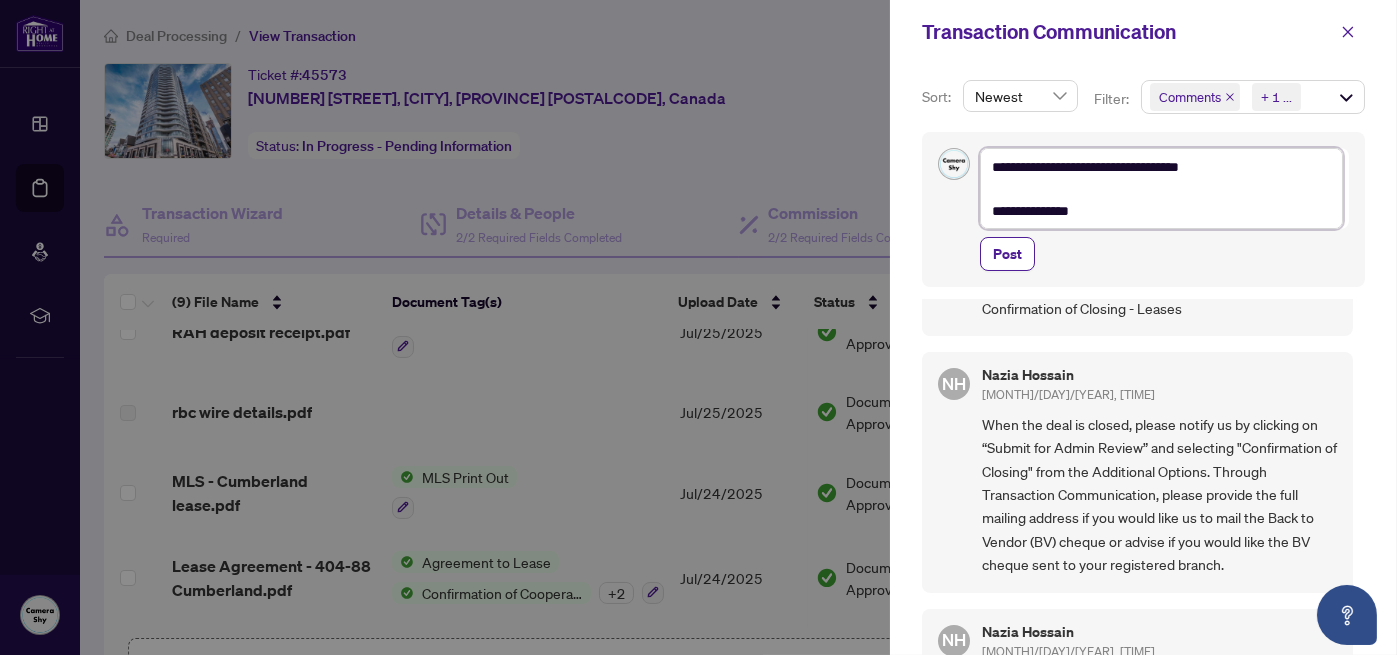 type on "**********" 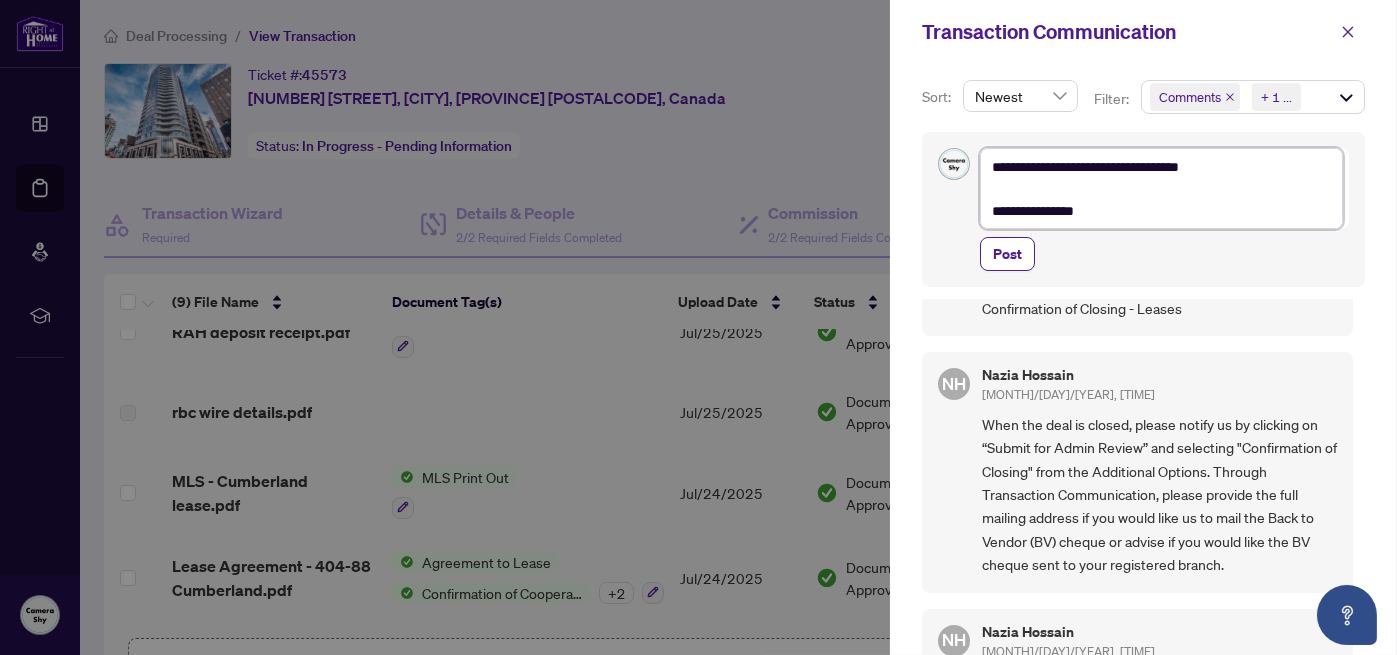 type on "**********" 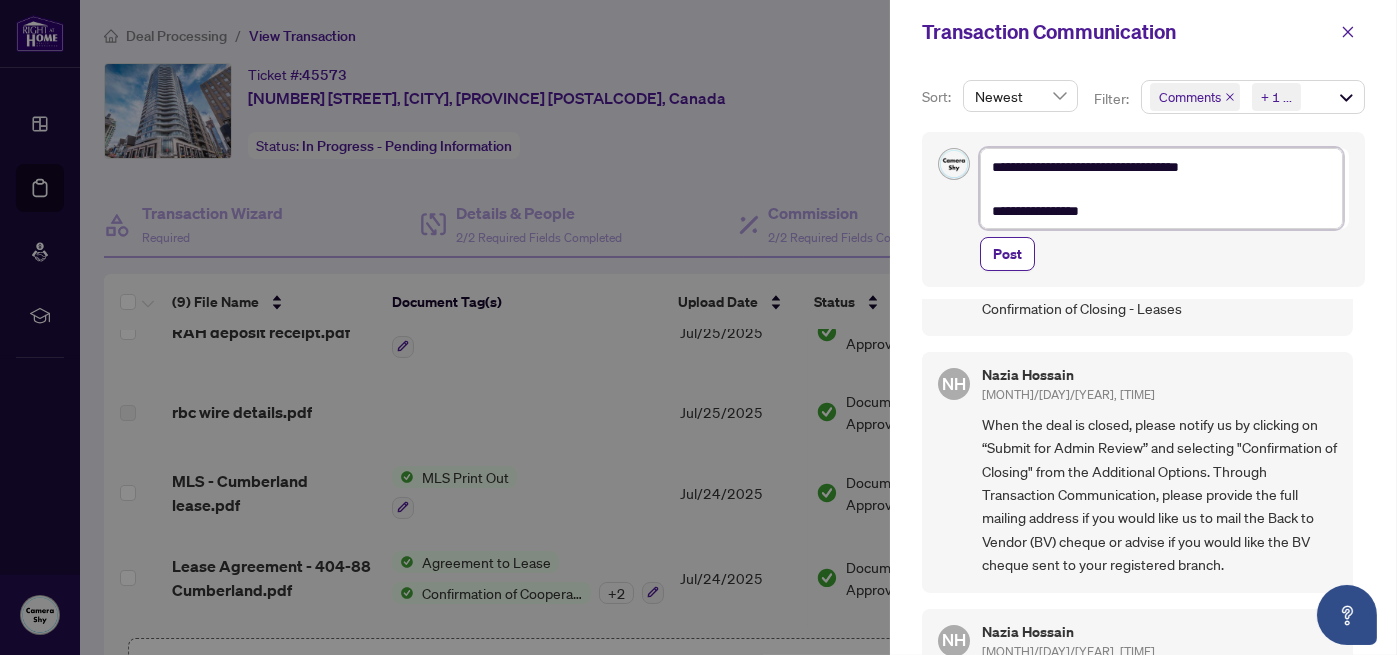 type on "**********" 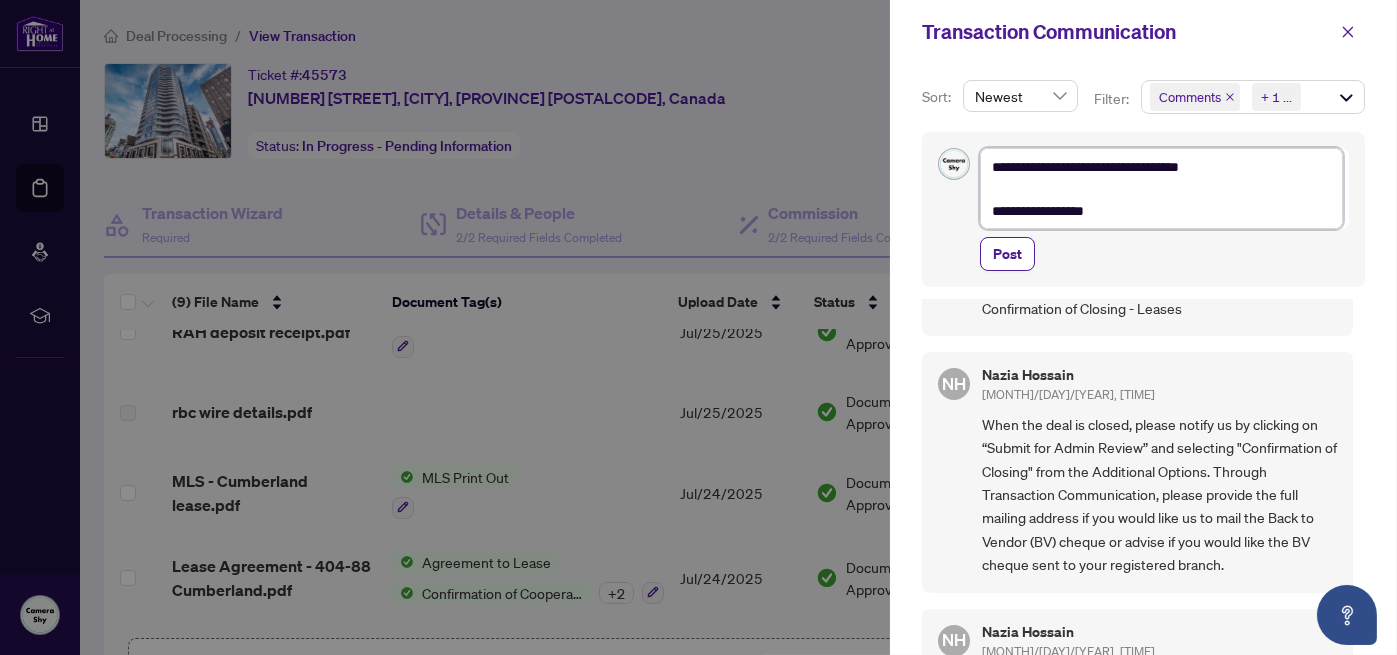 type on "**********" 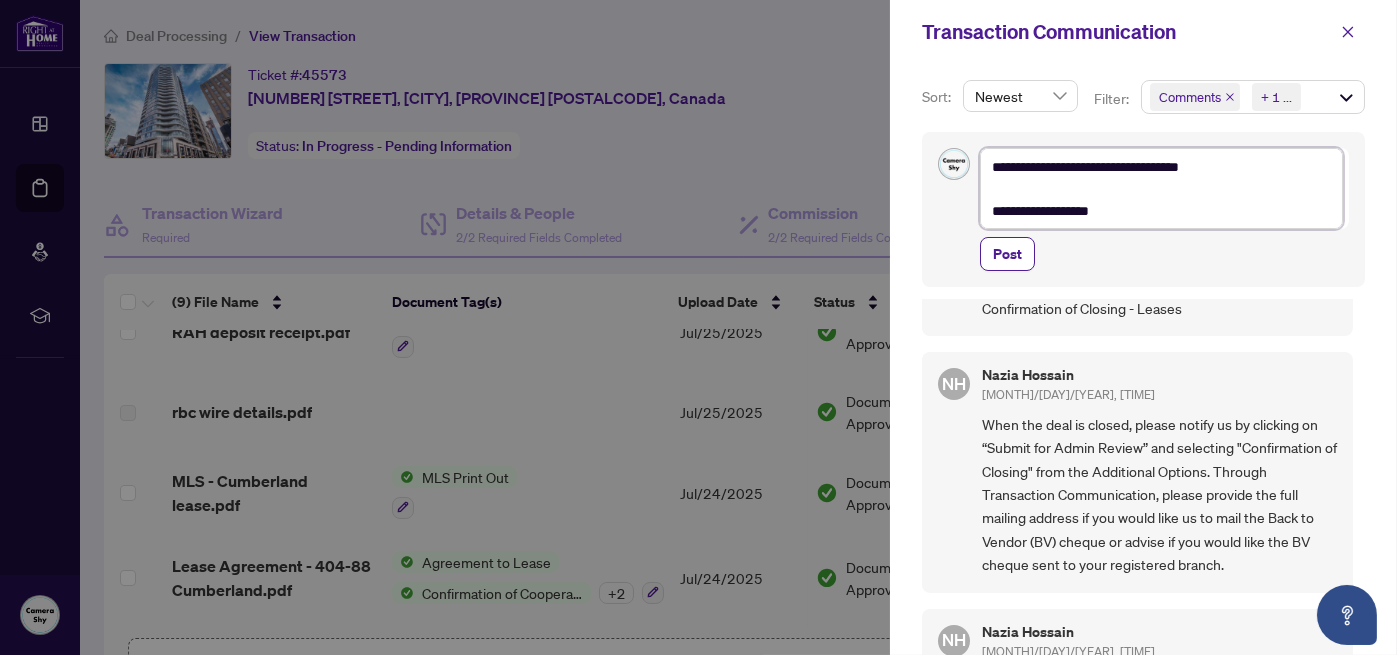 type on "**********" 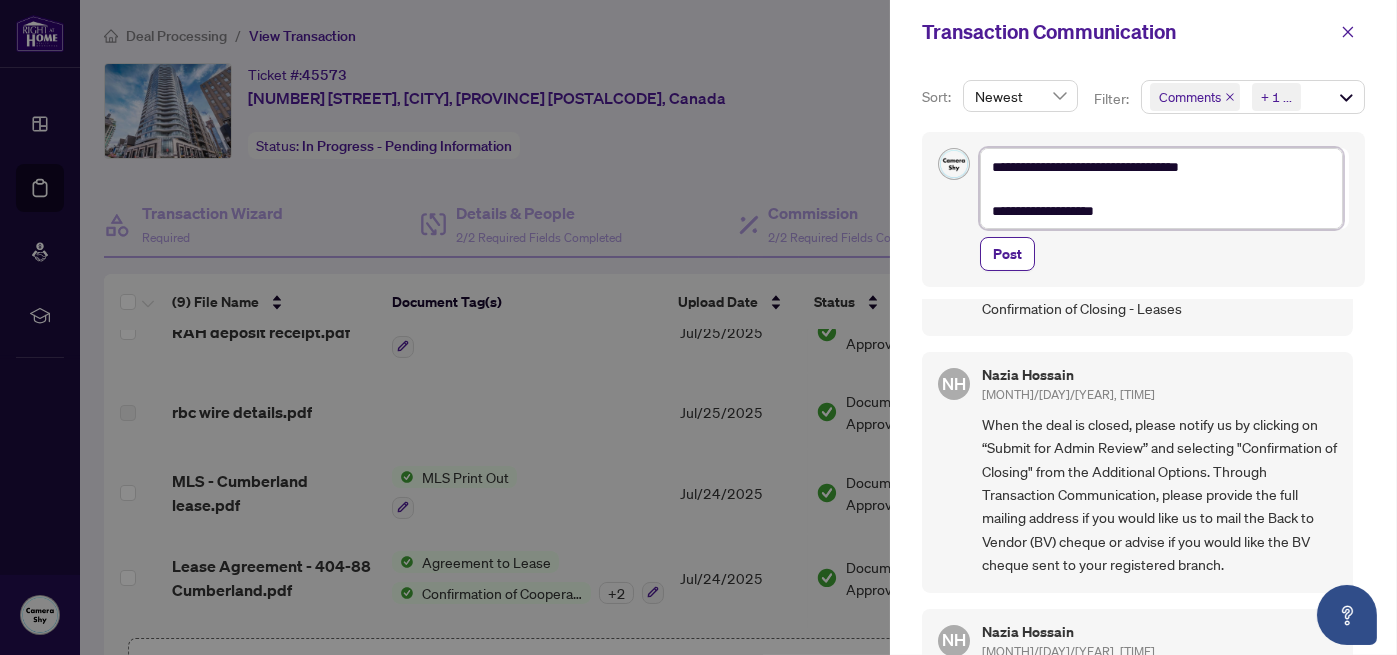 type on "**********" 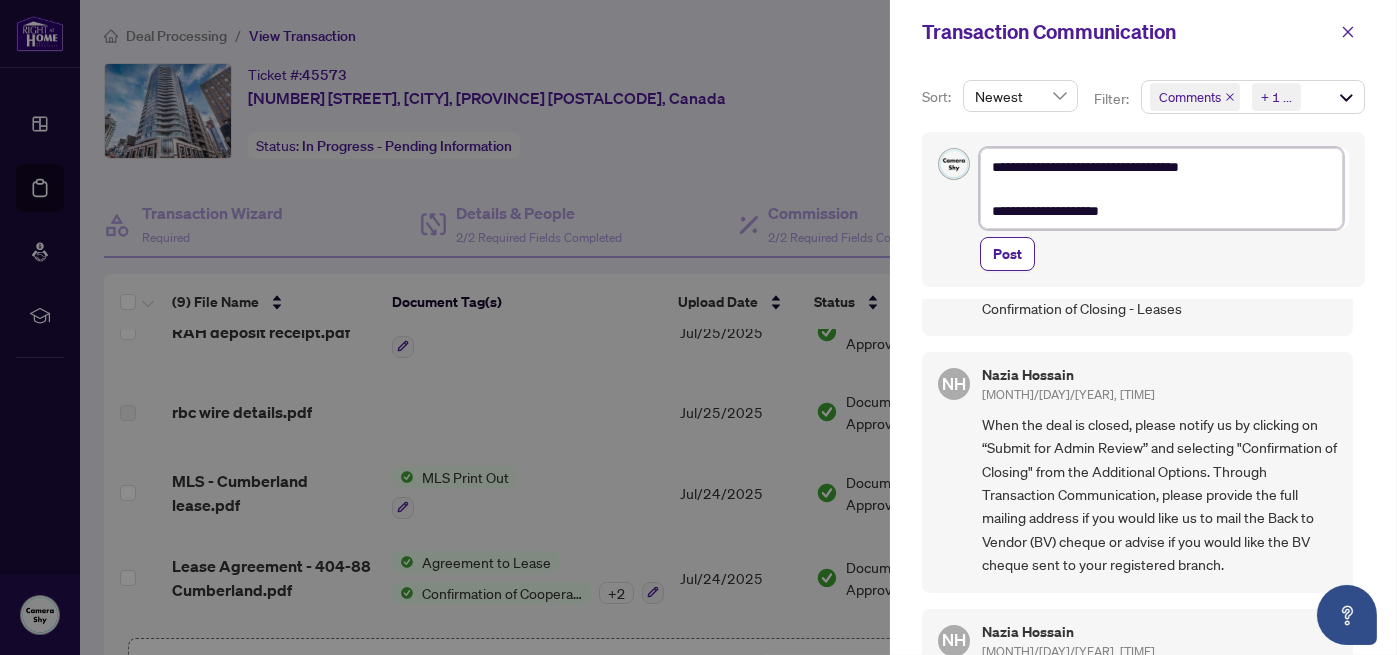 type on "**********" 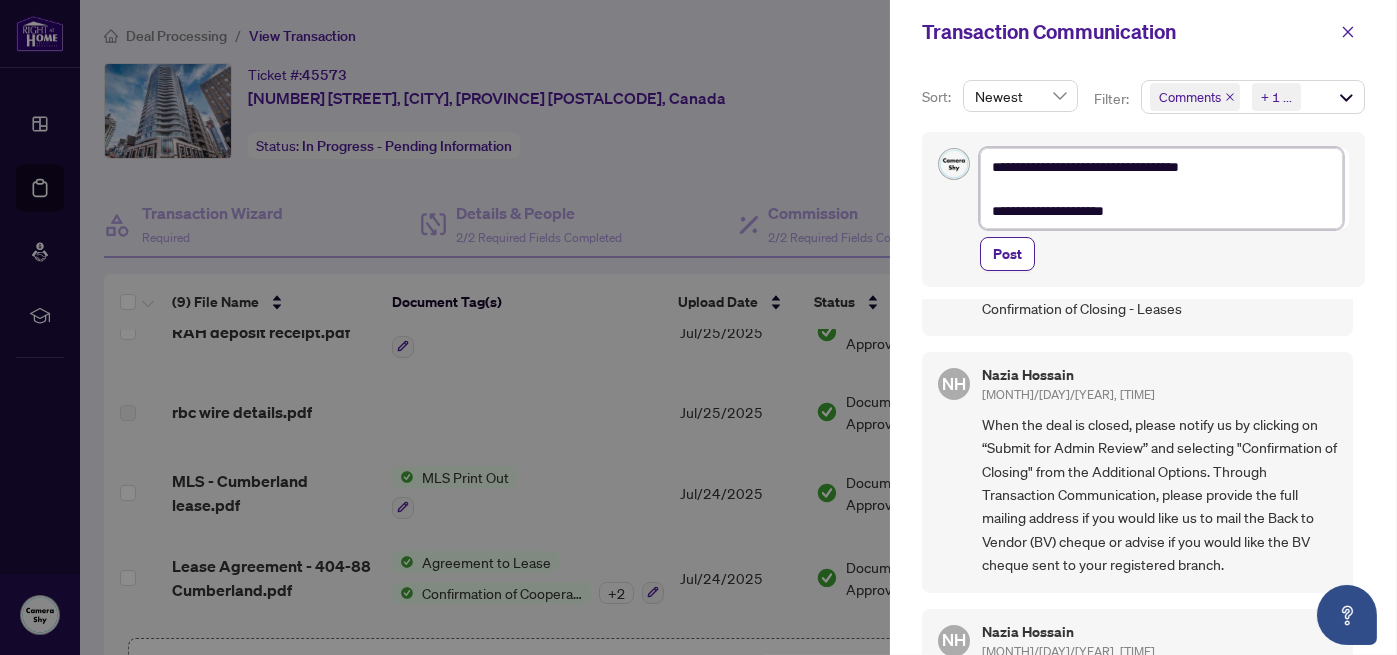 type on "**********" 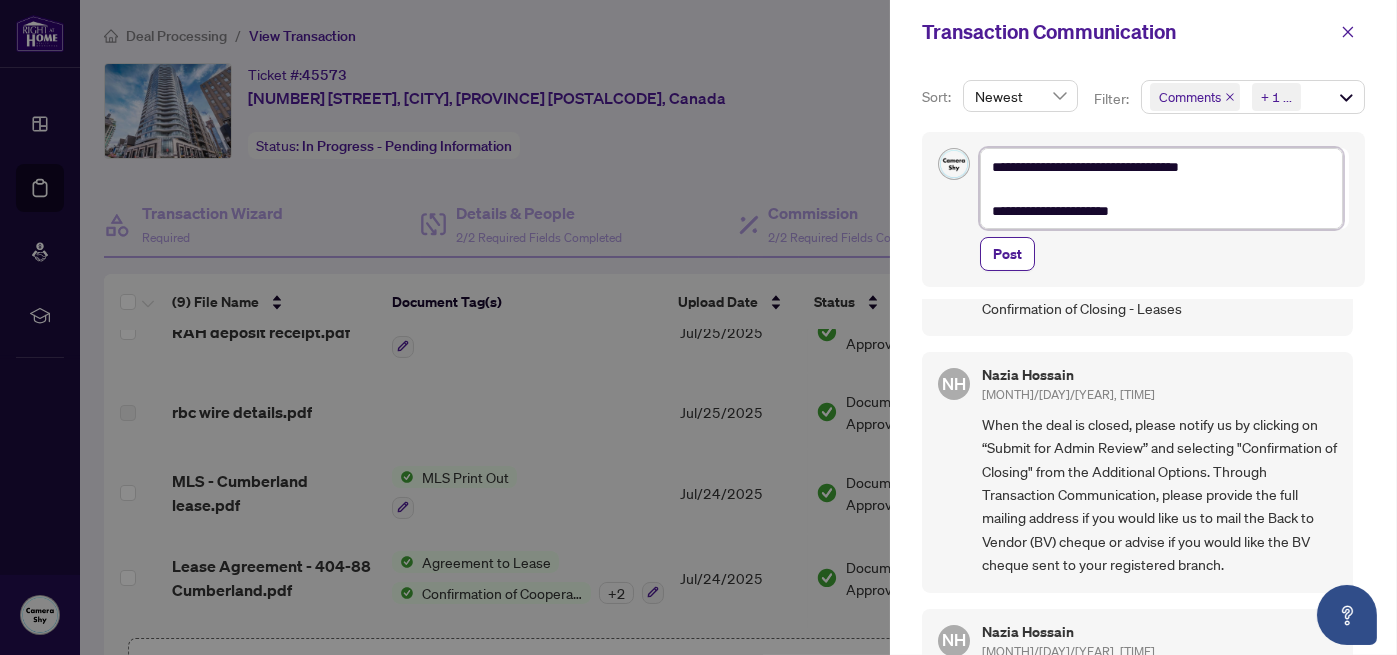 type on "**********" 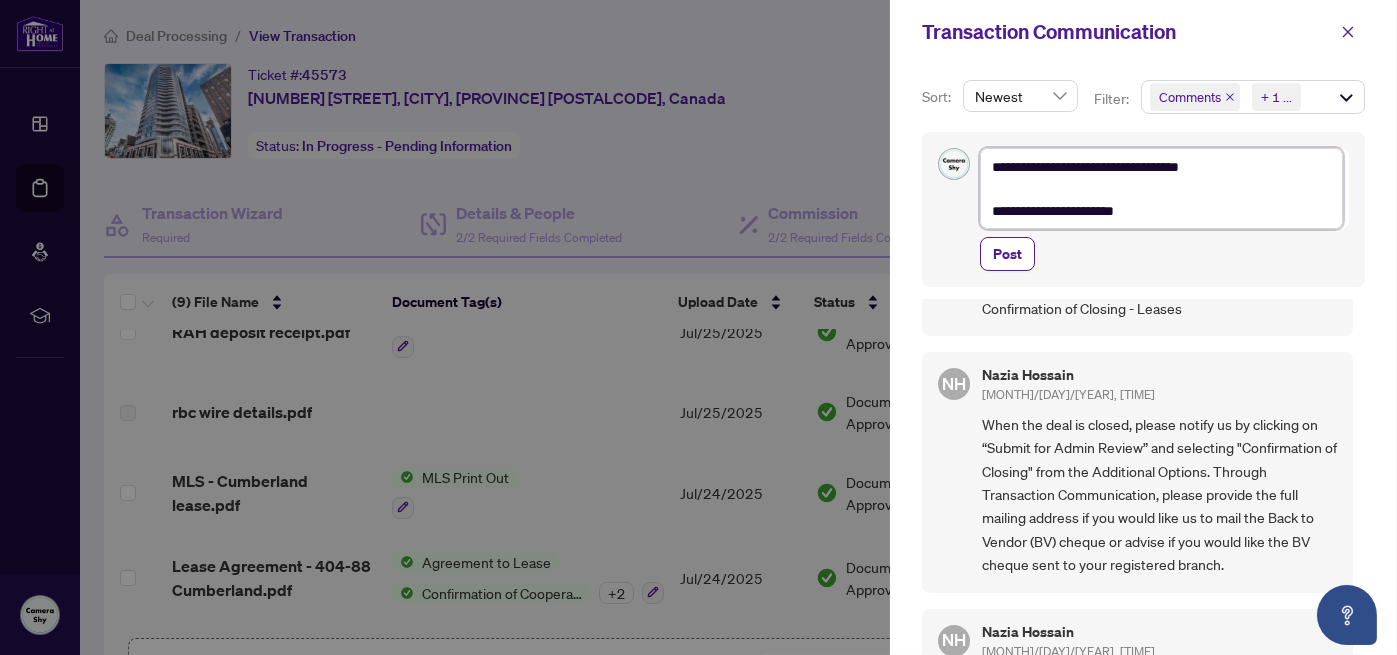 type on "**********" 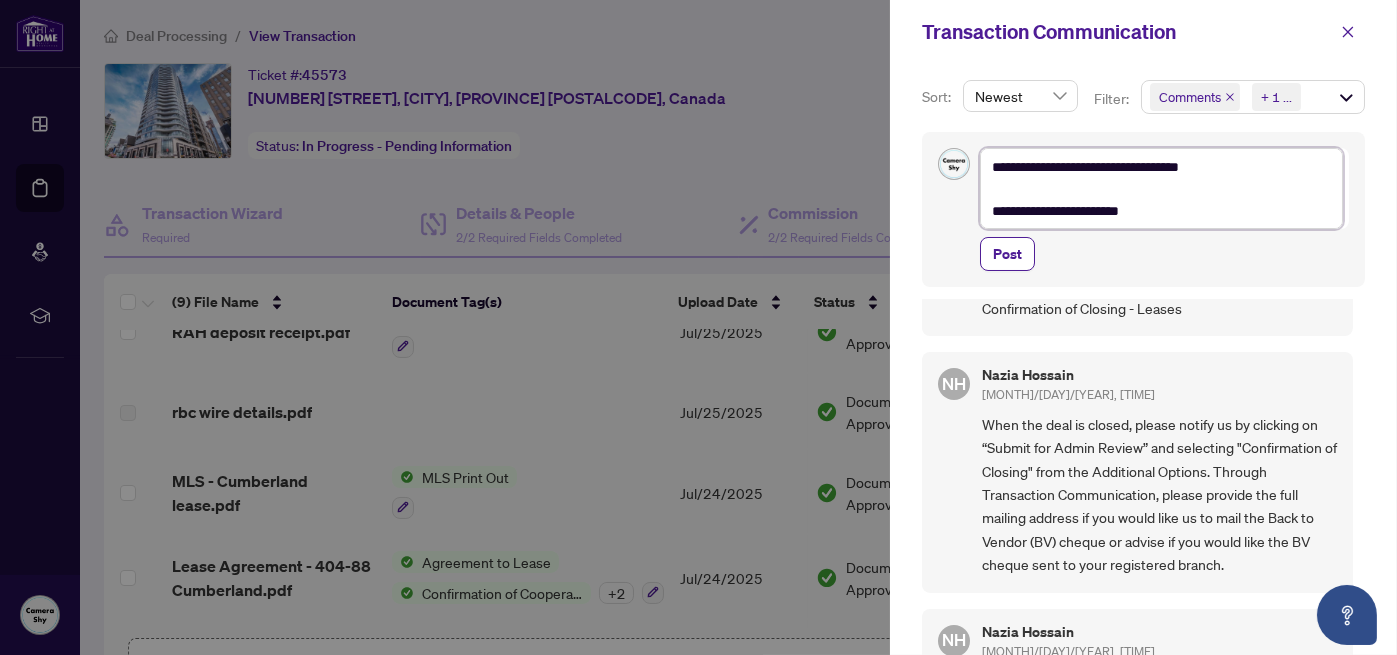 type on "**********" 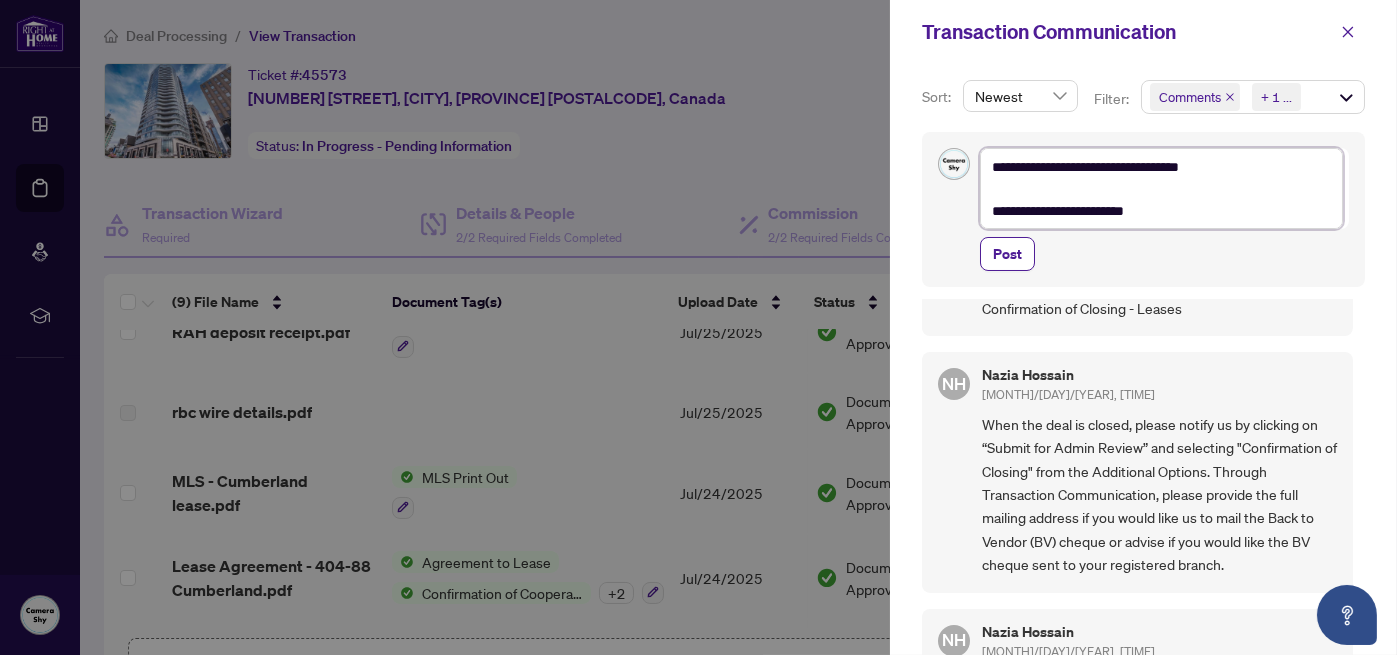 type on "**********" 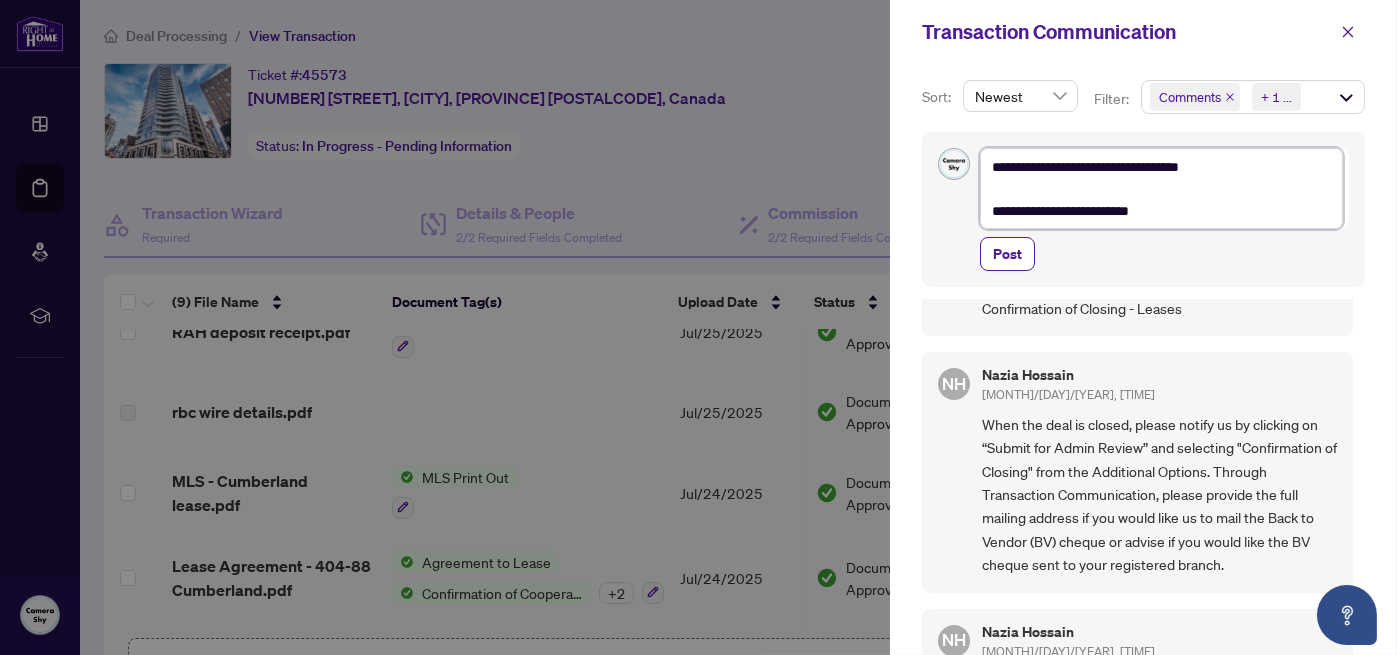 type on "**********" 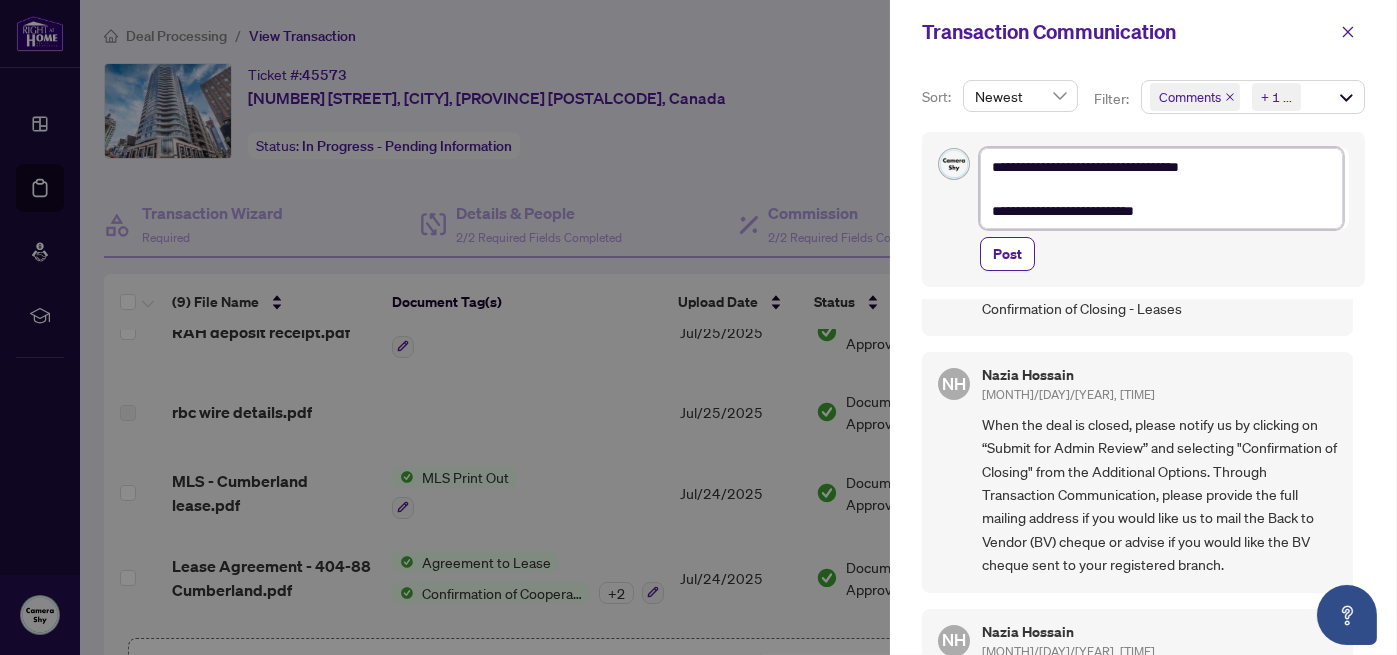 type on "**********" 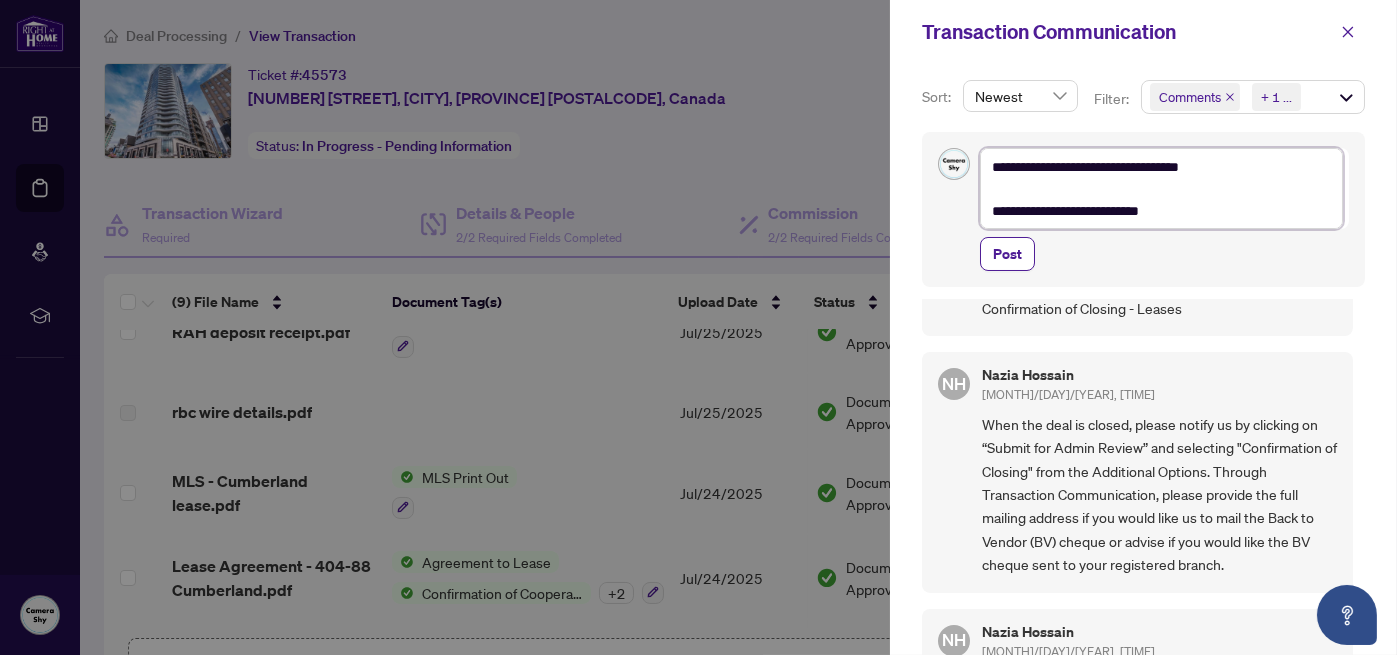 type on "**********" 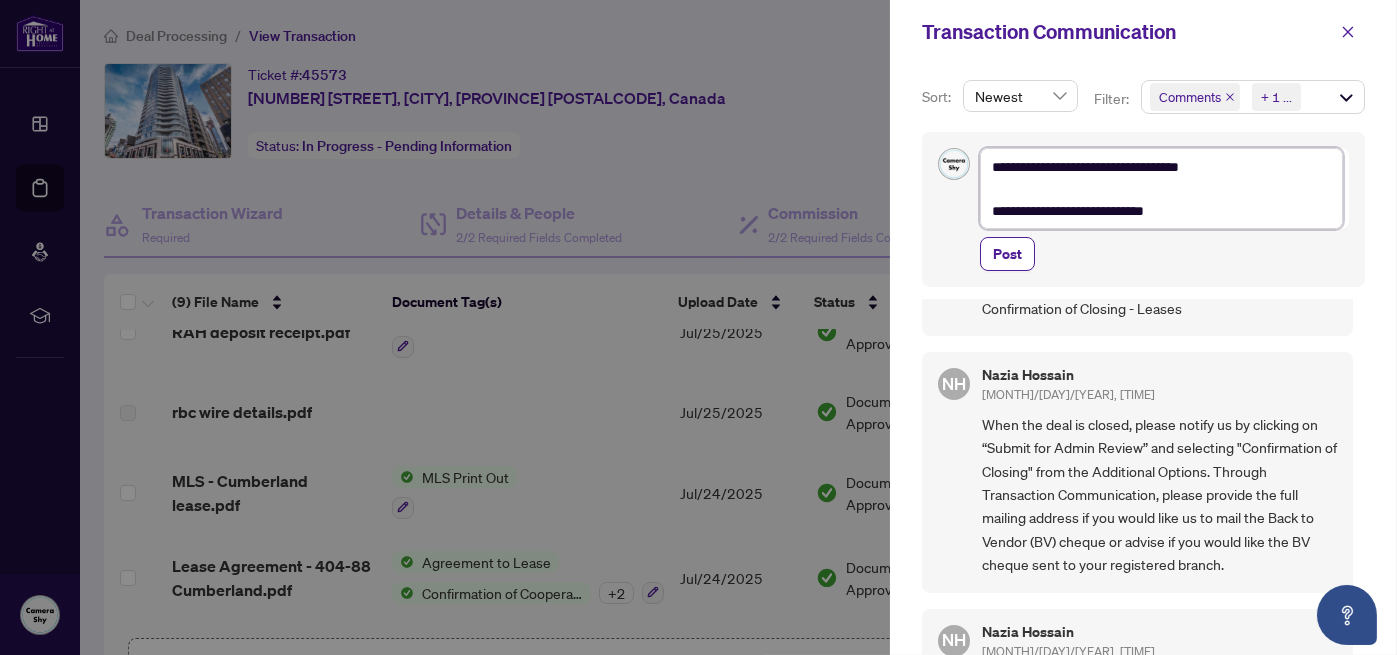 type on "**********" 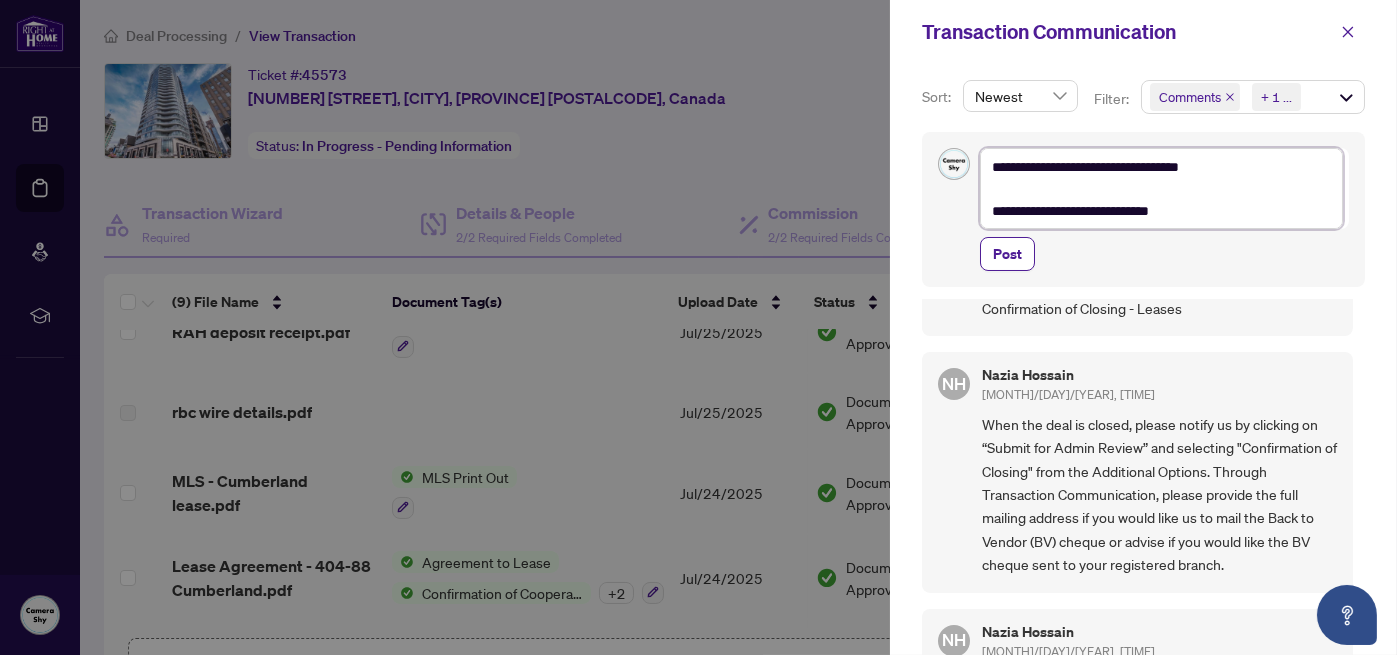type on "**********" 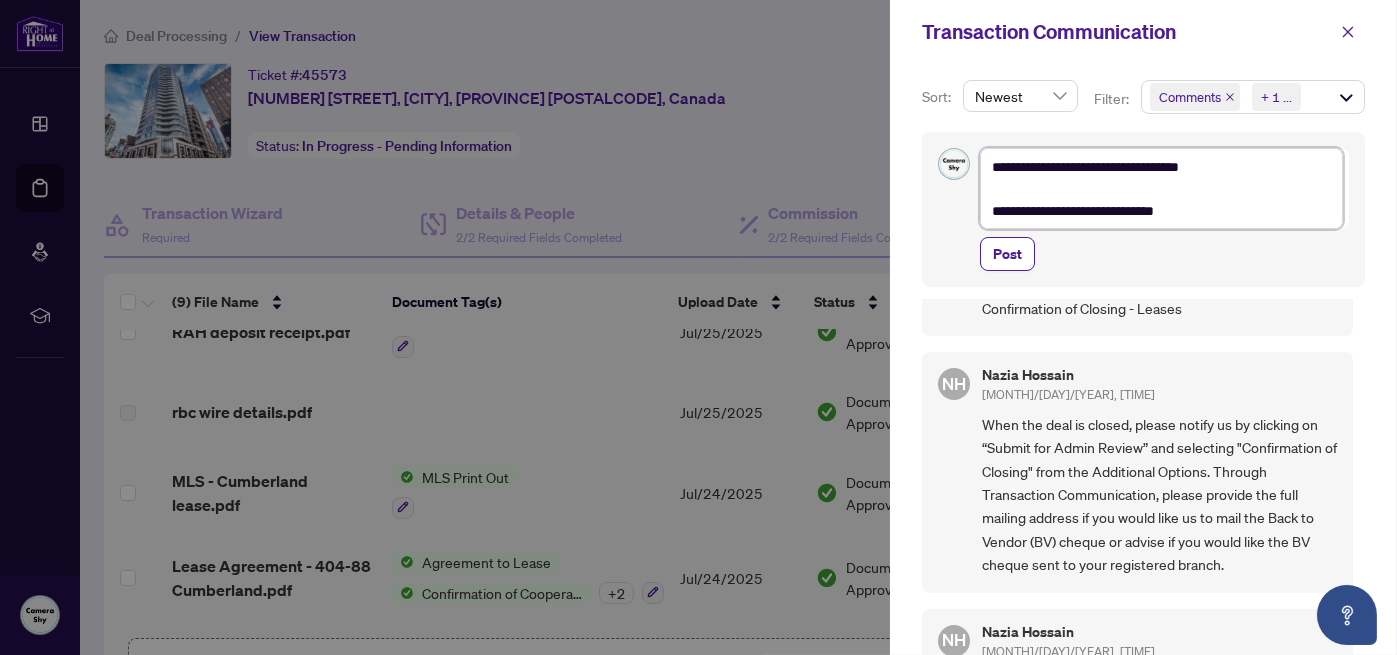 type on "**********" 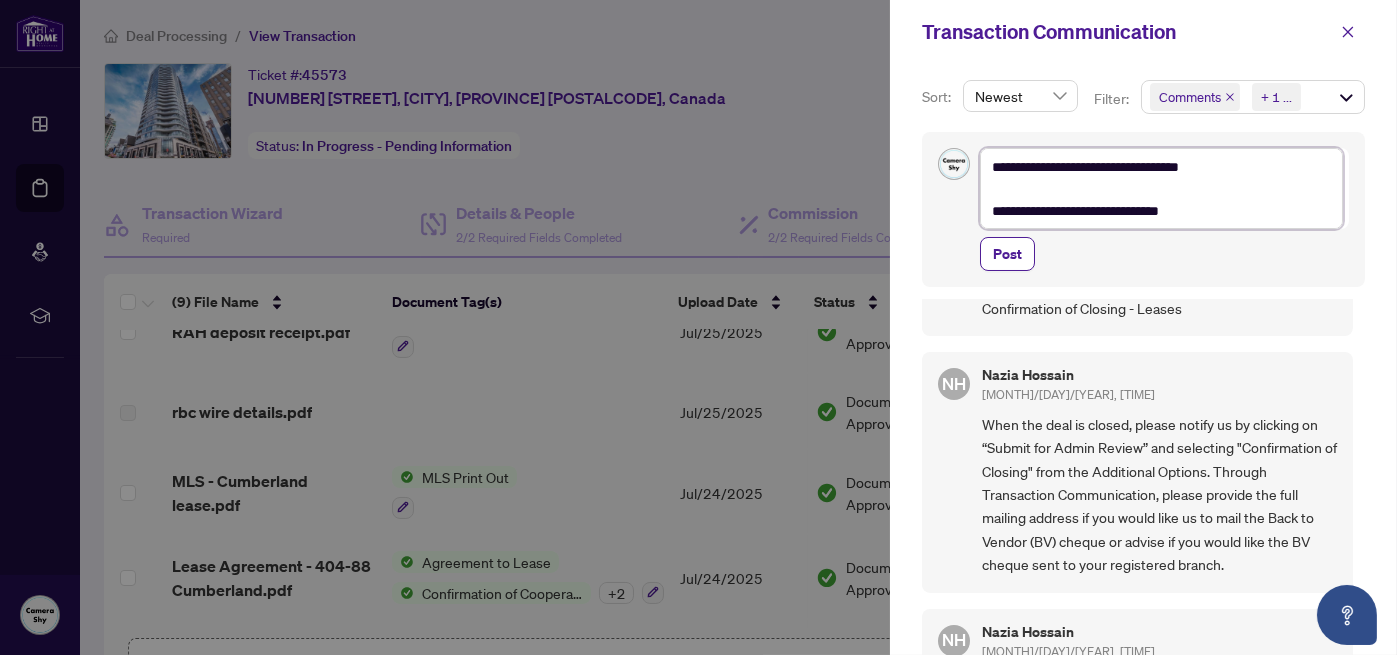 type on "**********" 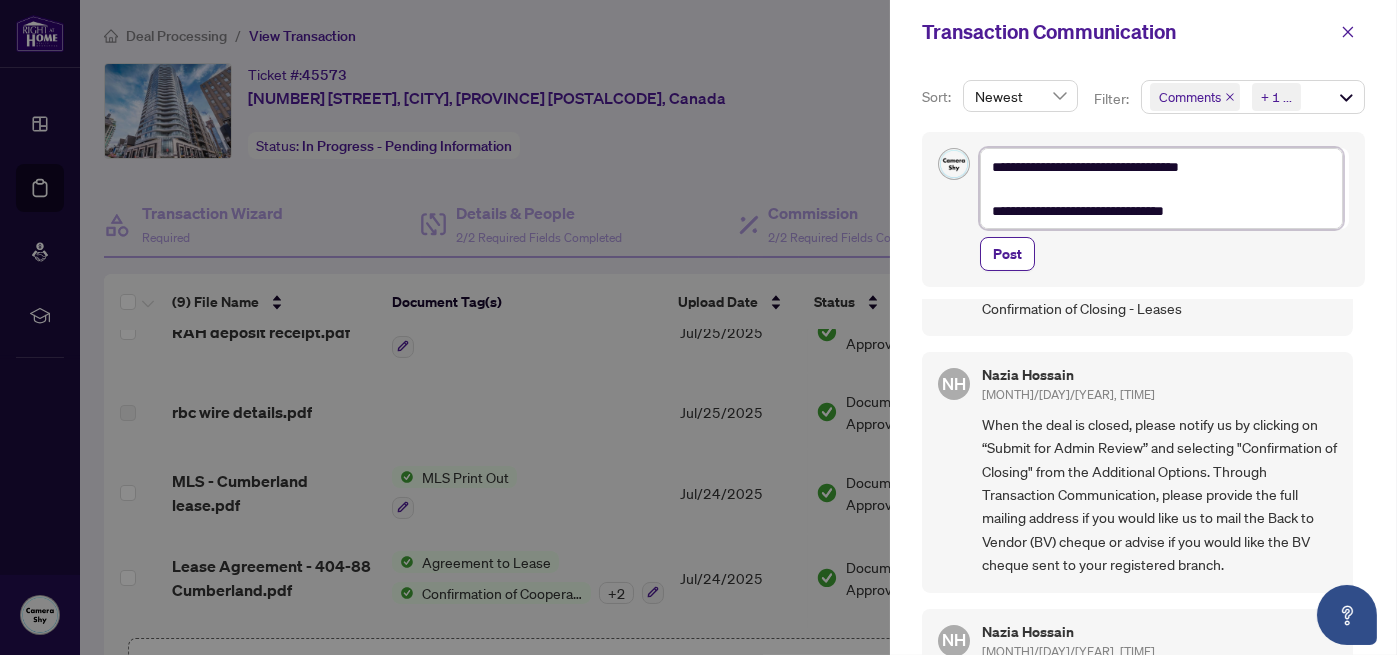 type on "**********" 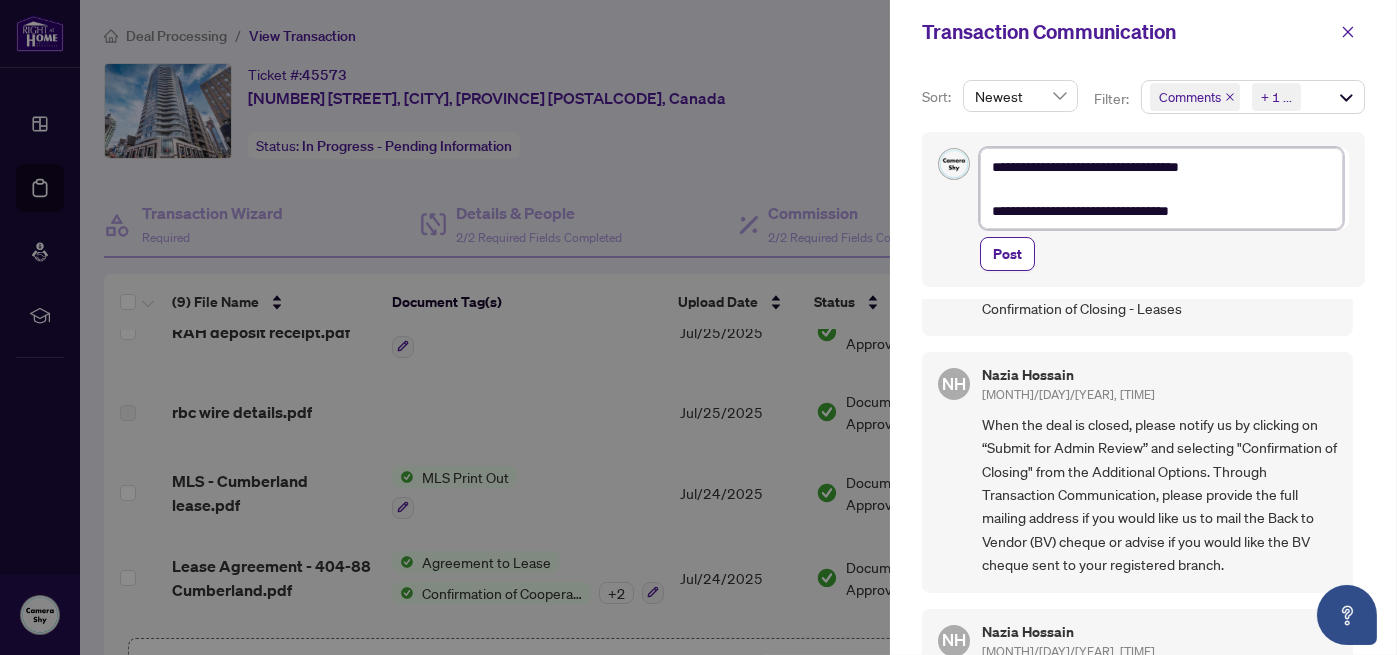 type on "**********" 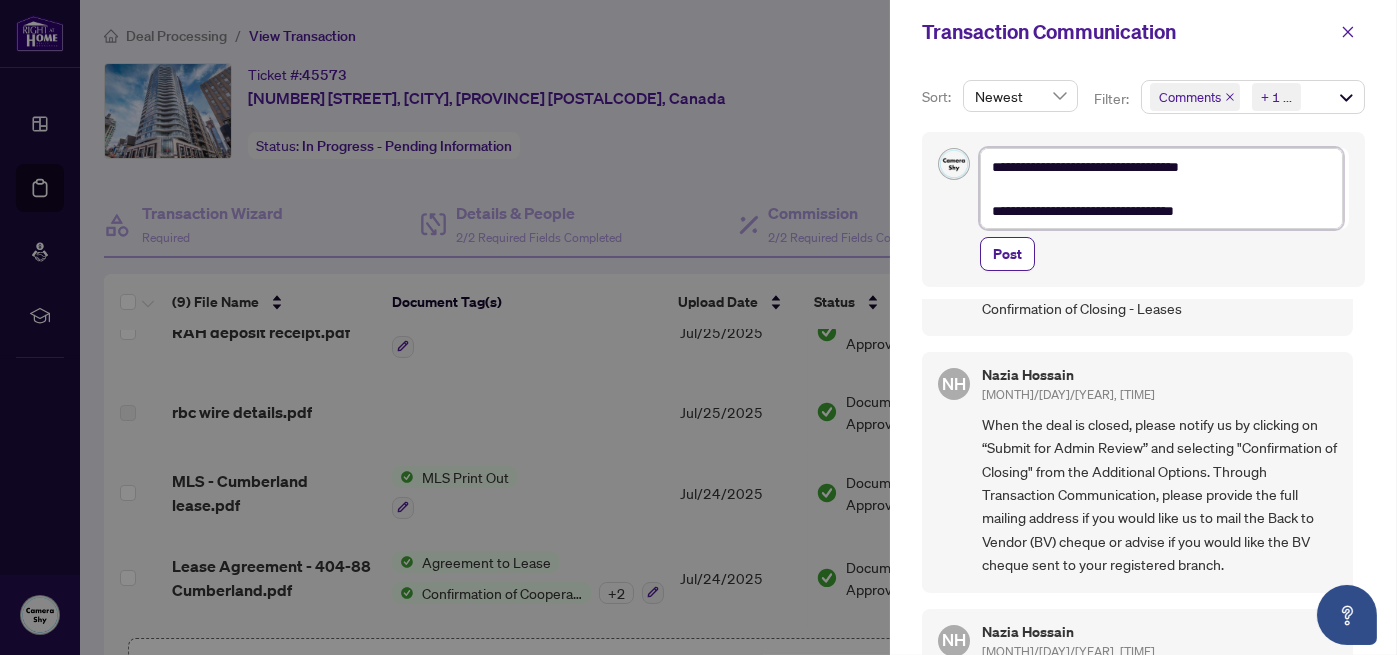 type 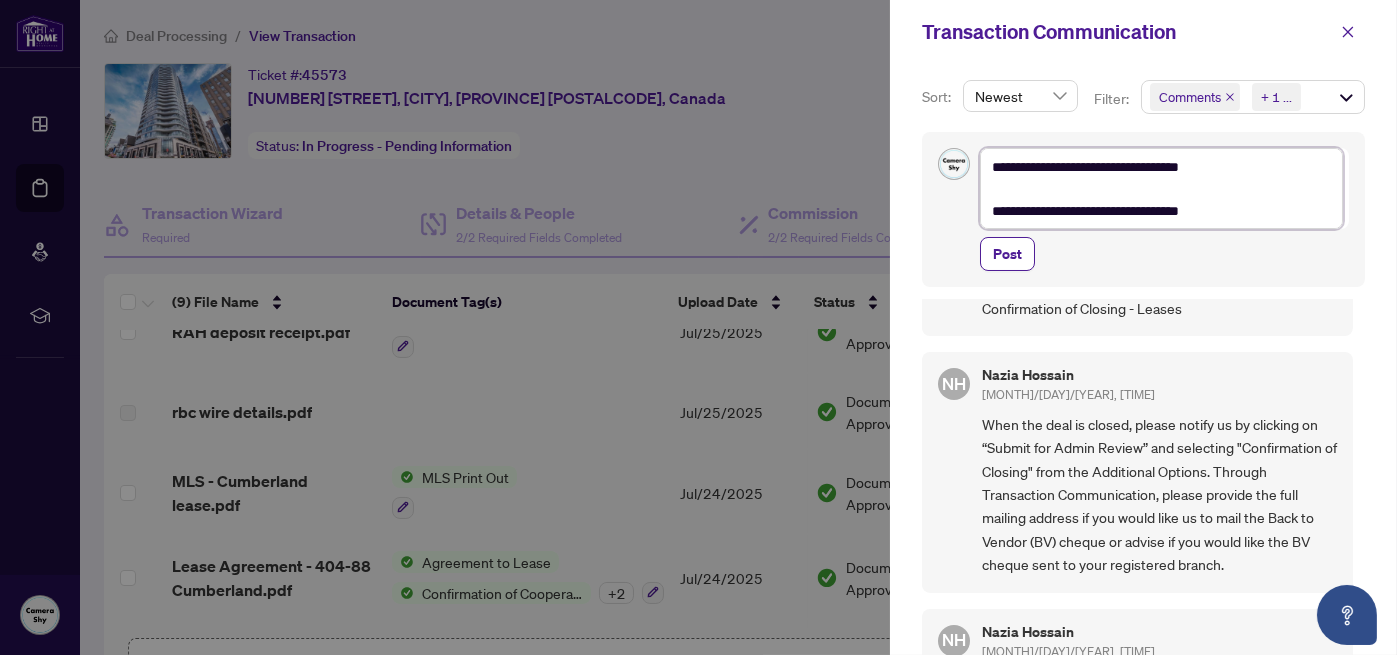 type 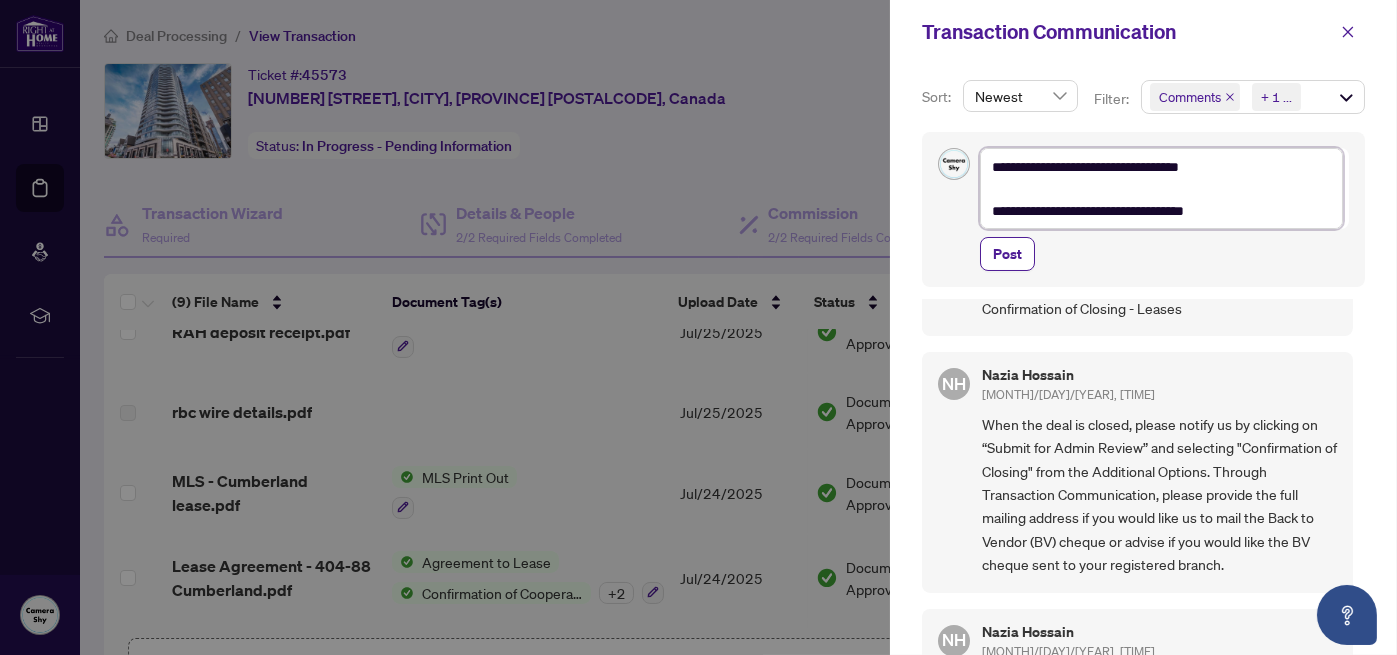 type 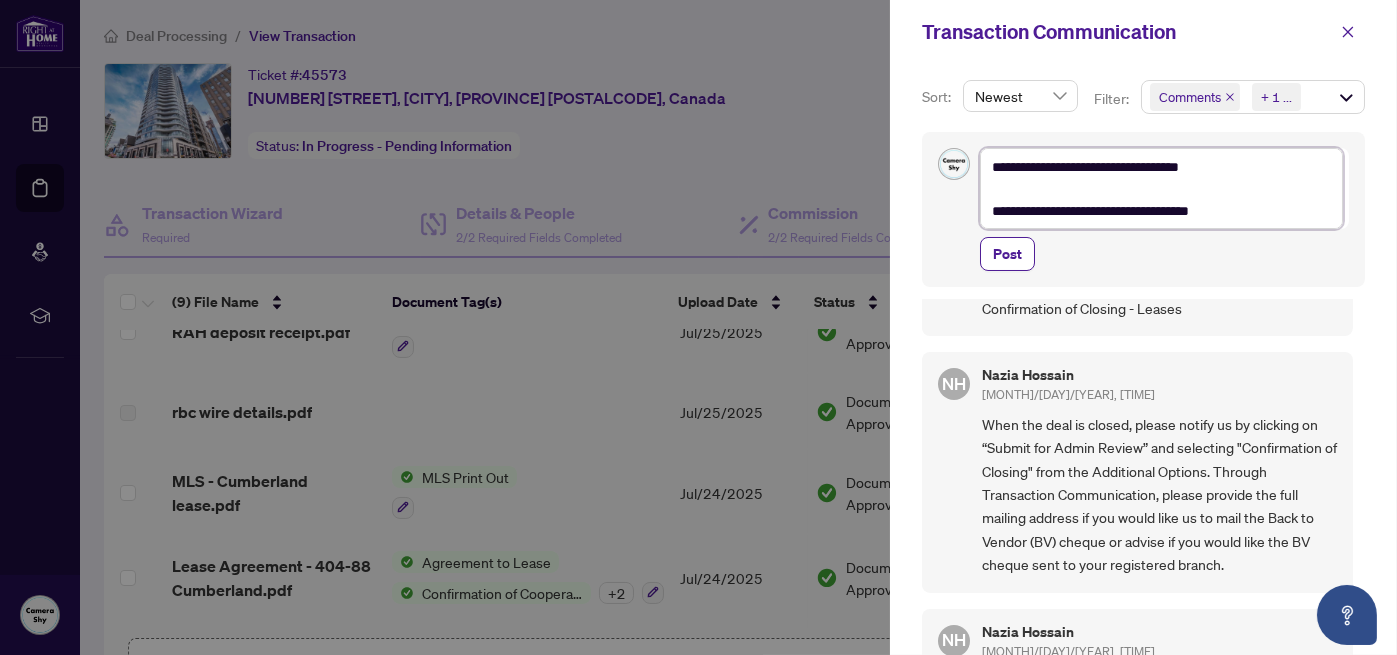 type on "**********" 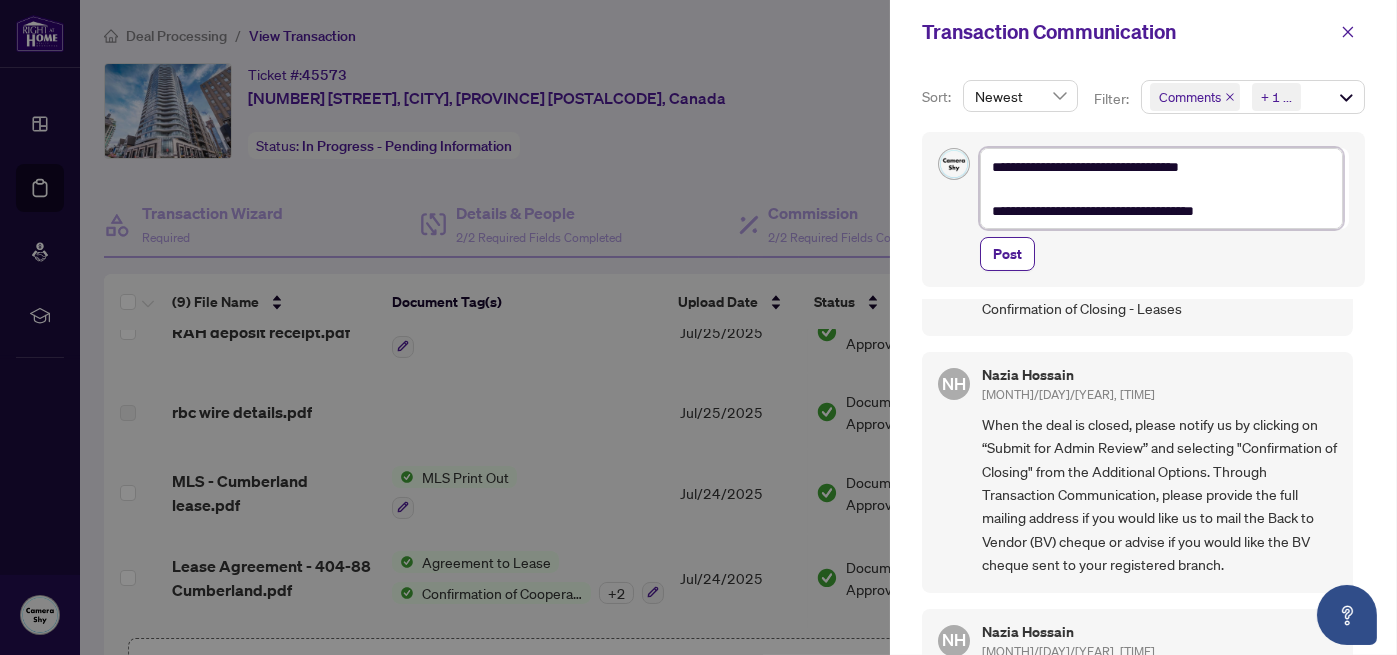type on "**********" 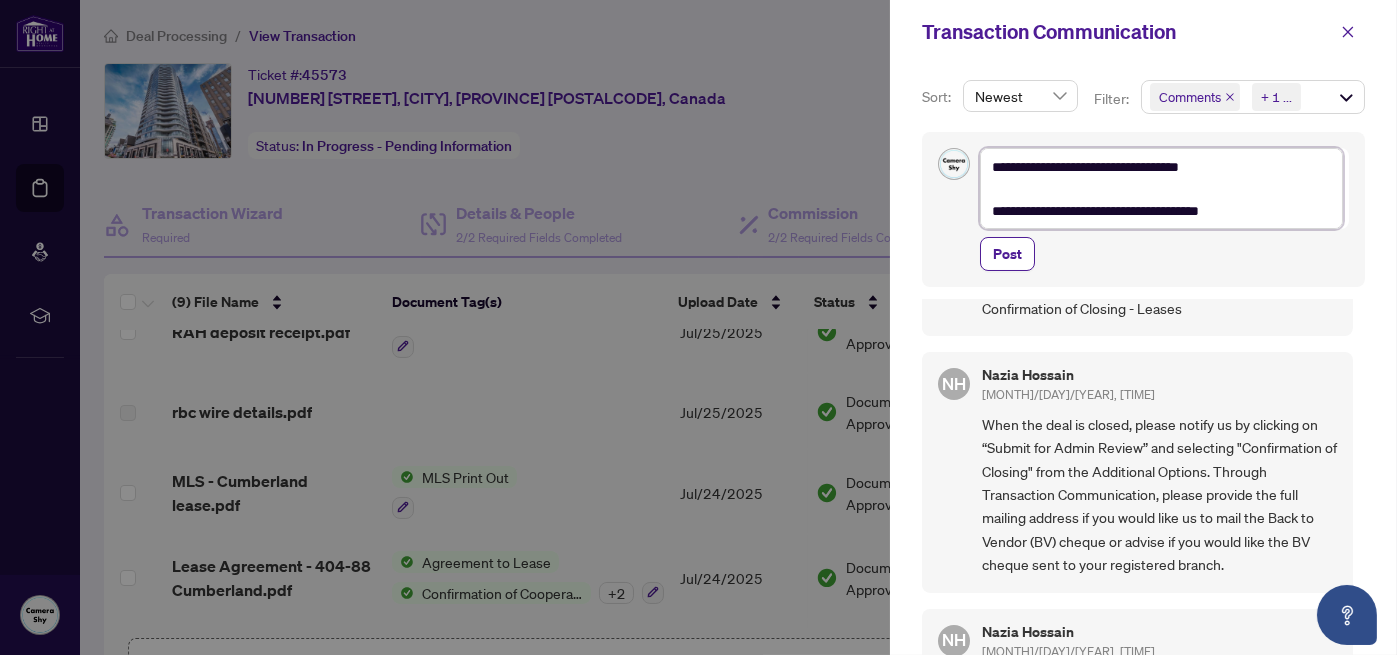 type on "**********" 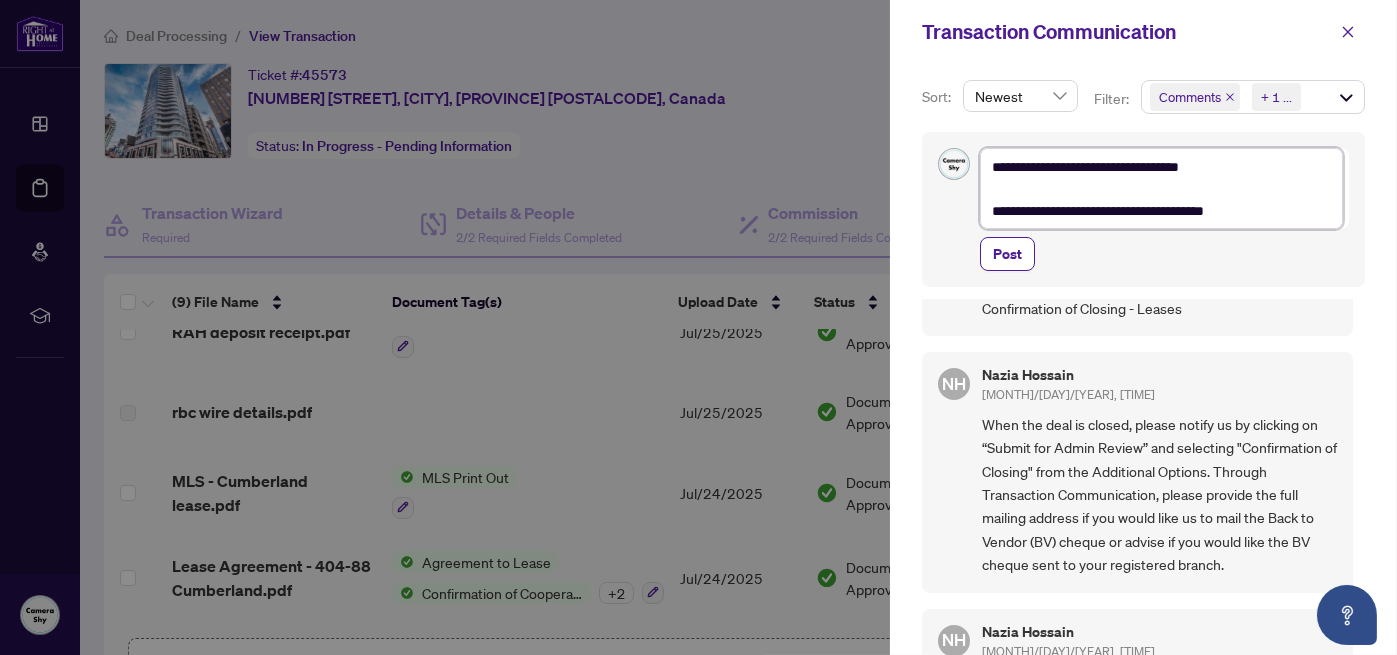 type on "**********" 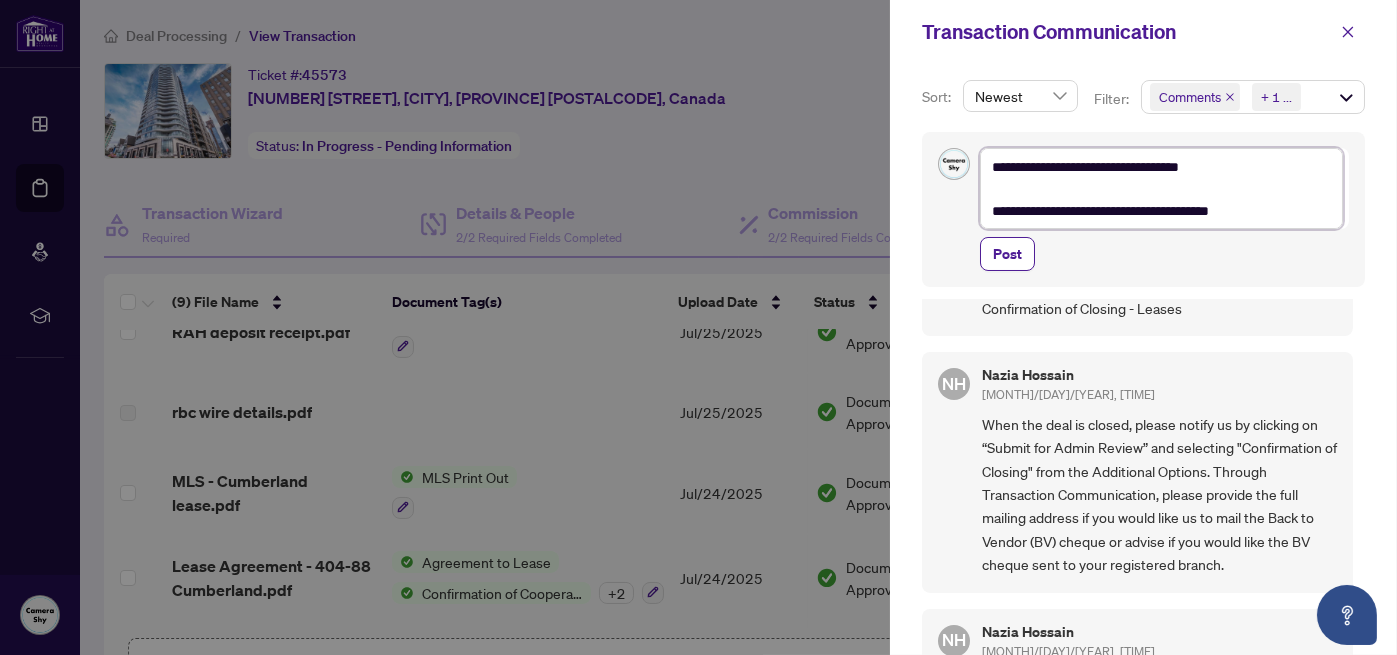 type 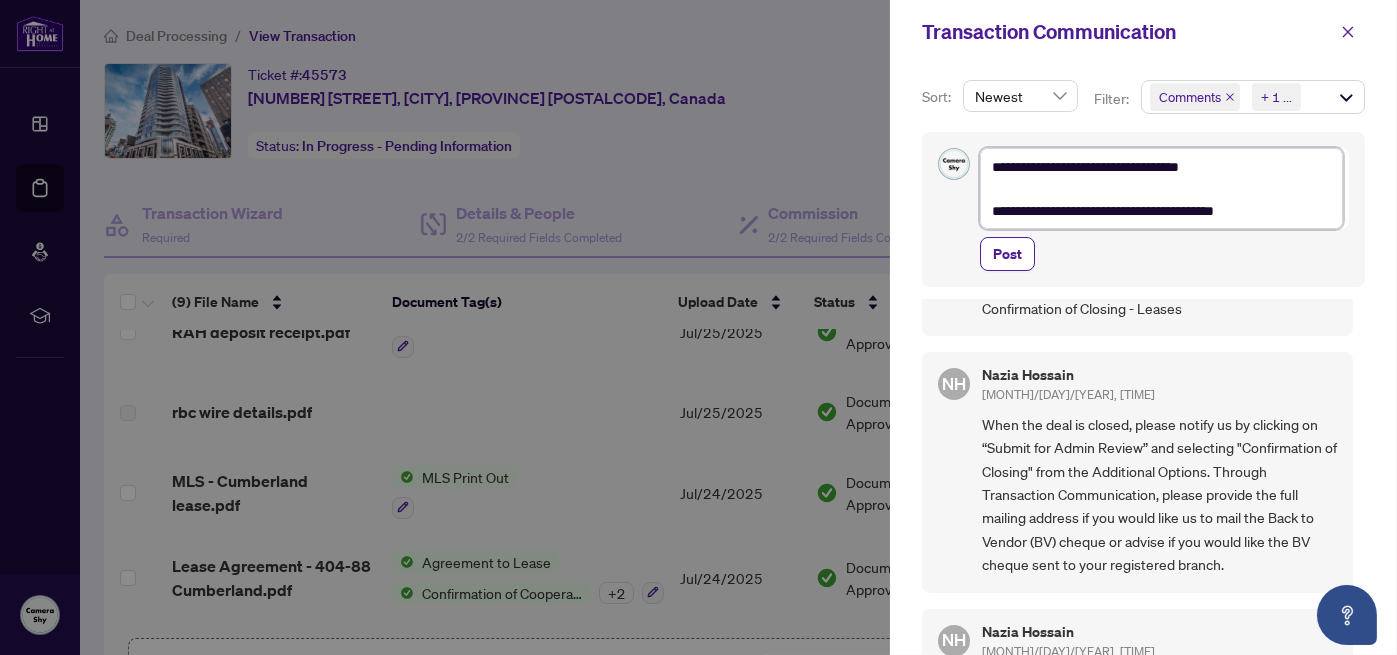 type on "**********" 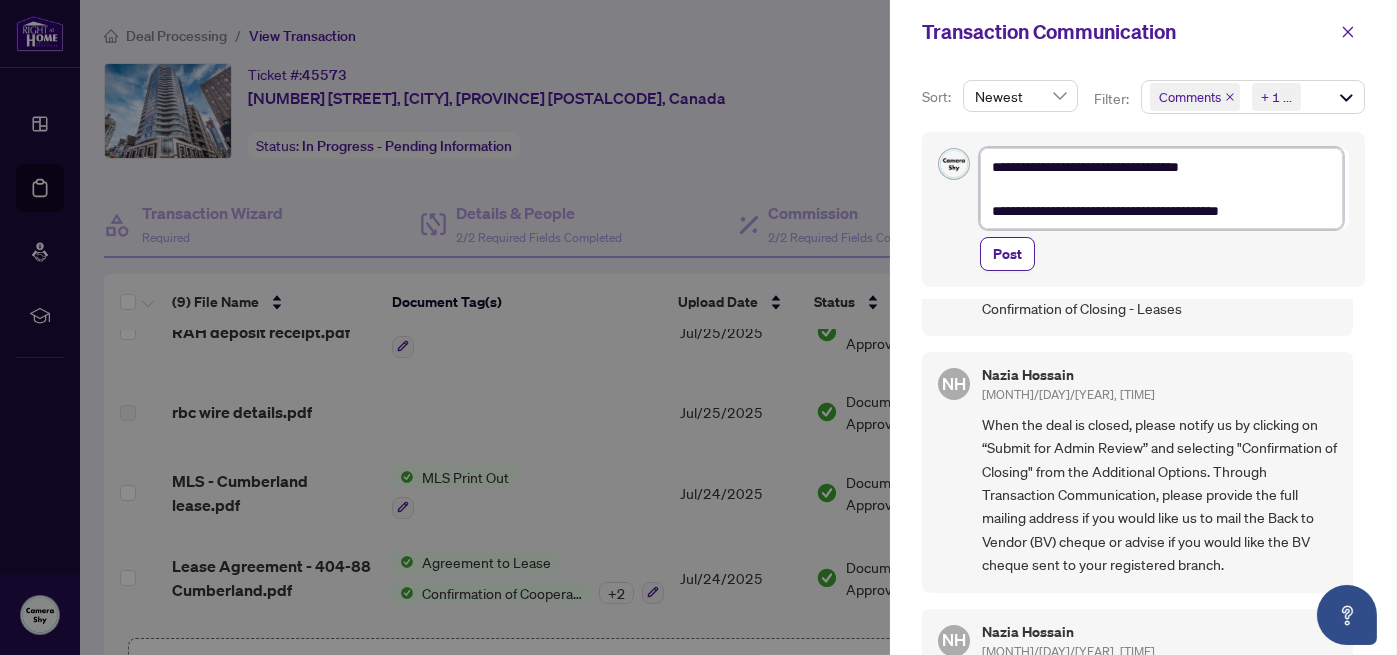 type on "**********" 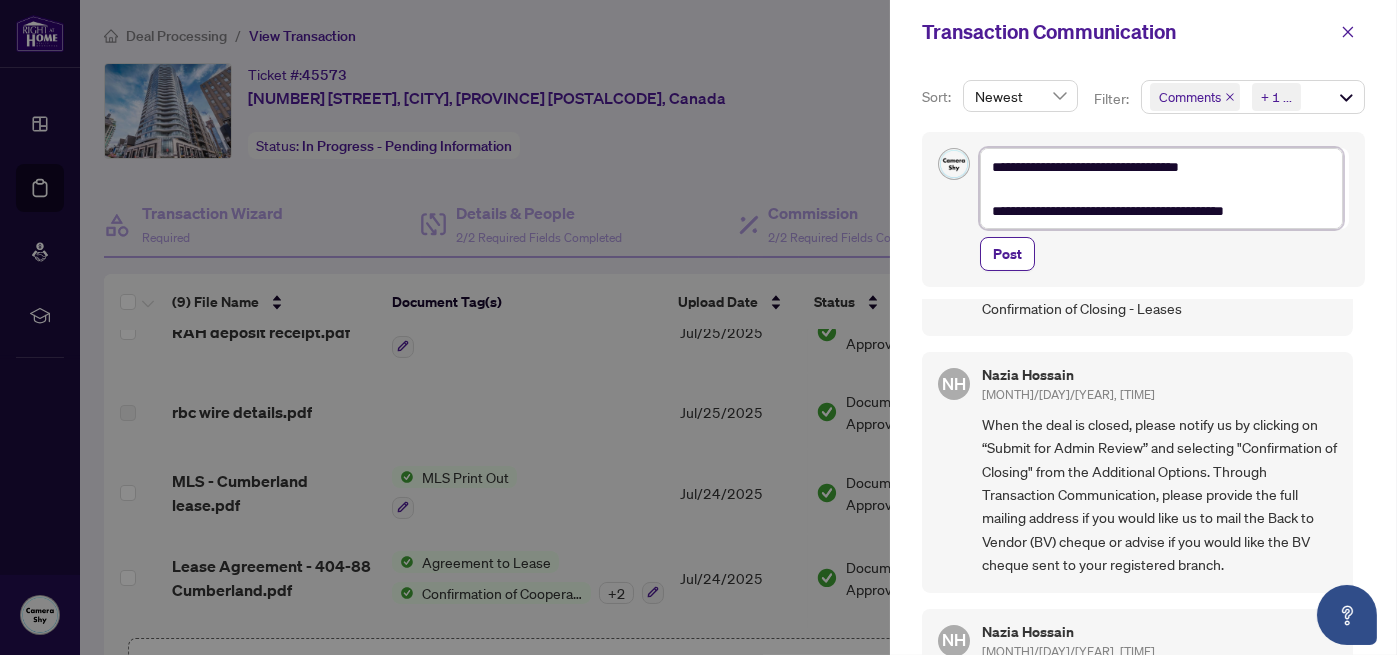 type on "**********" 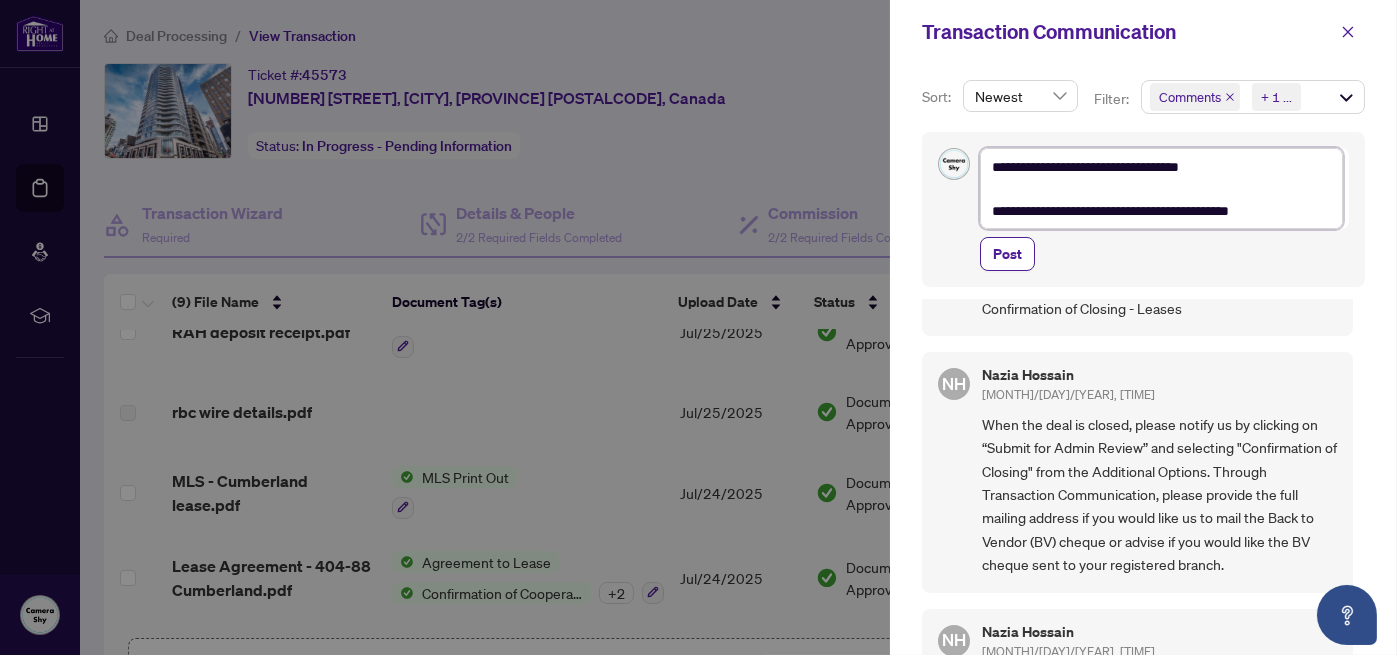 type on "**********" 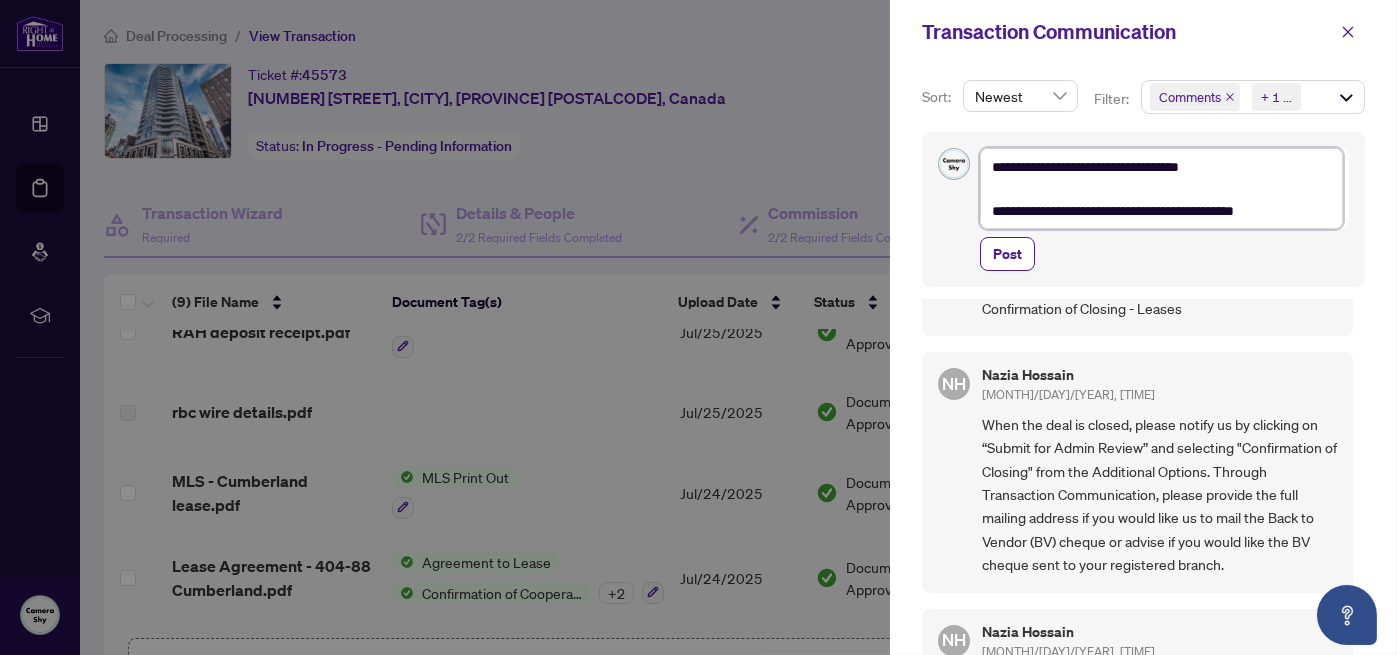 type on "**********" 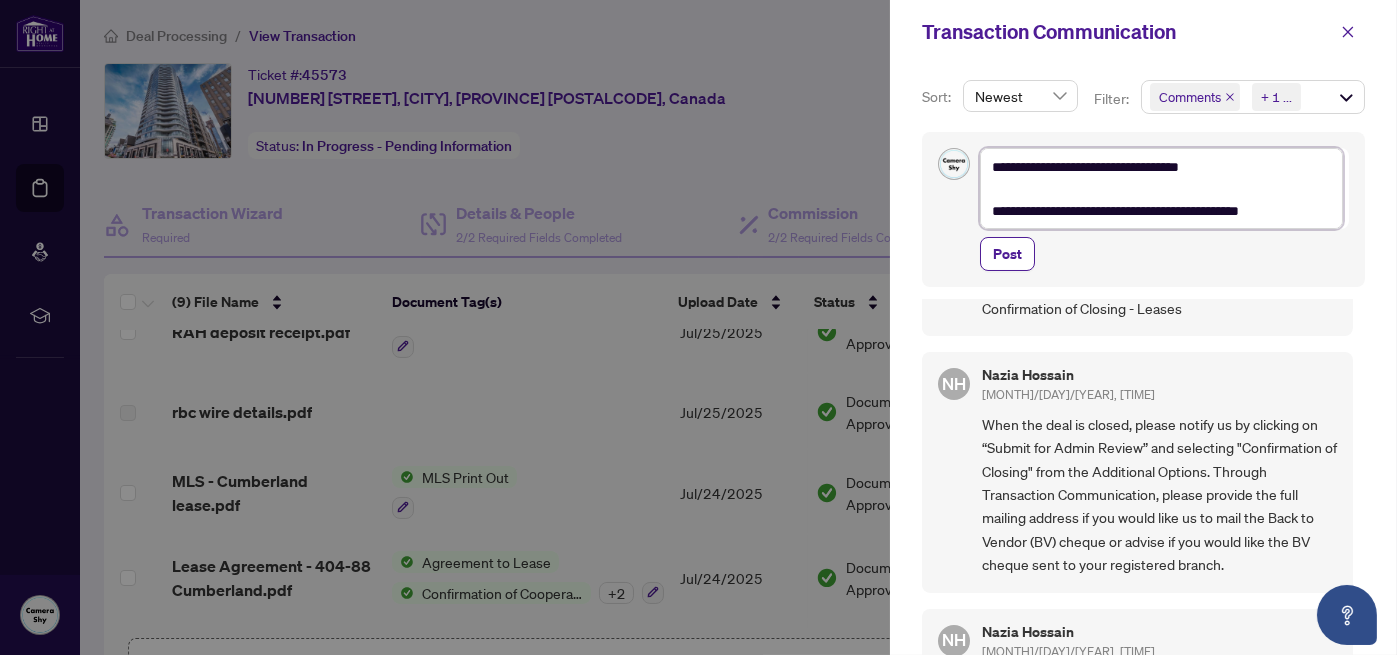 type on "**********" 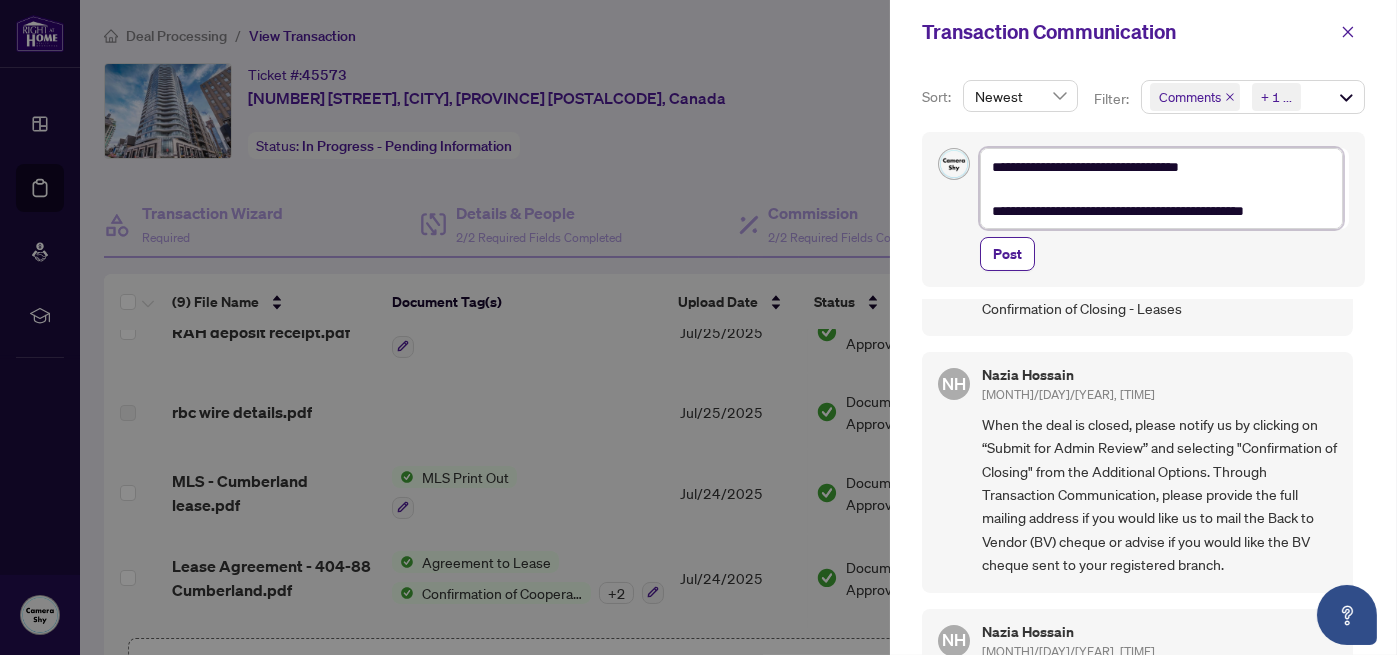 type on "**********" 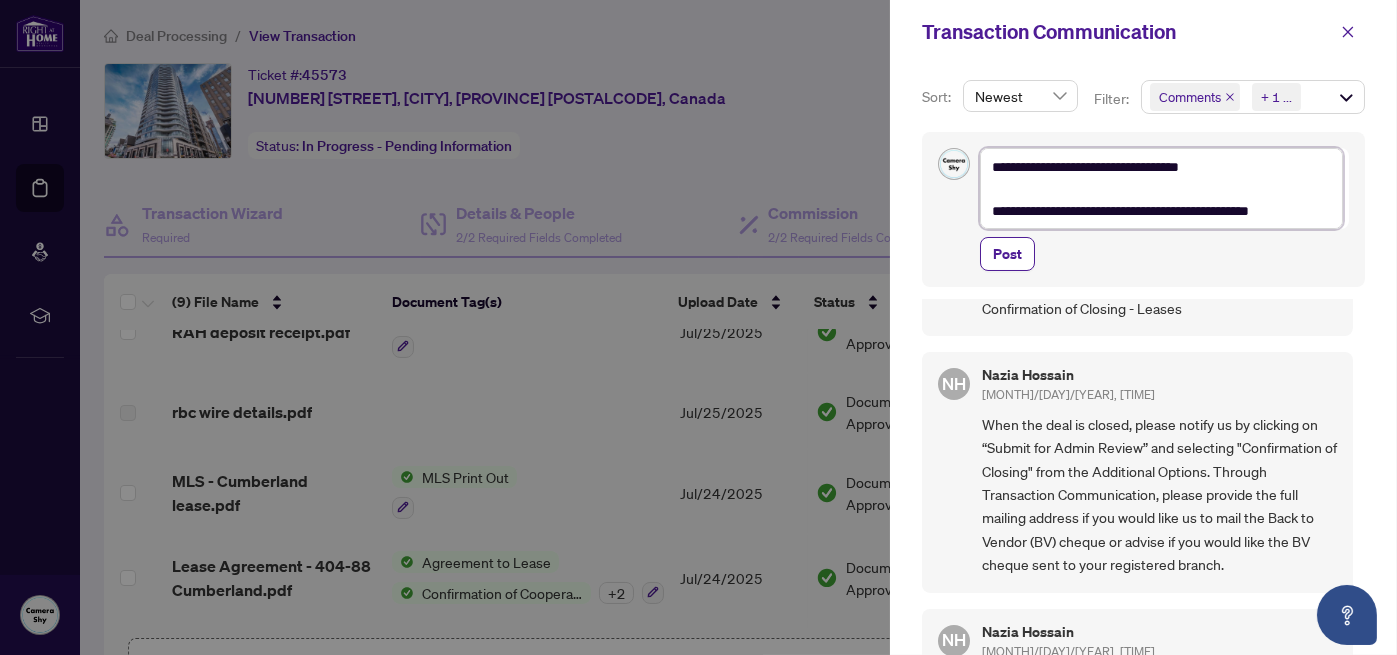 type on "**********" 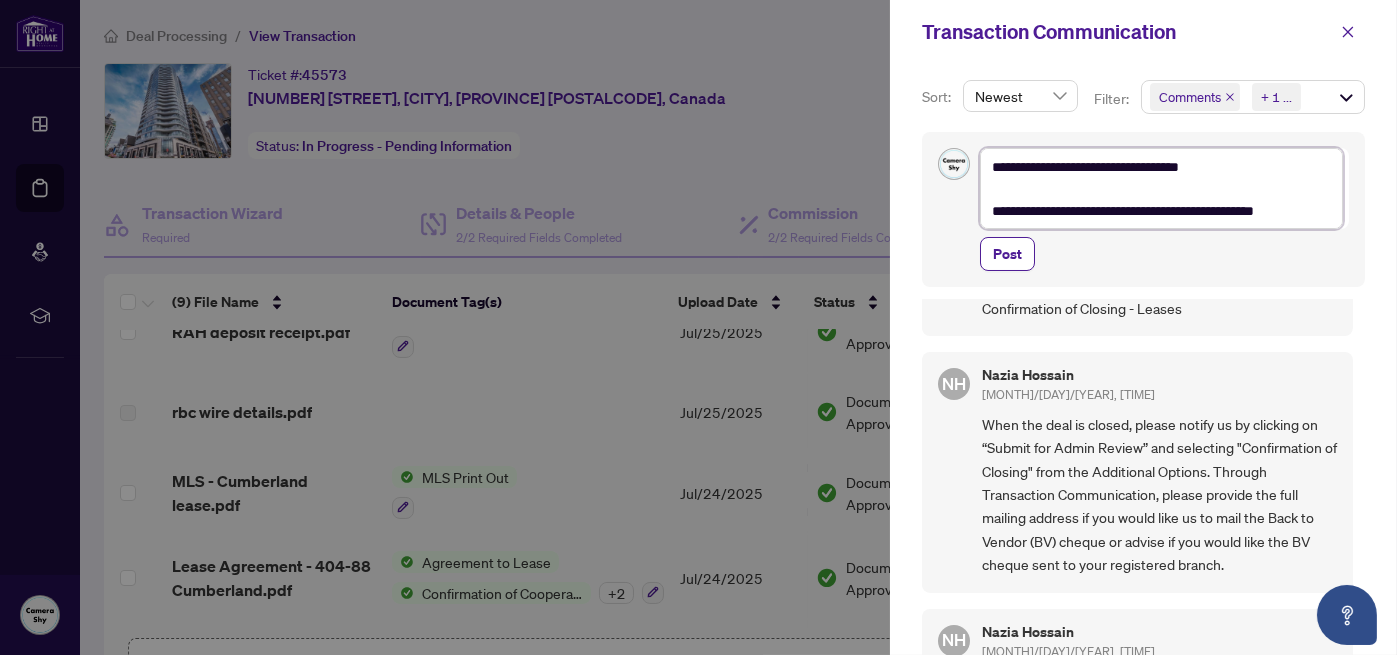 type on "**********" 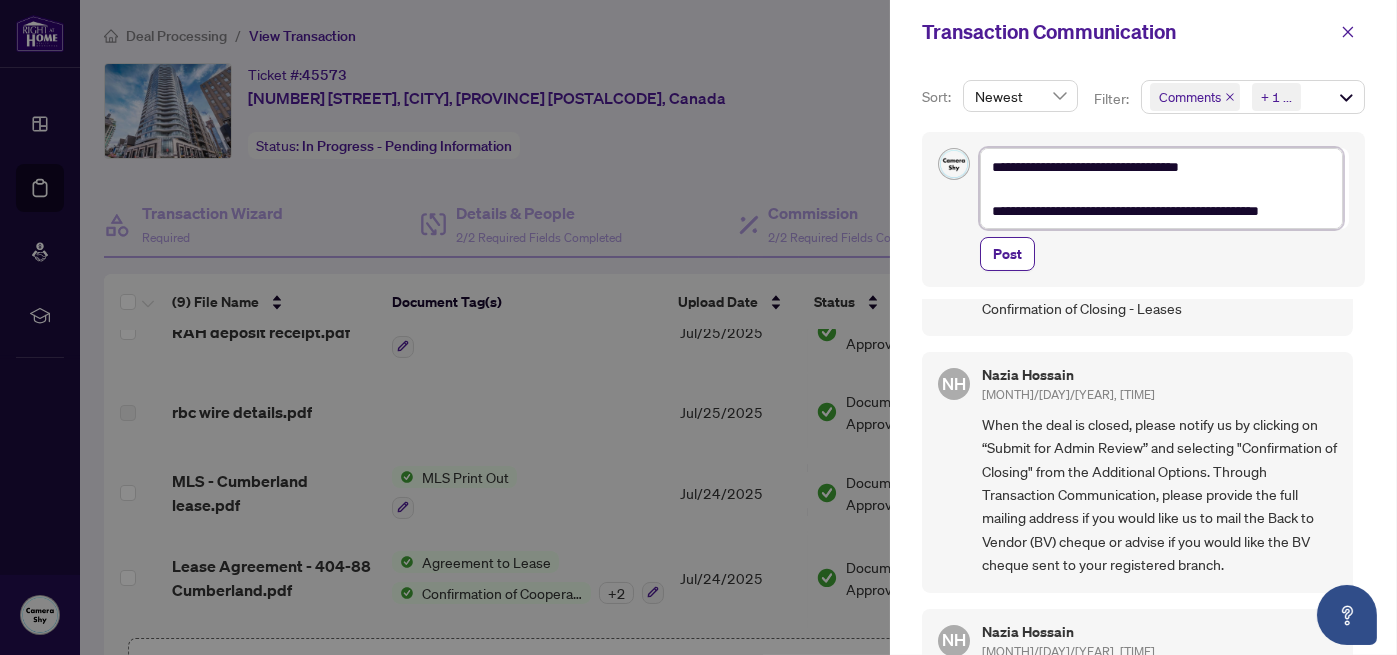 type on "**********" 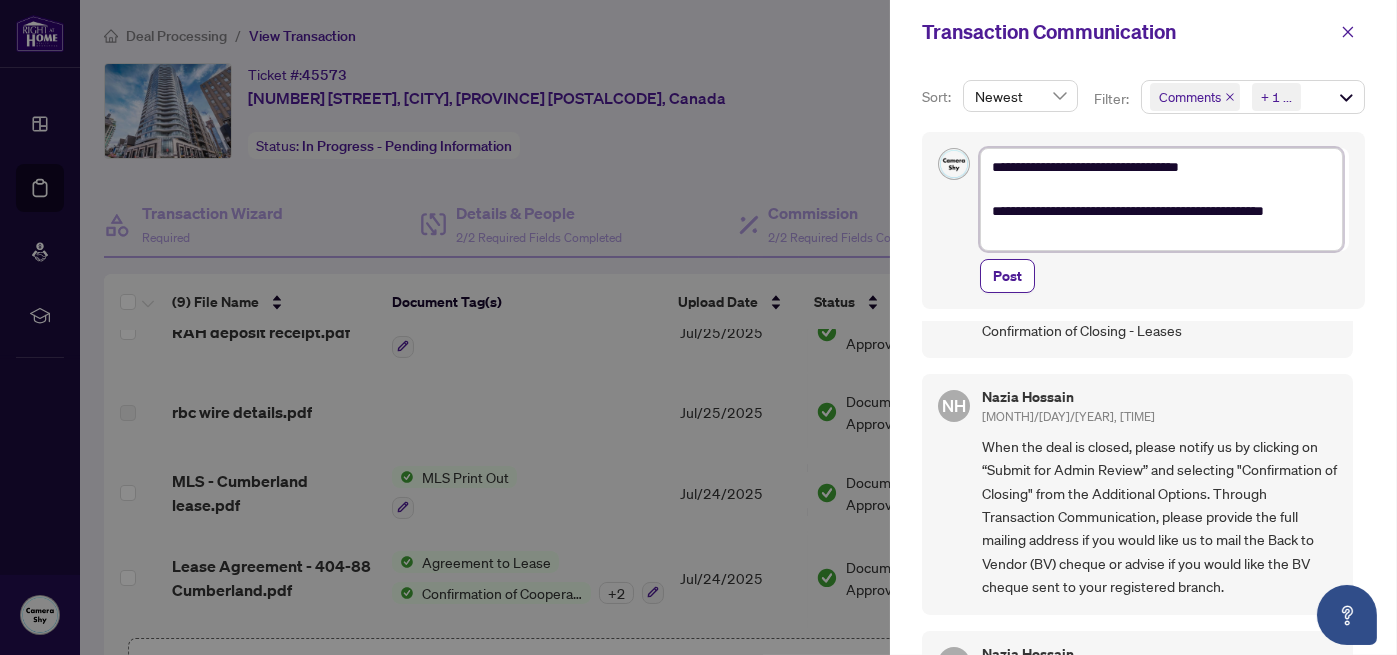 type on "**********" 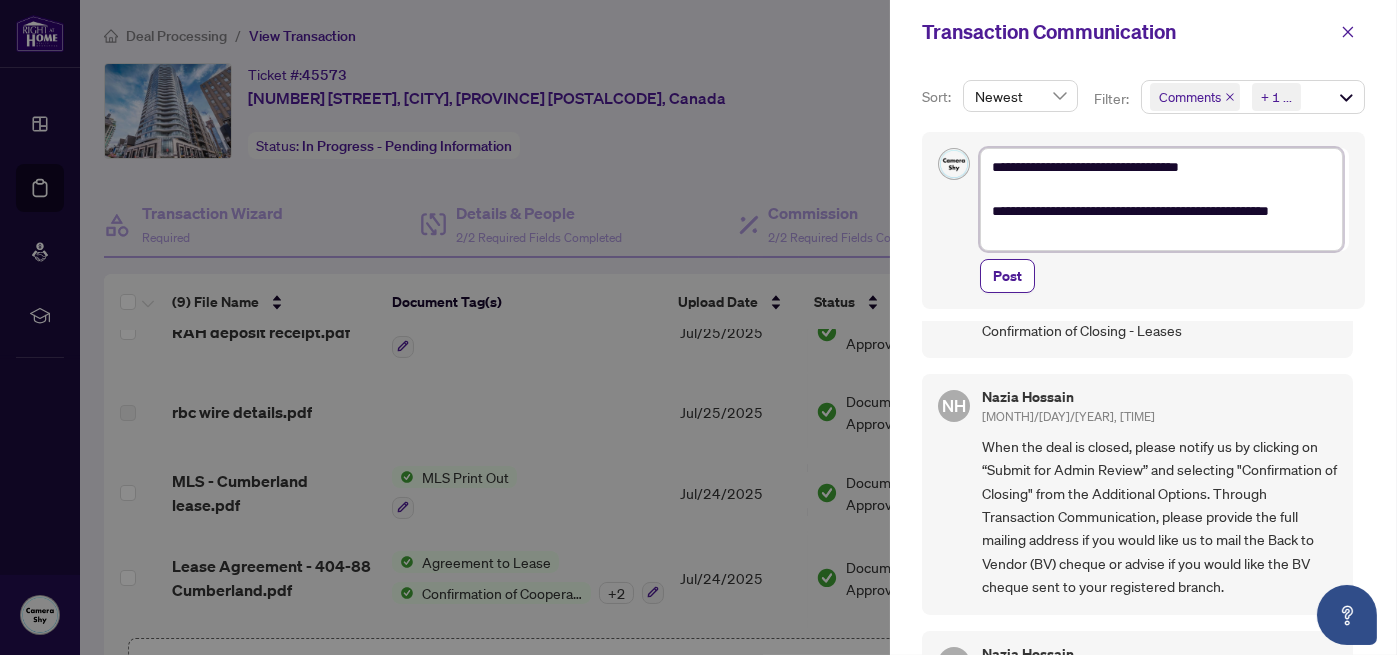 type on "**********" 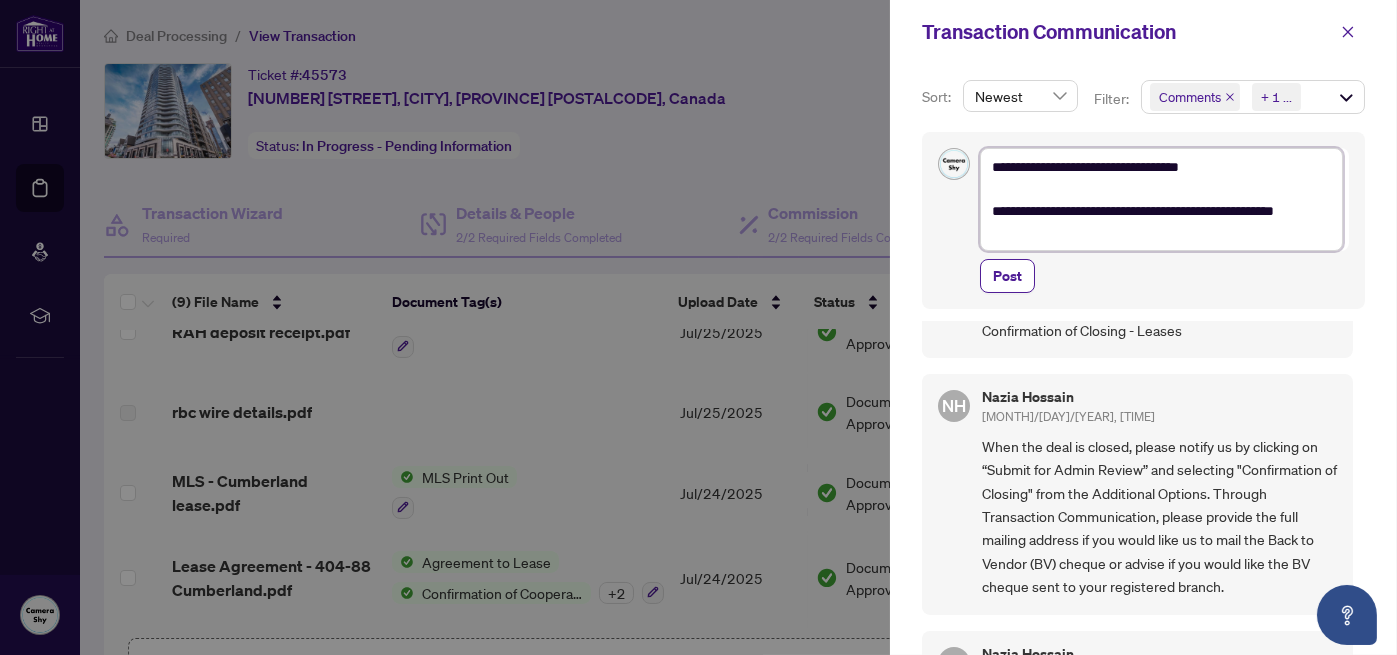 type on "**********" 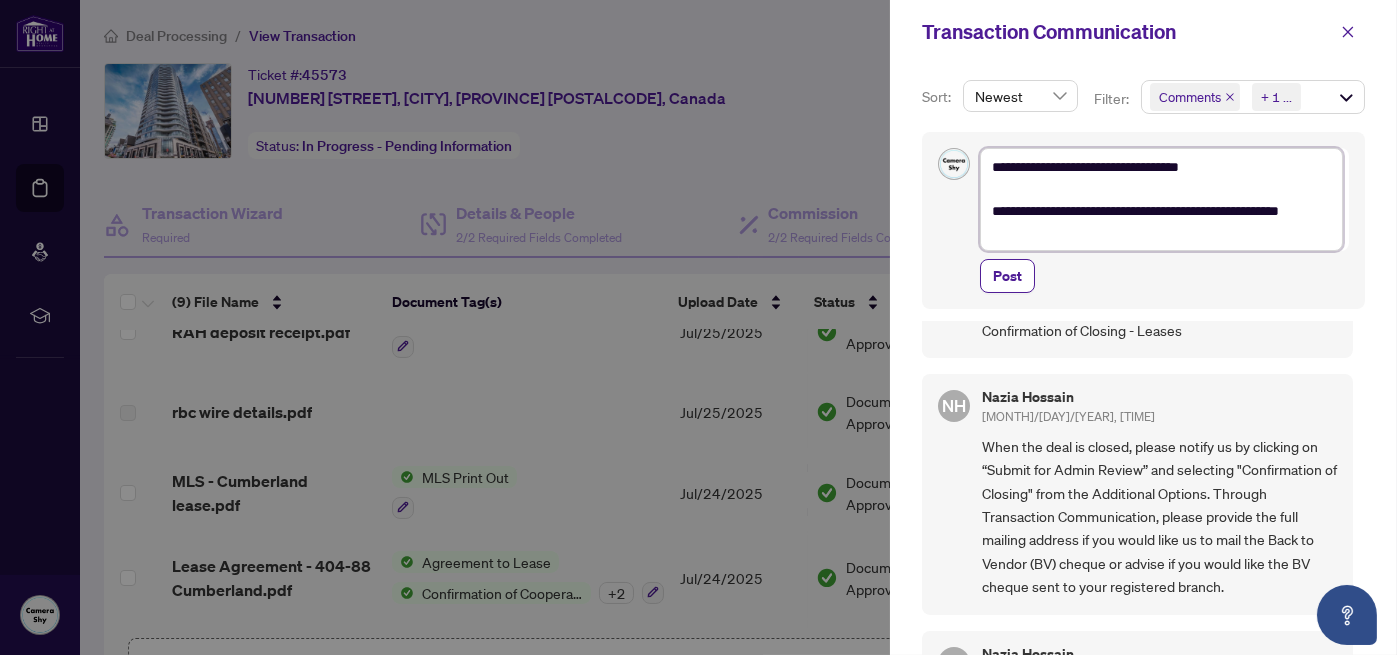 type on "**********" 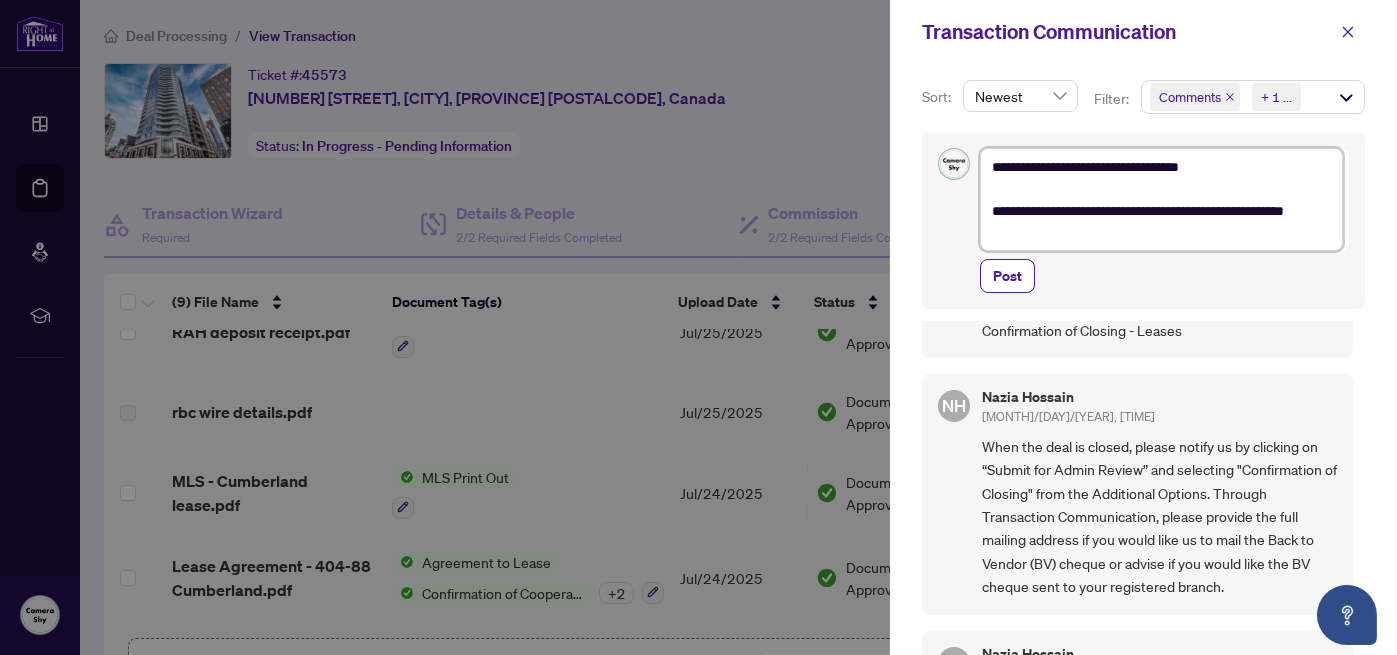 type on "**********" 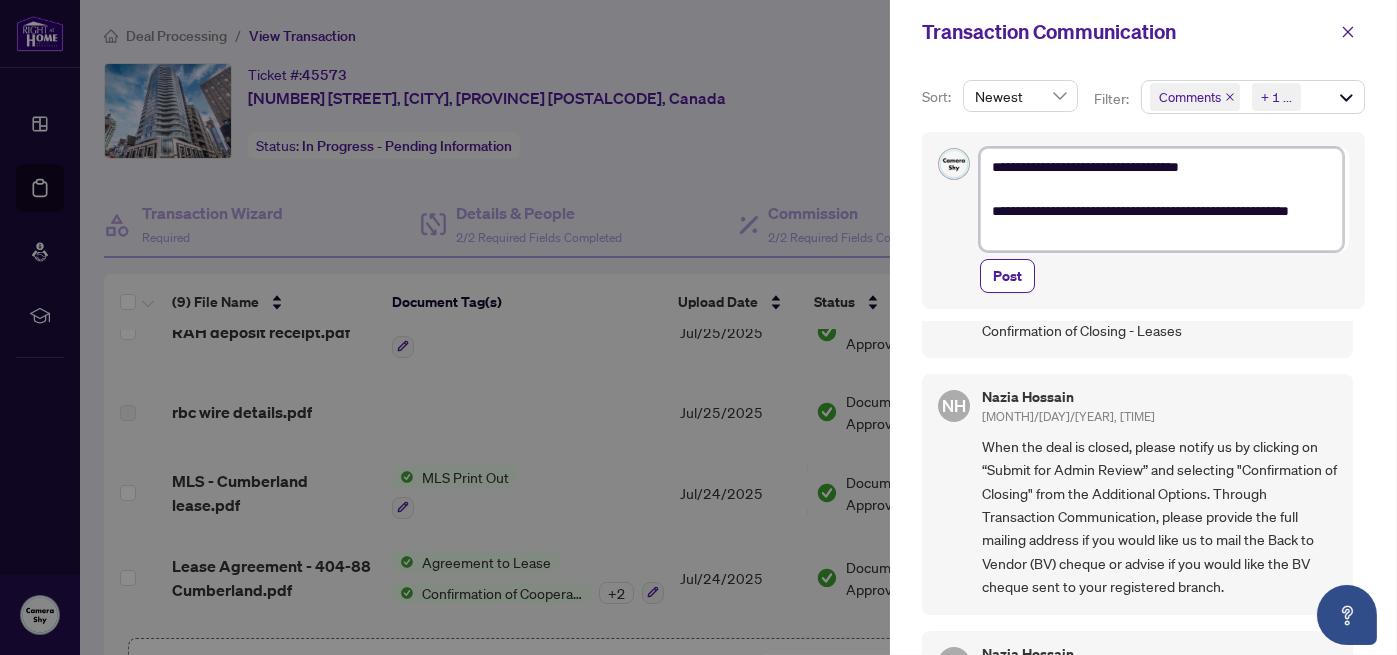 type on "**********" 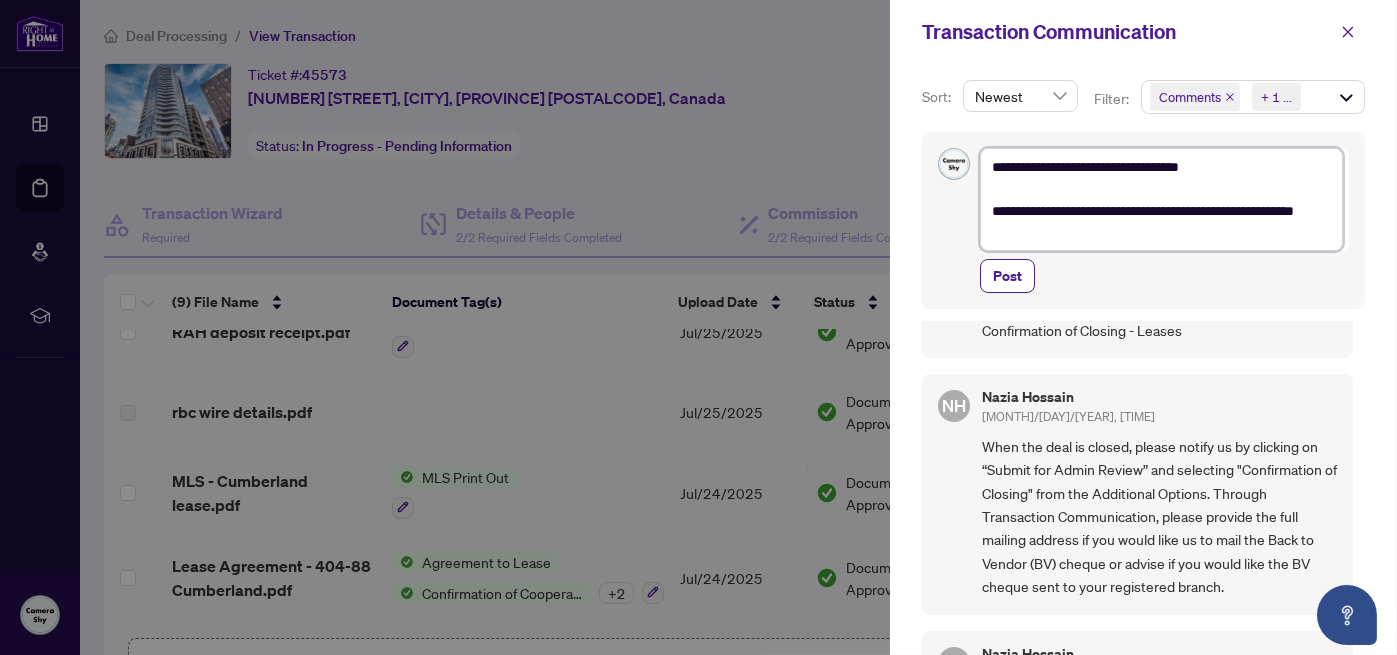type on "**********" 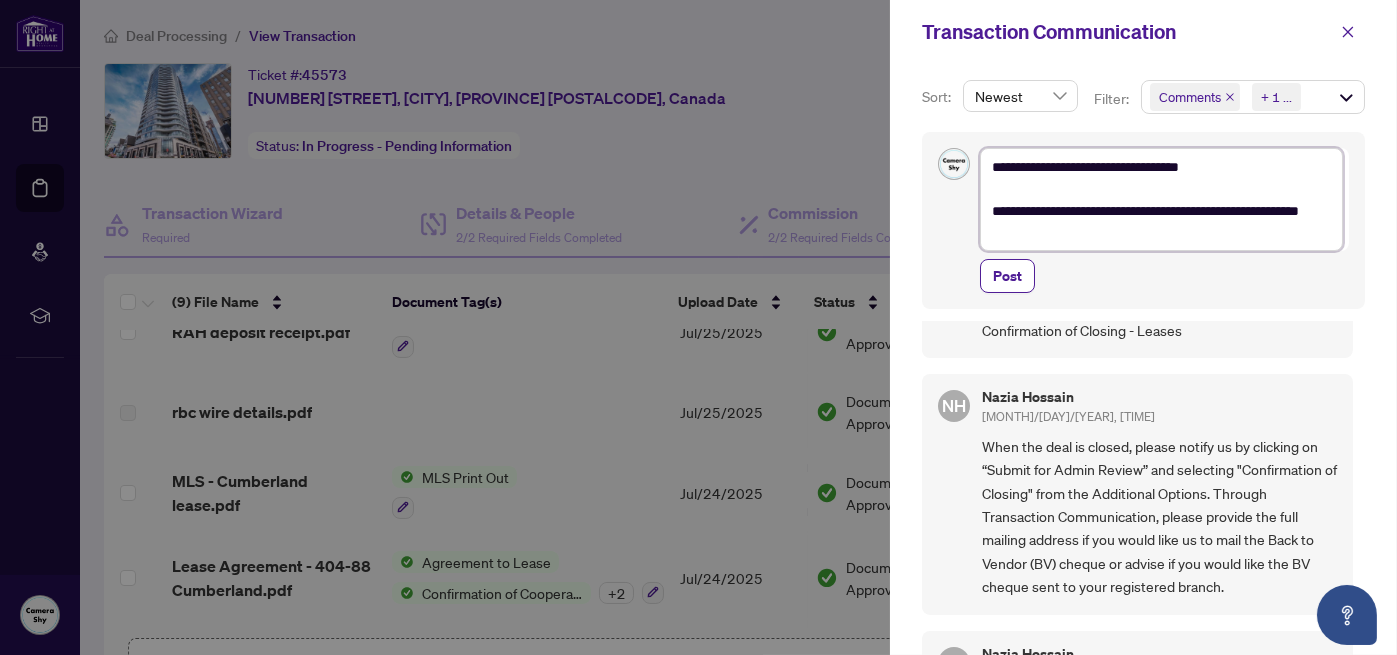 type on "**********" 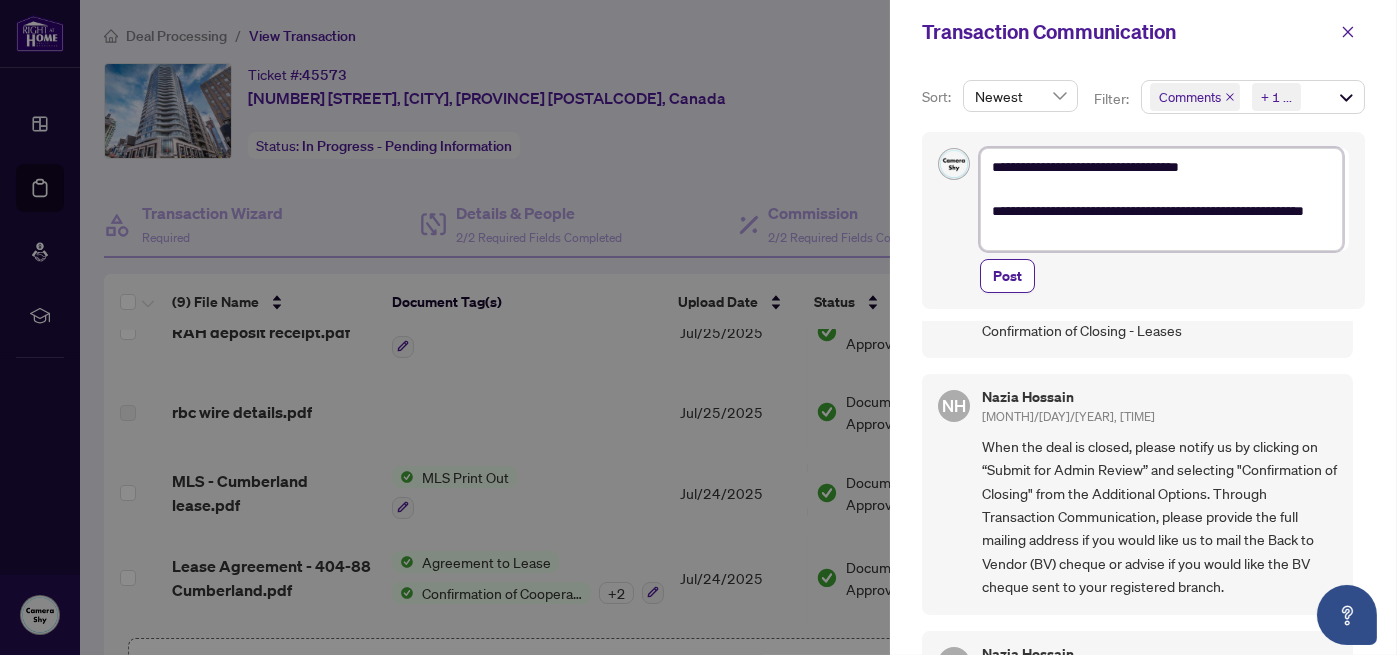type on "**********" 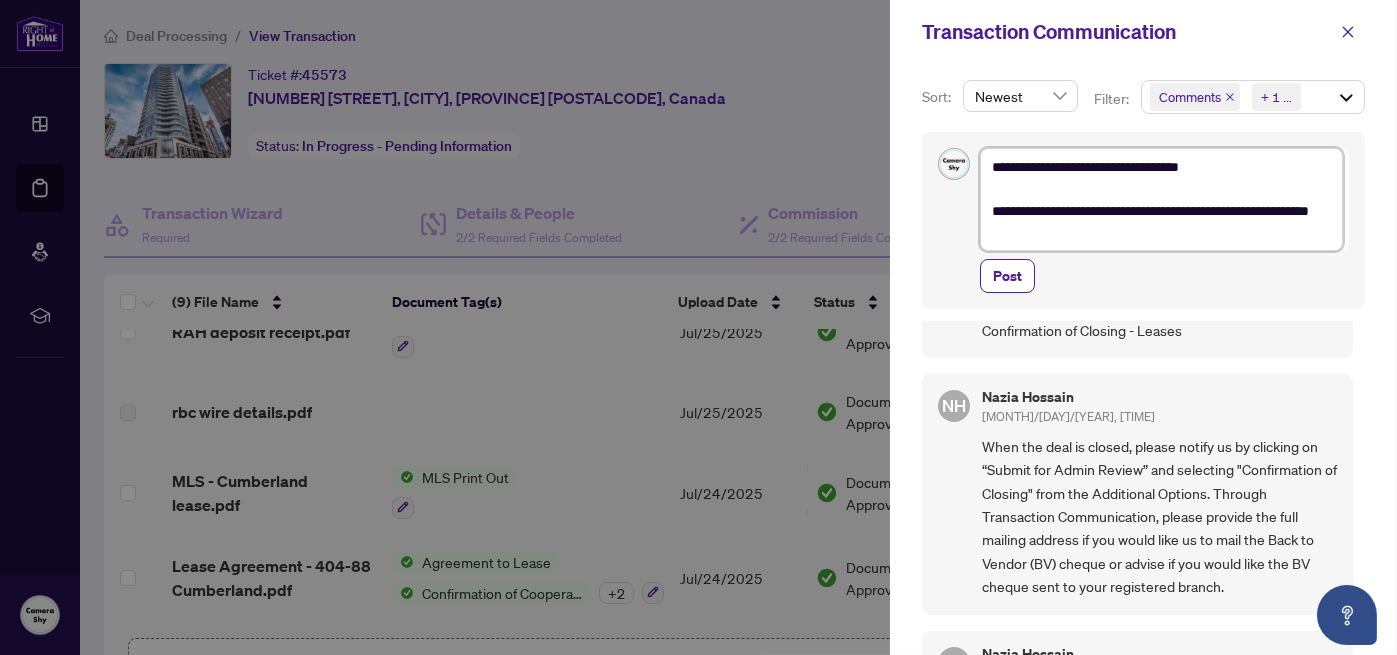 type on "**********" 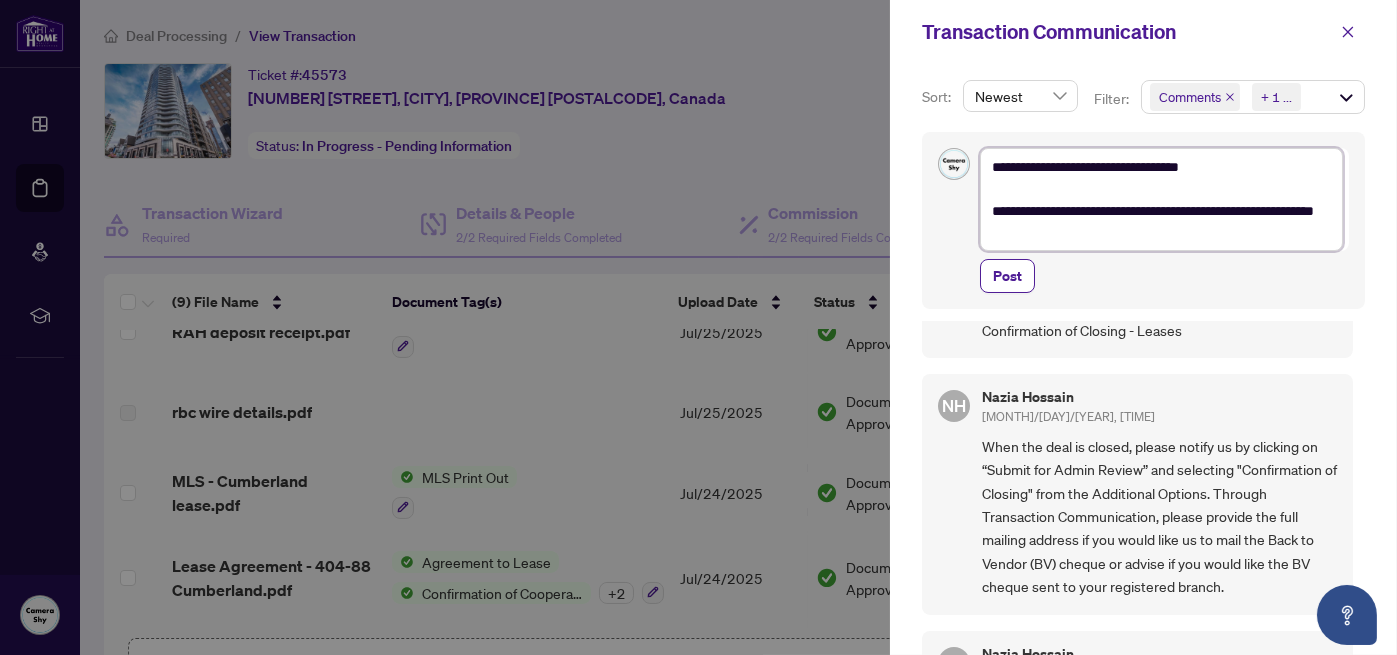type 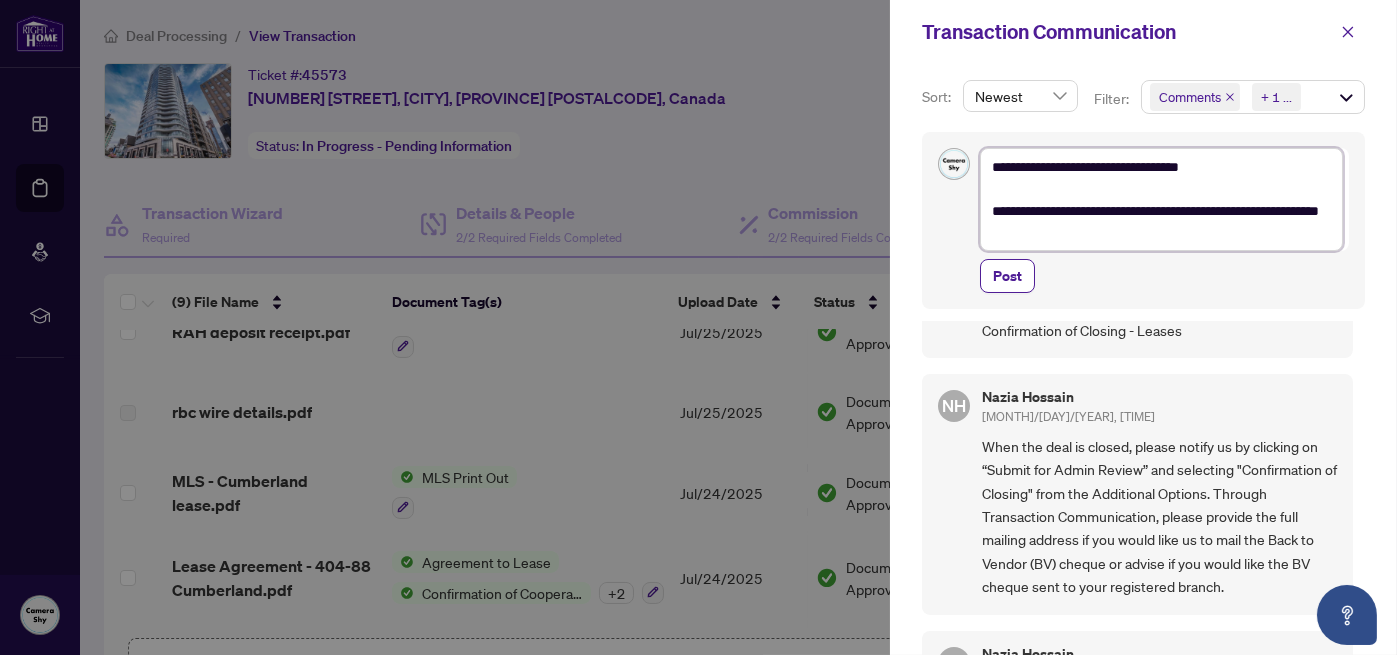 type on "**********" 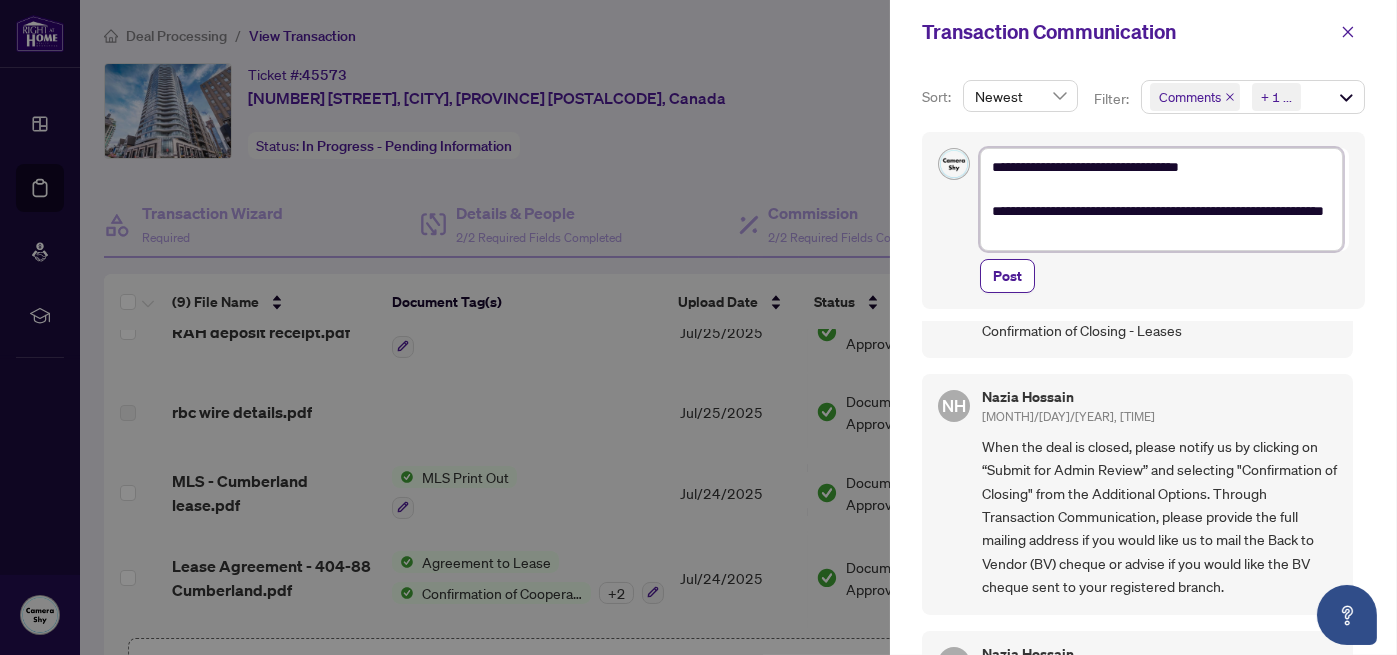 type on "**********" 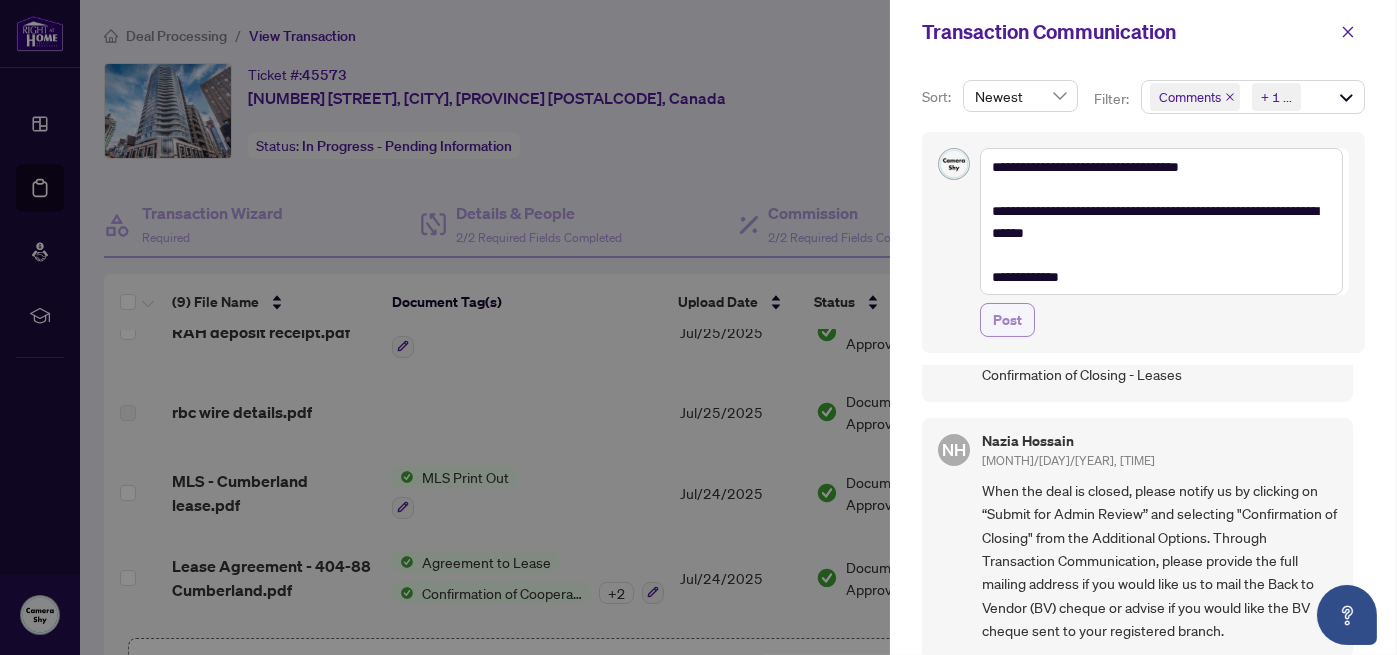 click on "Post" at bounding box center [1007, 320] 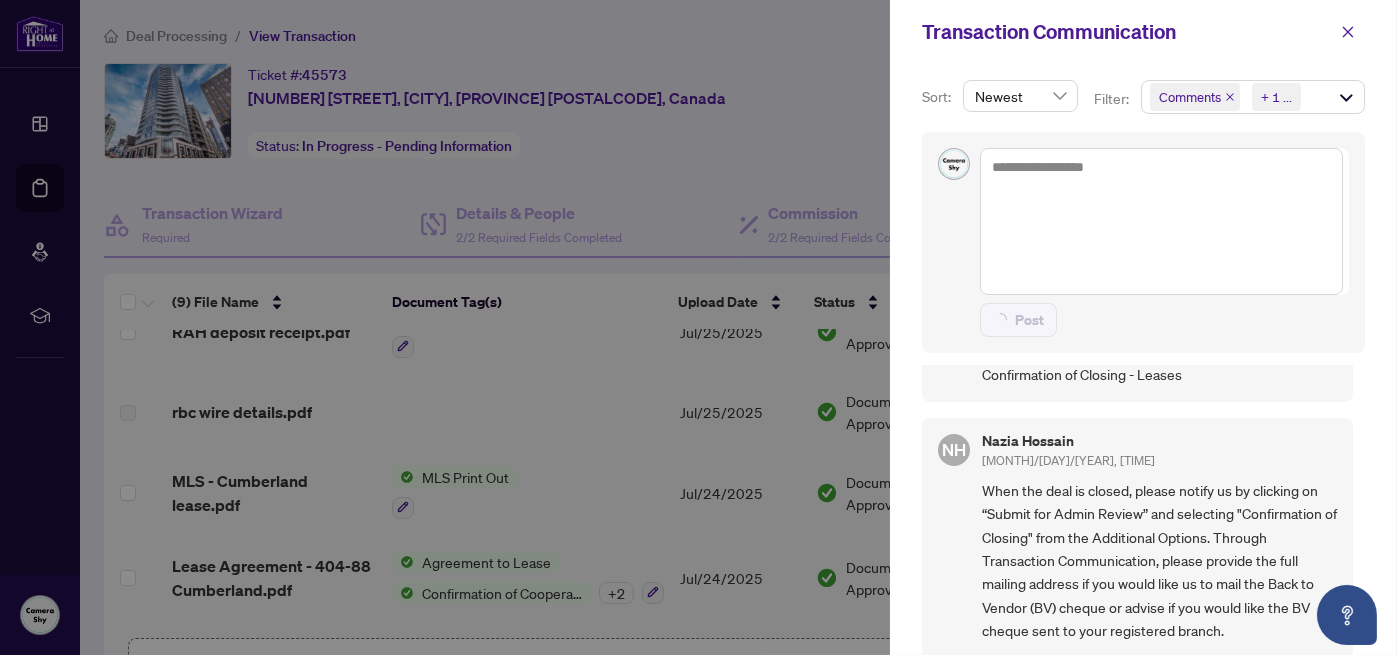 scroll, scrollTop: 0, scrollLeft: 0, axis: both 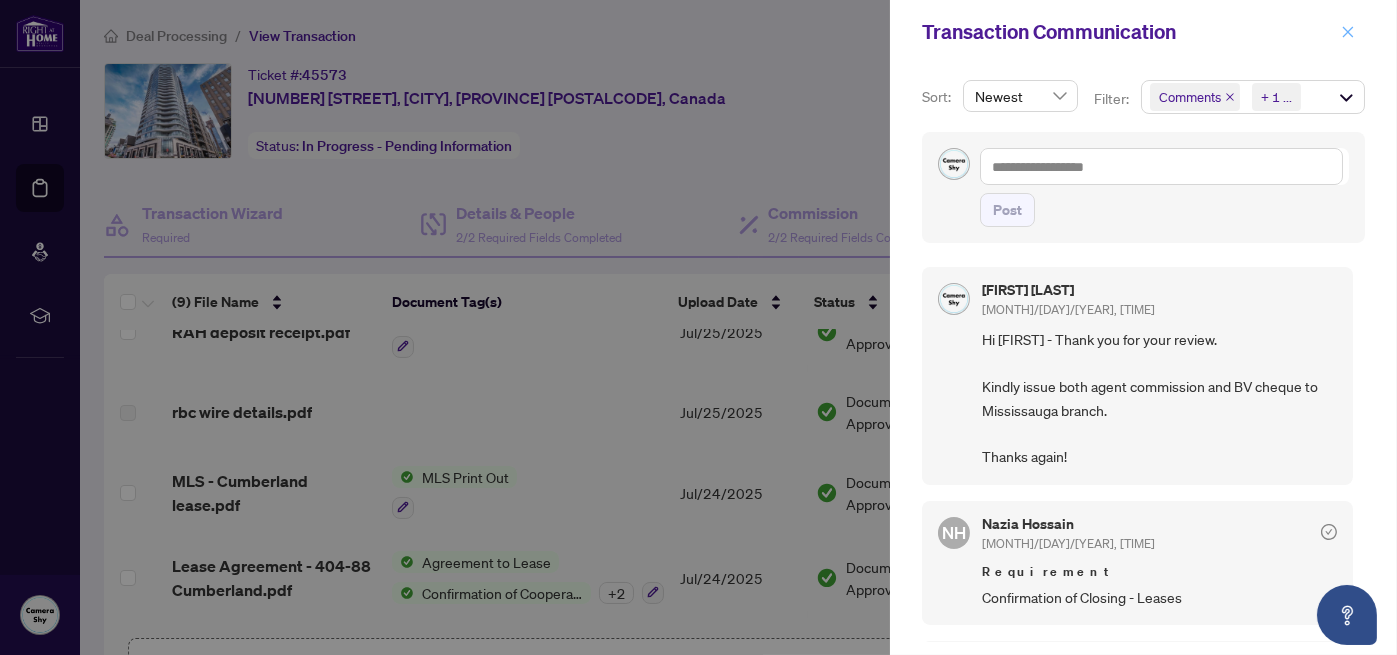 click 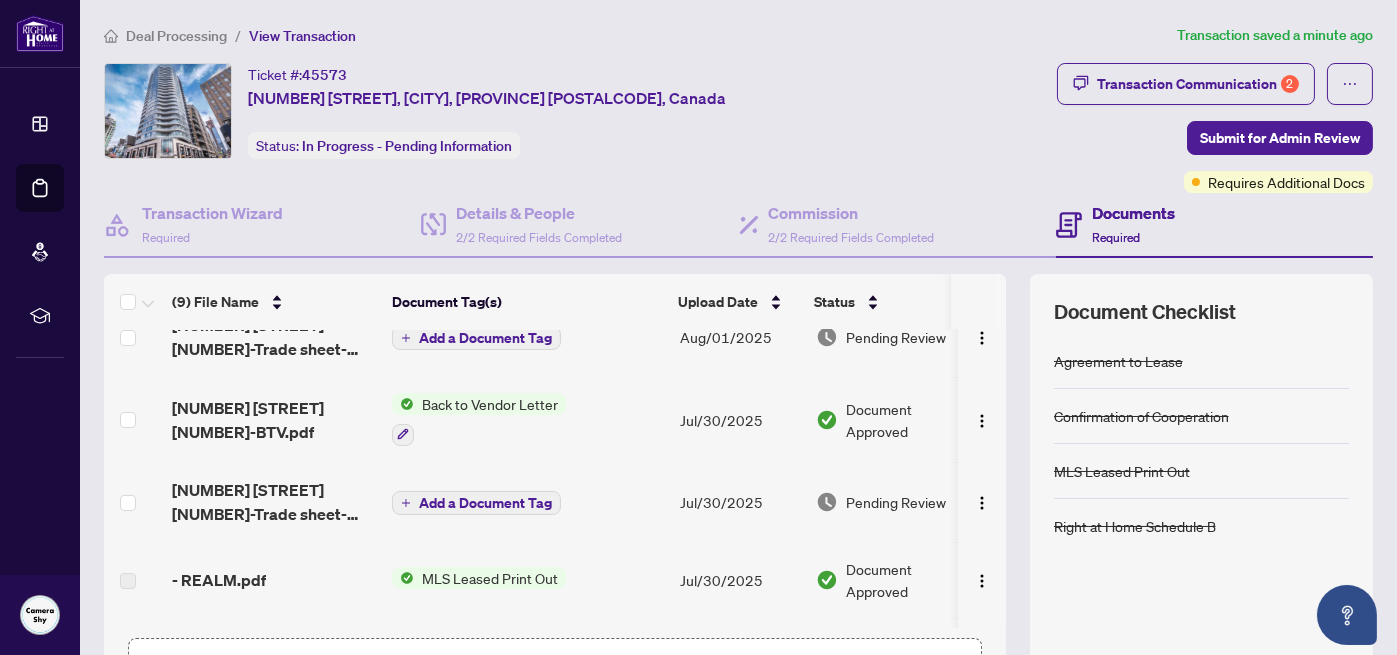 scroll, scrollTop: 0, scrollLeft: 0, axis: both 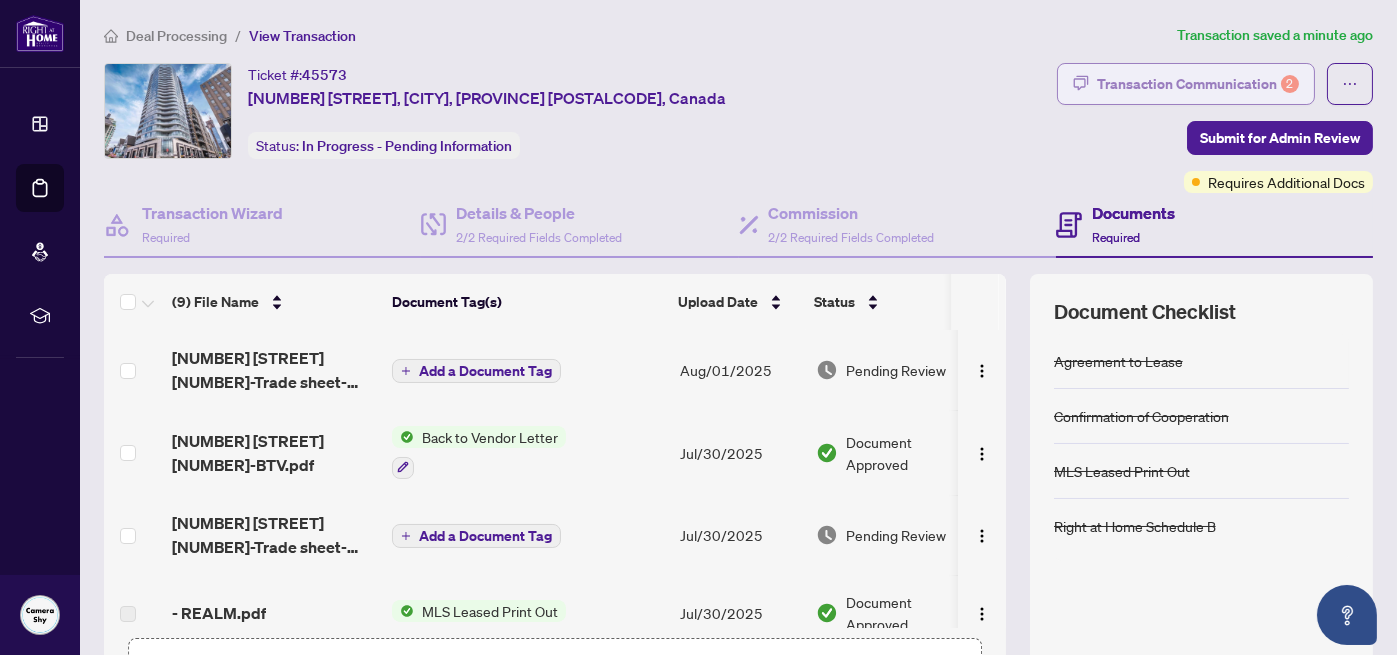 click on "Transaction Communication 2" at bounding box center [1198, 84] 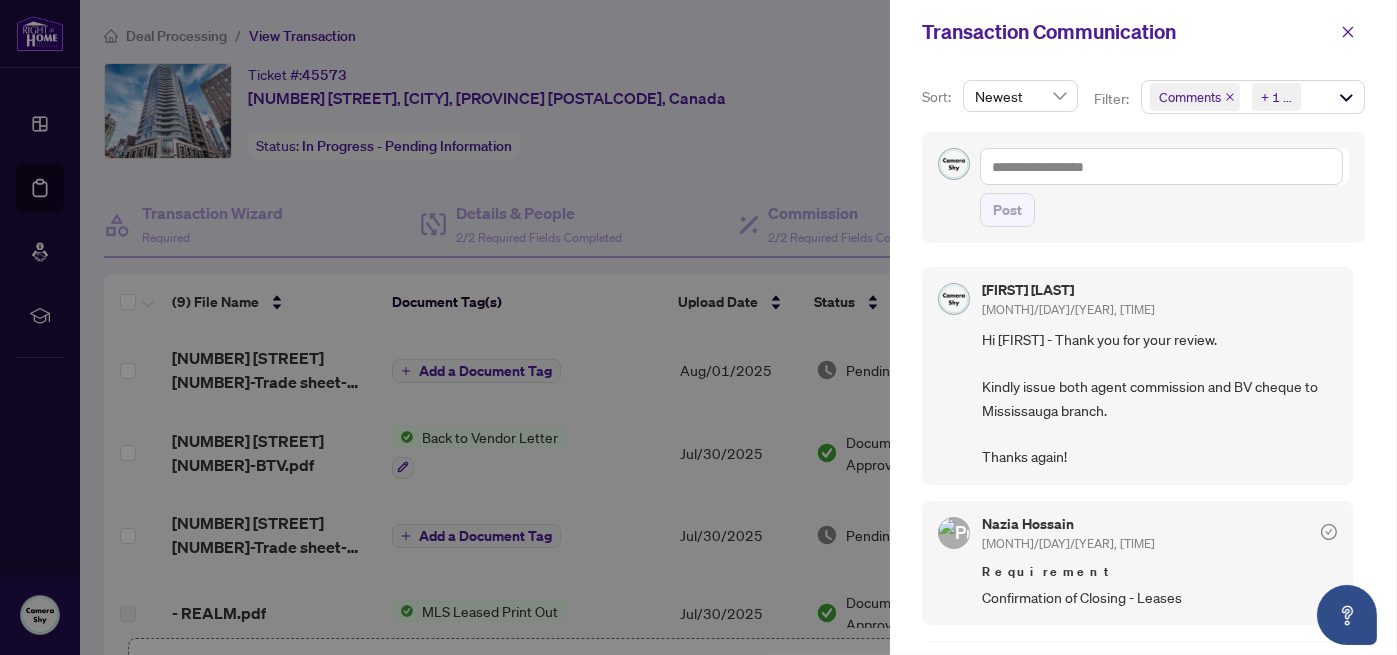 scroll, scrollTop: 0, scrollLeft: 0, axis: both 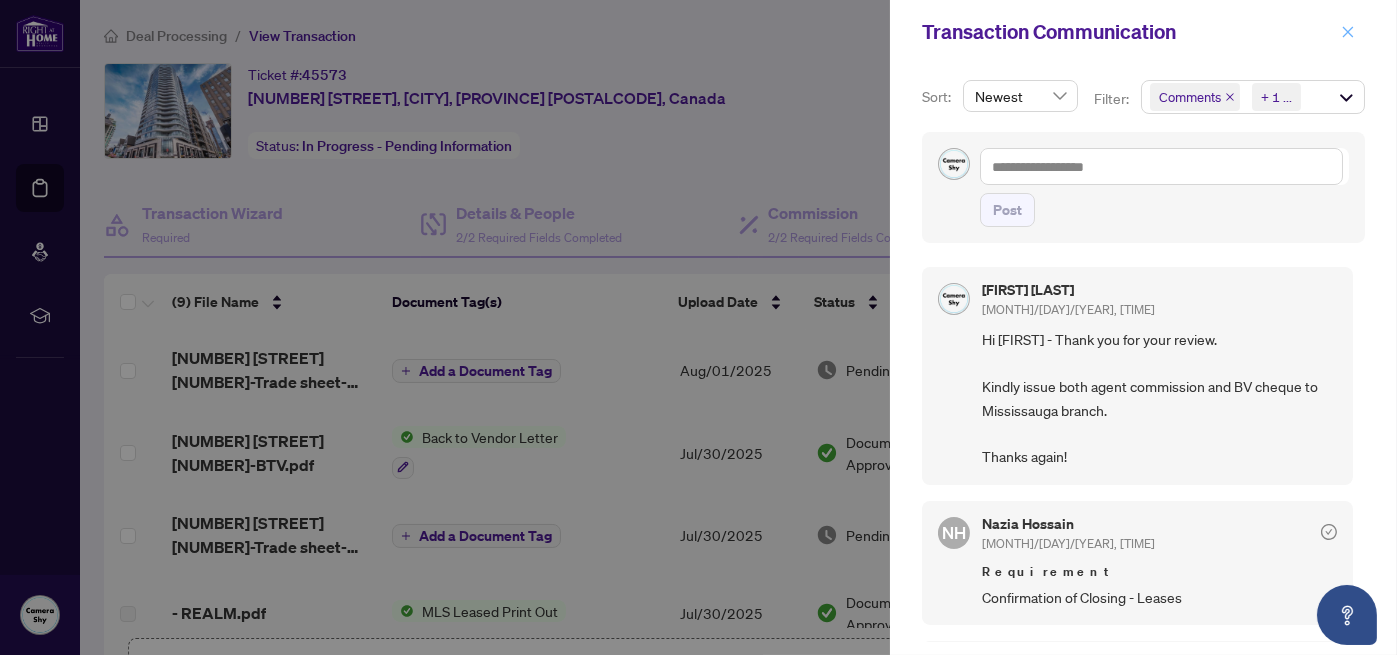 click at bounding box center [1348, 32] 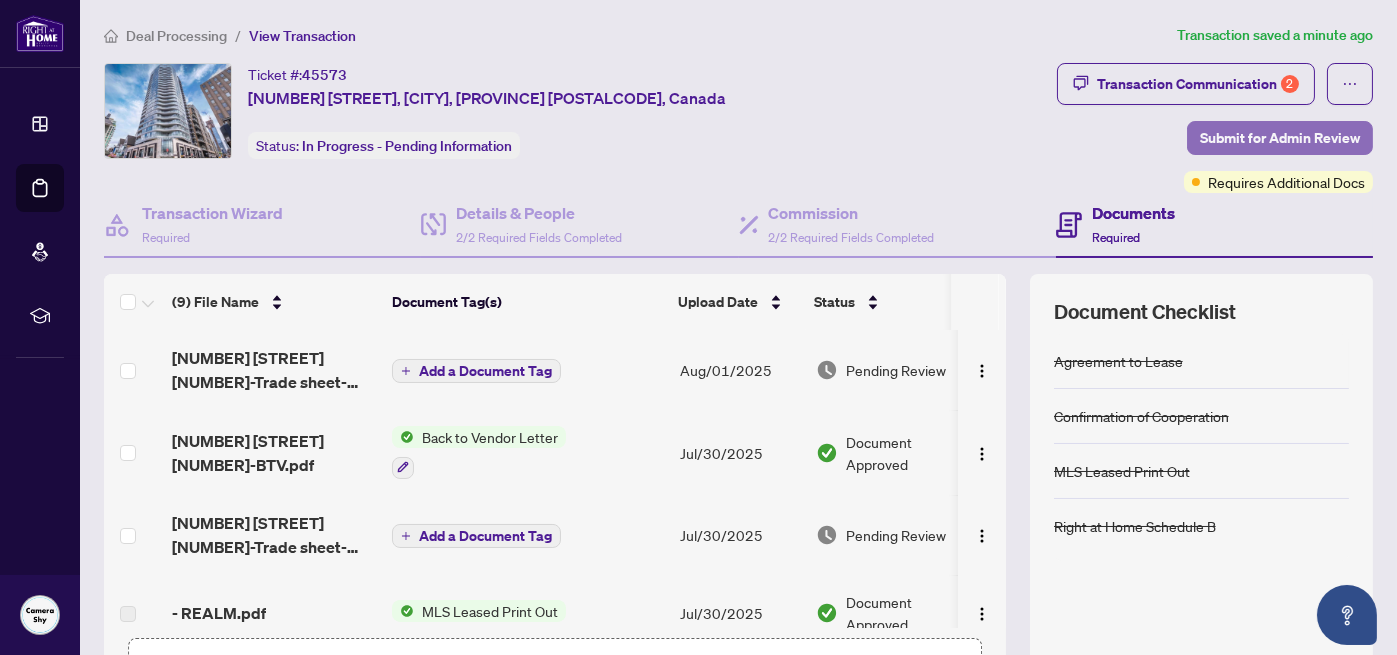 click on "Submit for Admin Review" at bounding box center [1280, 138] 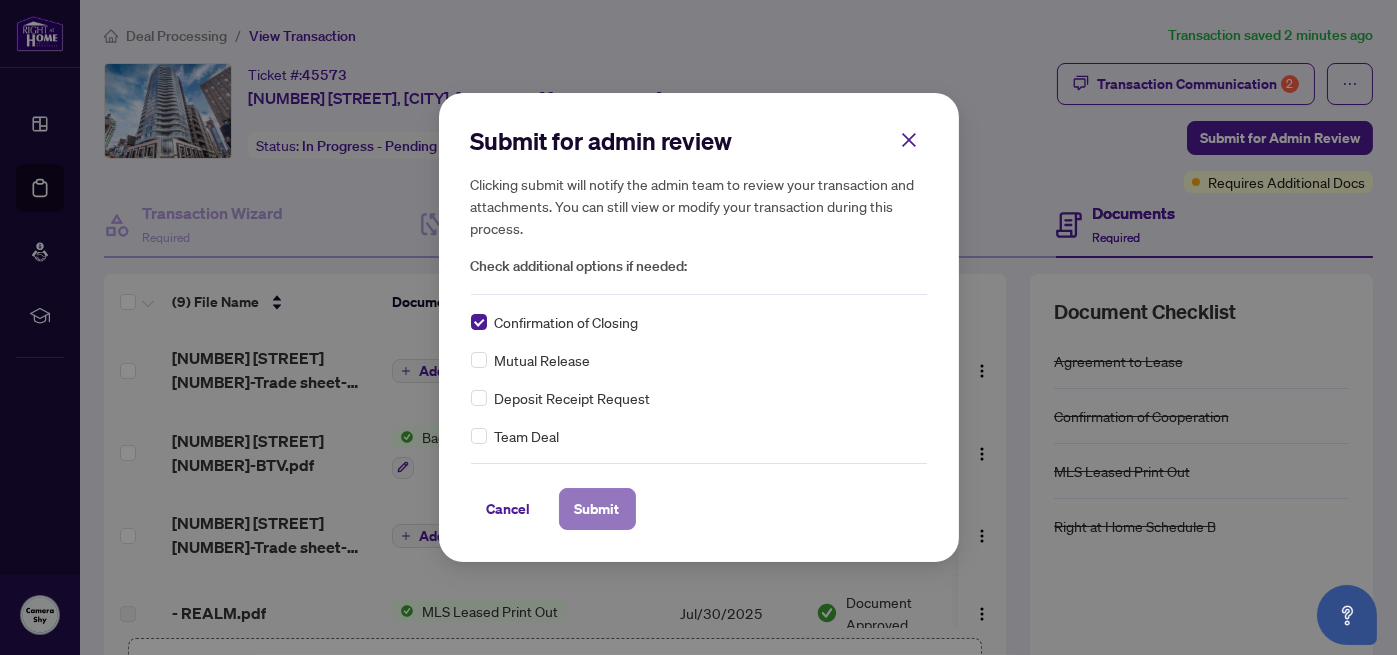 click on "Submit" at bounding box center (597, 509) 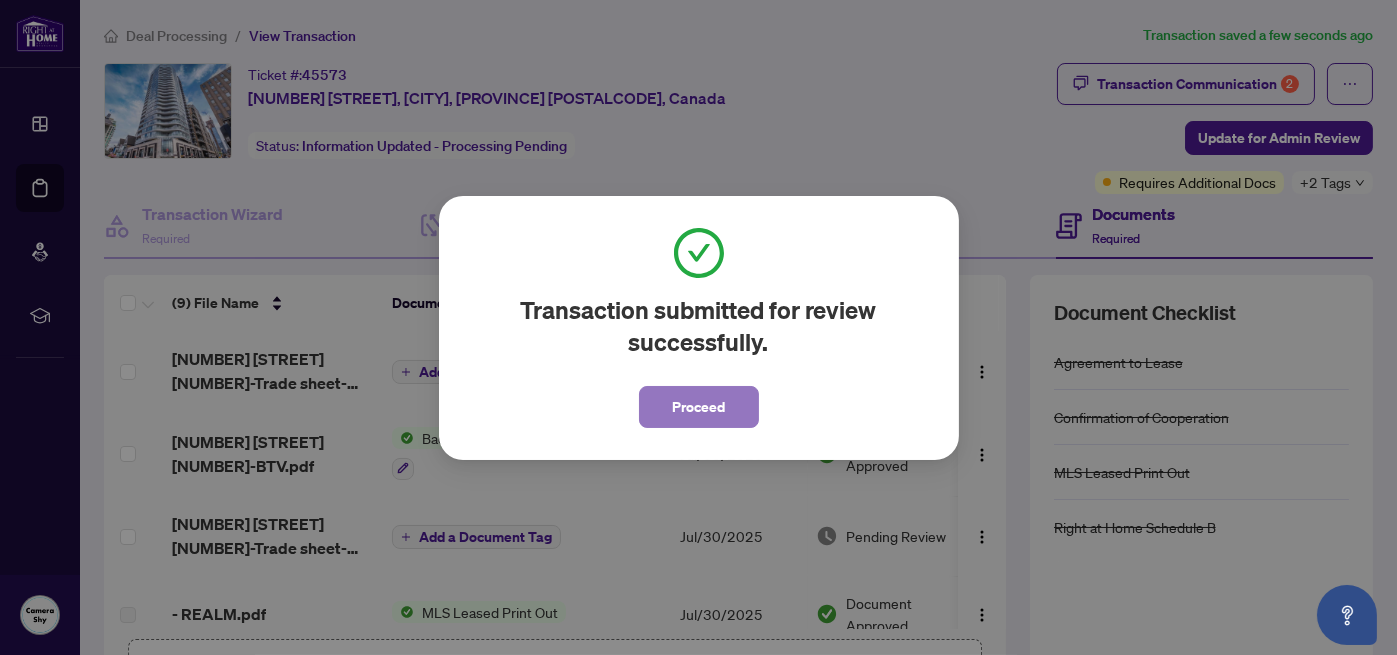 click on "Proceed" at bounding box center [698, 407] 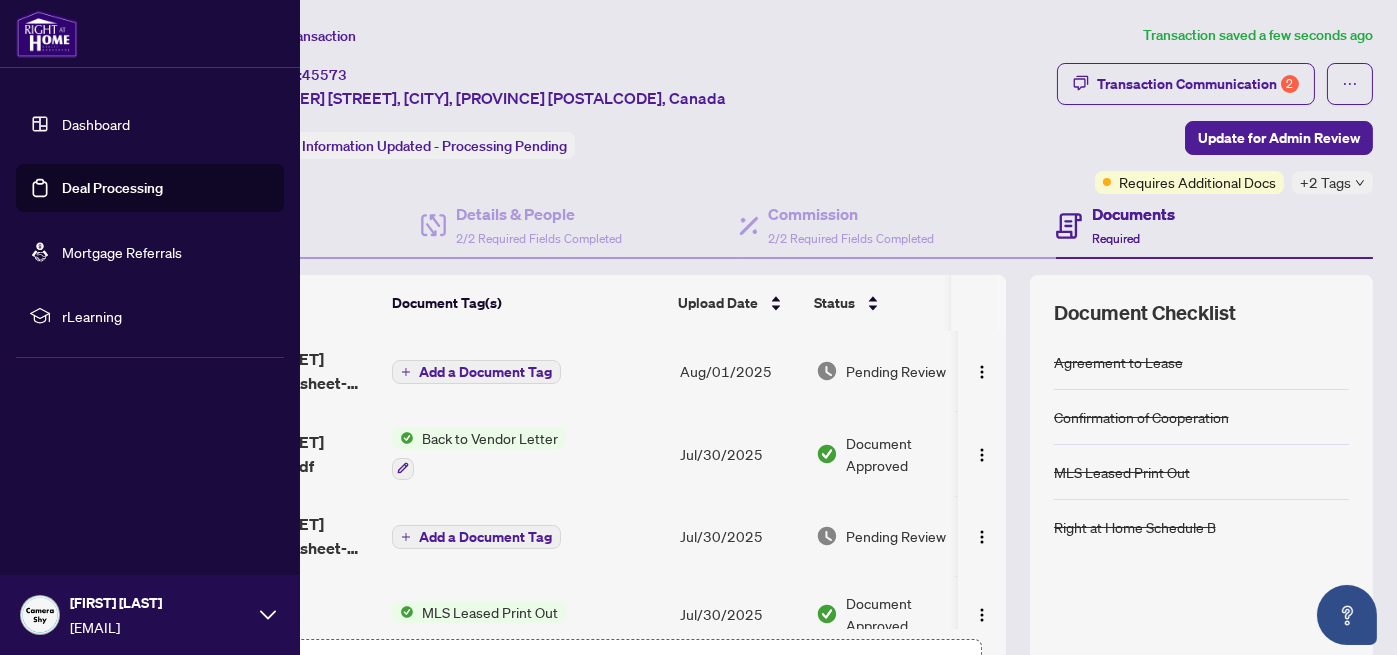 click on "Deal Processing" at bounding box center [112, 188] 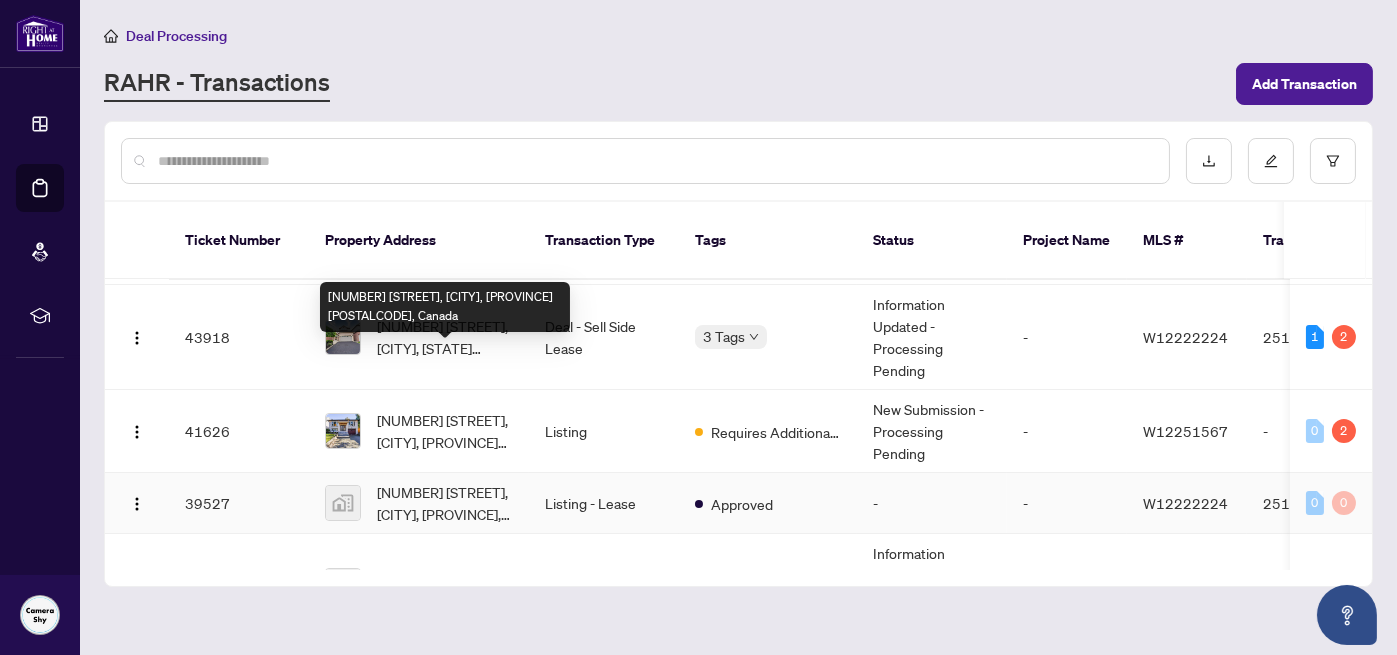 scroll, scrollTop: 200, scrollLeft: 0, axis: vertical 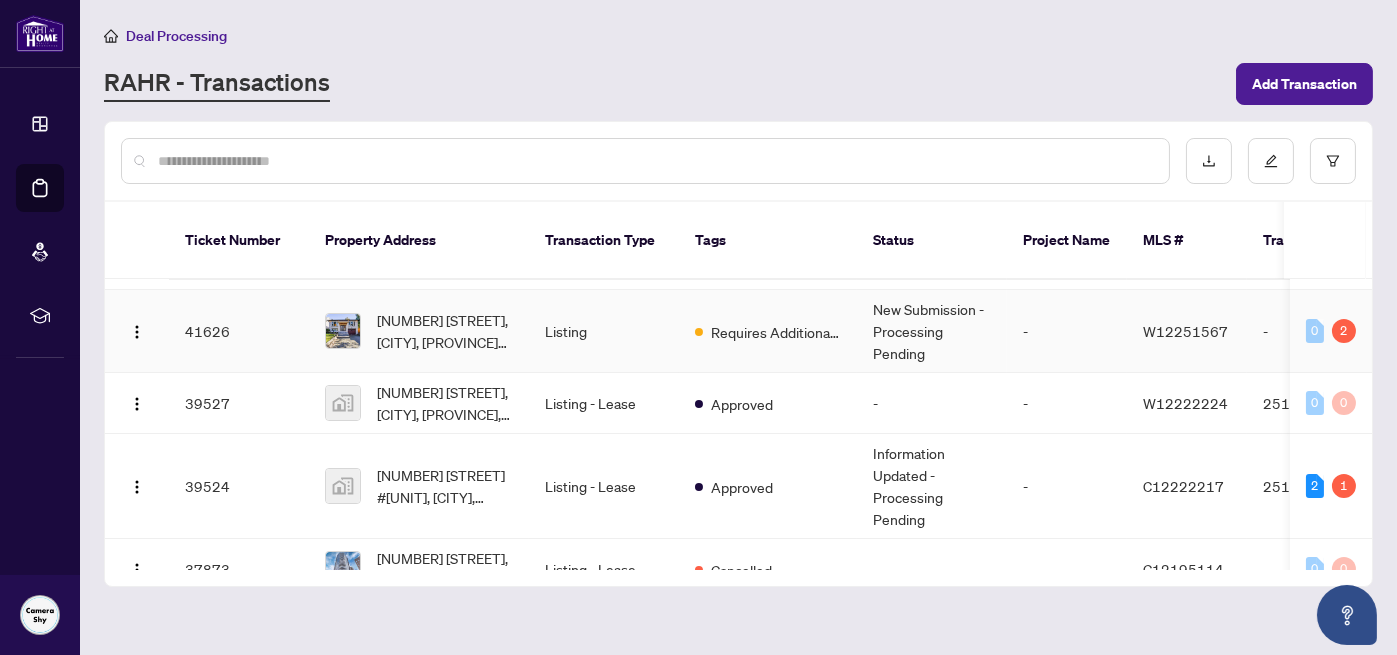 click on "Requires Additional Docs" at bounding box center (768, 331) 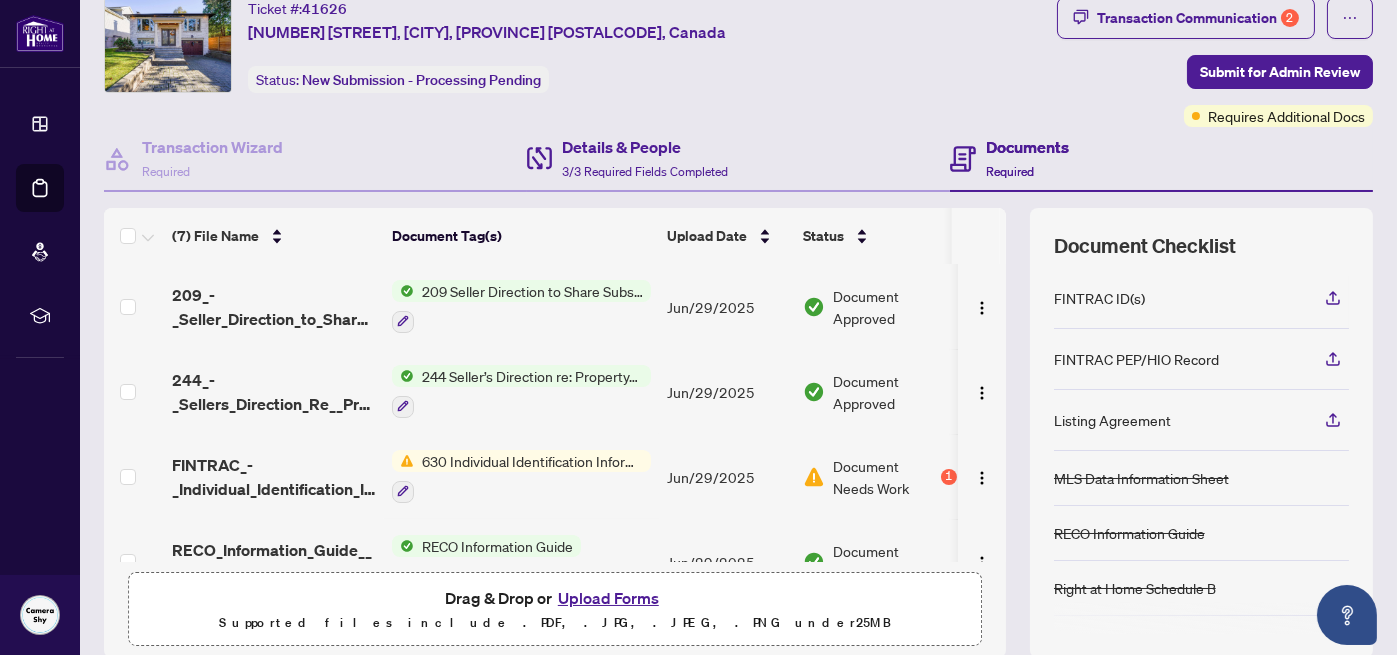 scroll, scrollTop: 100, scrollLeft: 0, axis: vertical 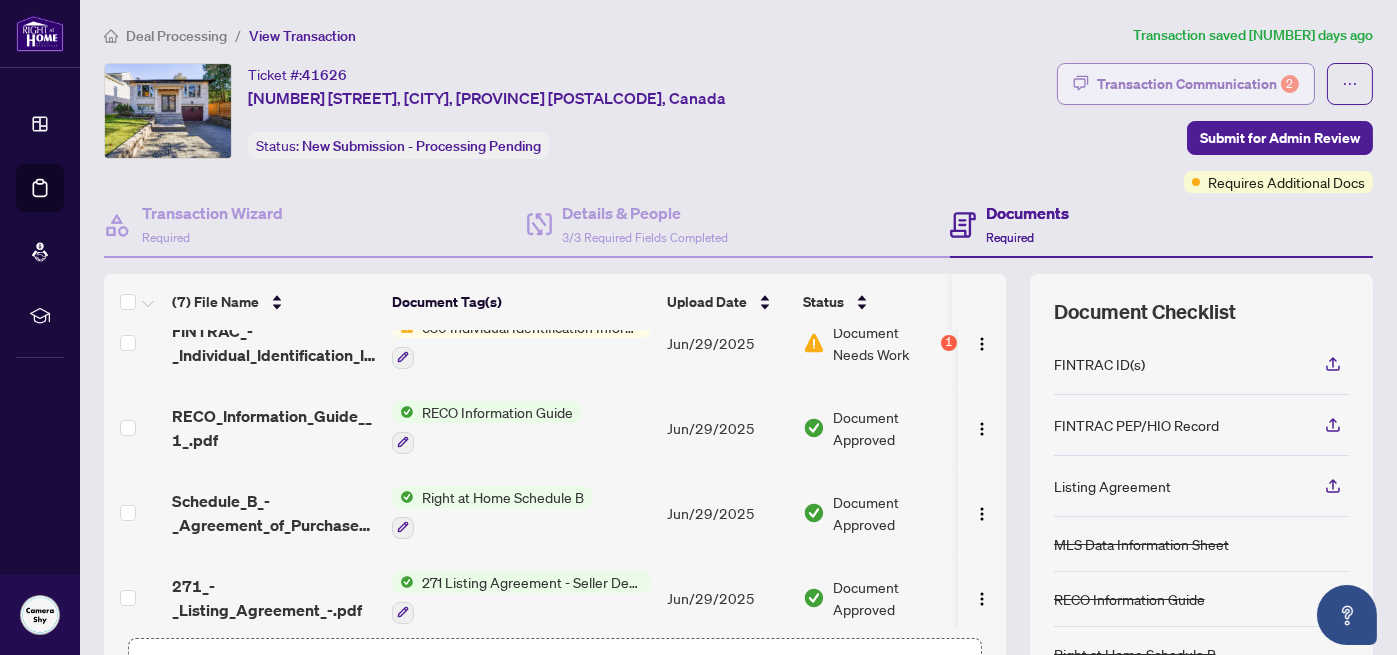 click on "Transaction Communication 2" at bounding box center (1186, 84) 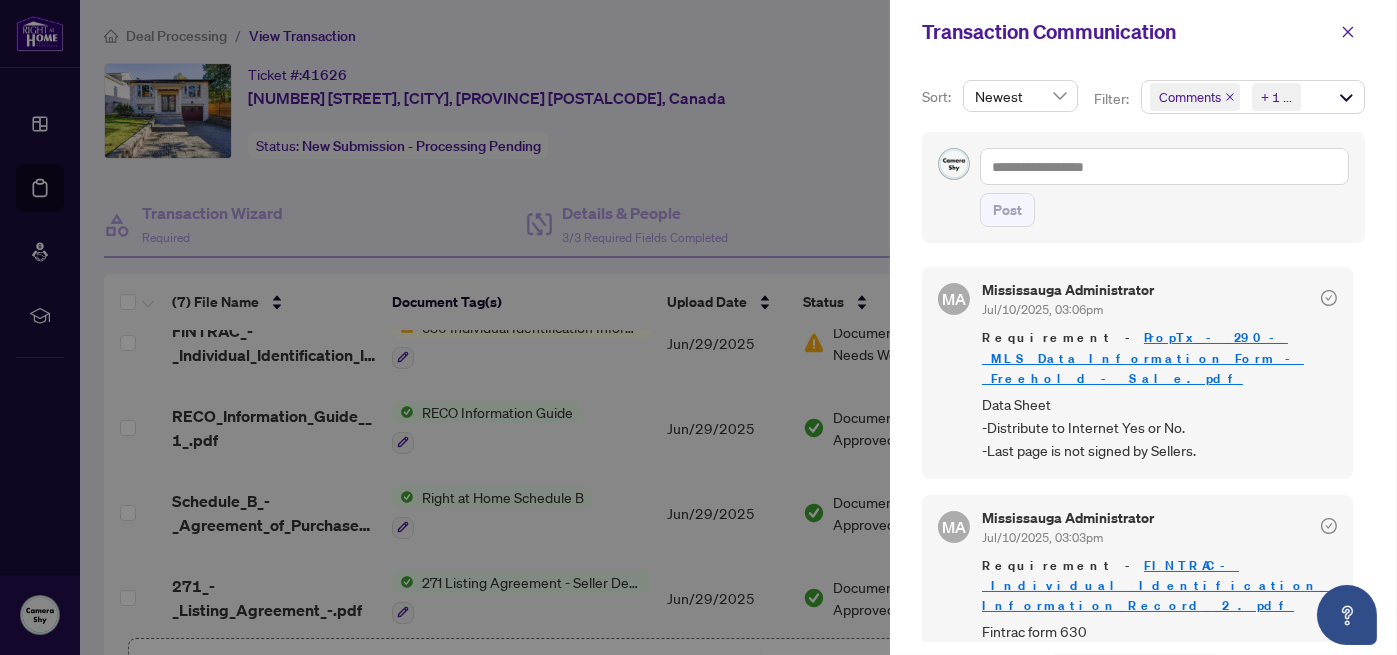 scroll, scrollTop: 2, scrollLeft: 0, axis: vertical 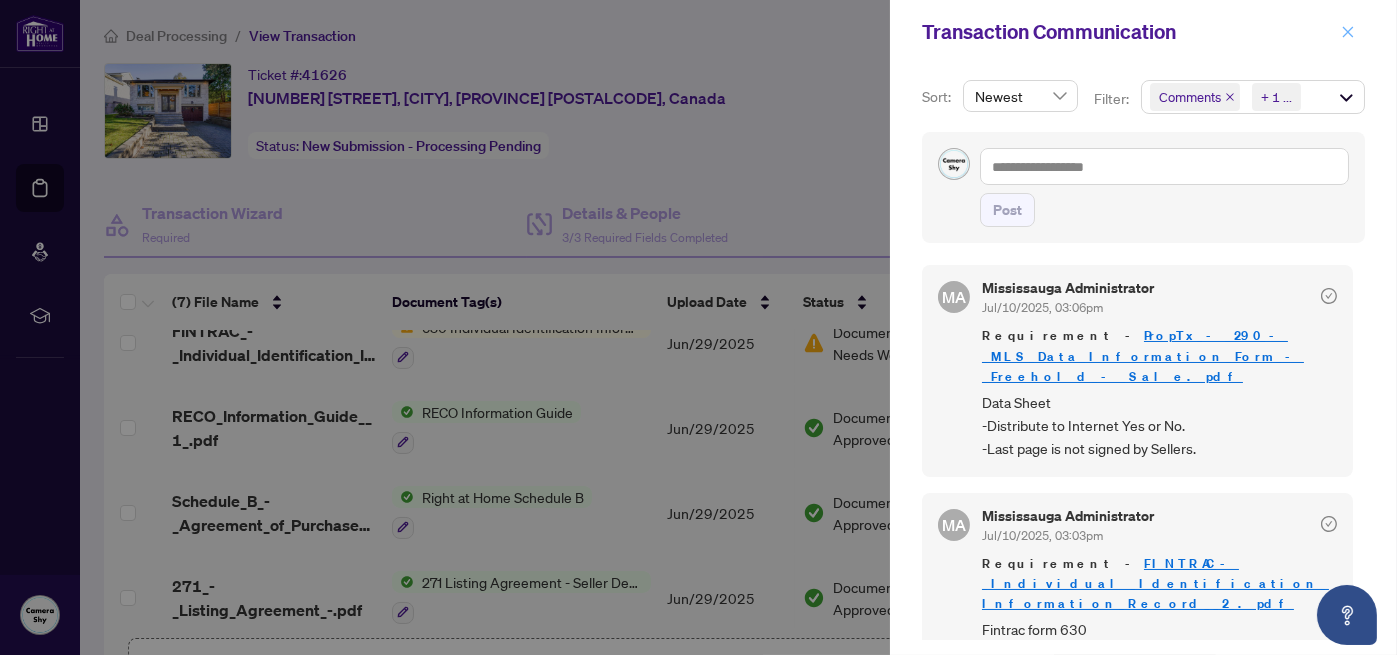 click at bounding box center [1348, 32] 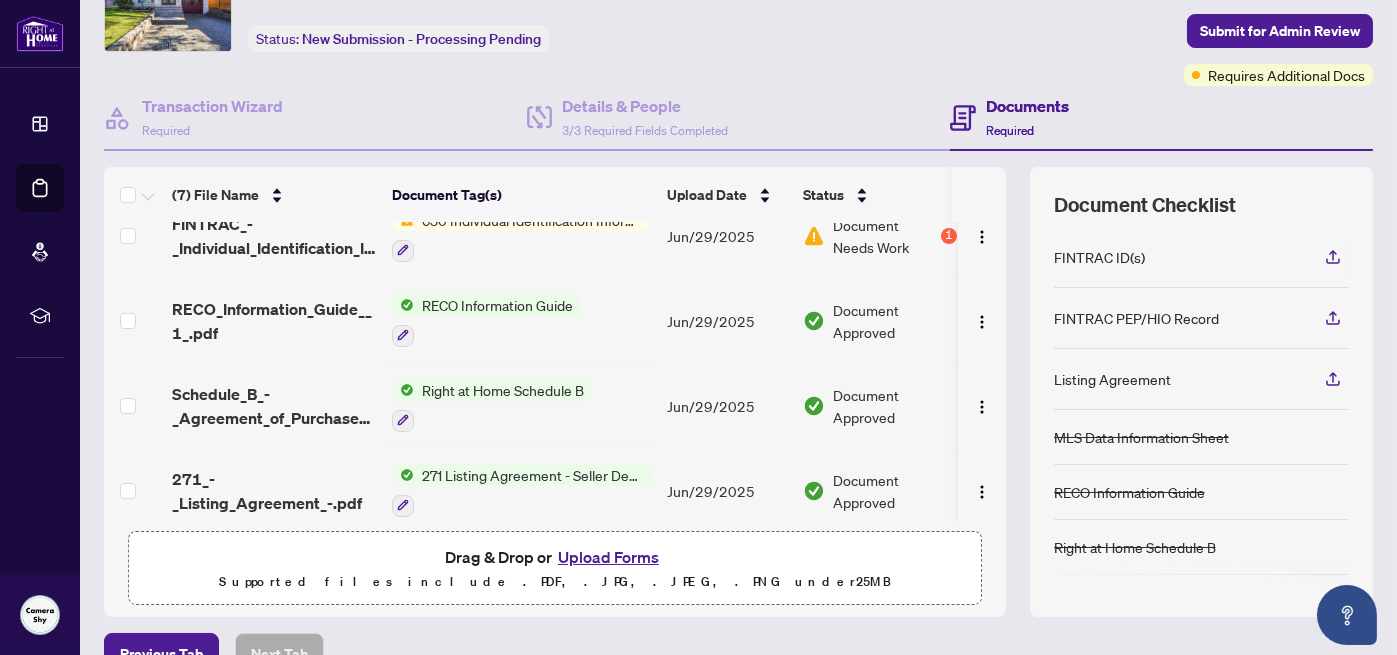 scroll, scrollTop: 217, scrollLeft: 0, axis: vertical 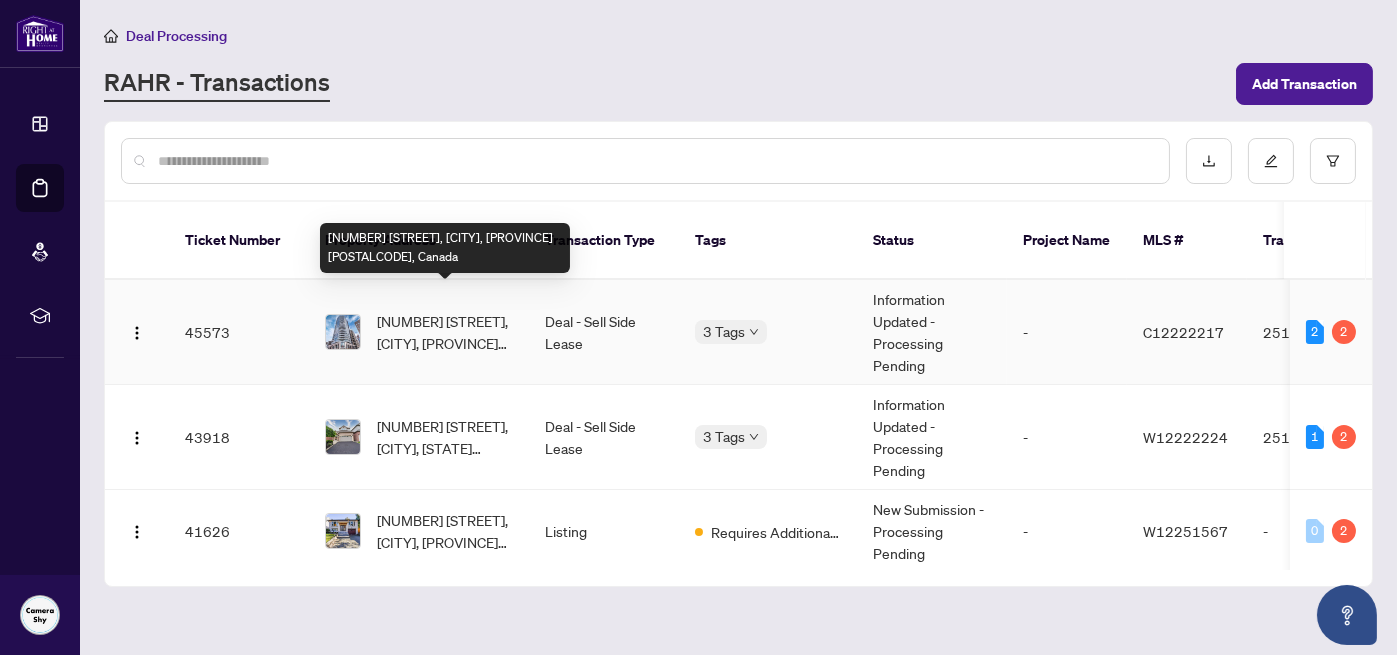 click on "[NUMBER] [STREET], [CITY], [PROVINCE] [POSTALCODE], Canada" at bounding box center (445, 332) 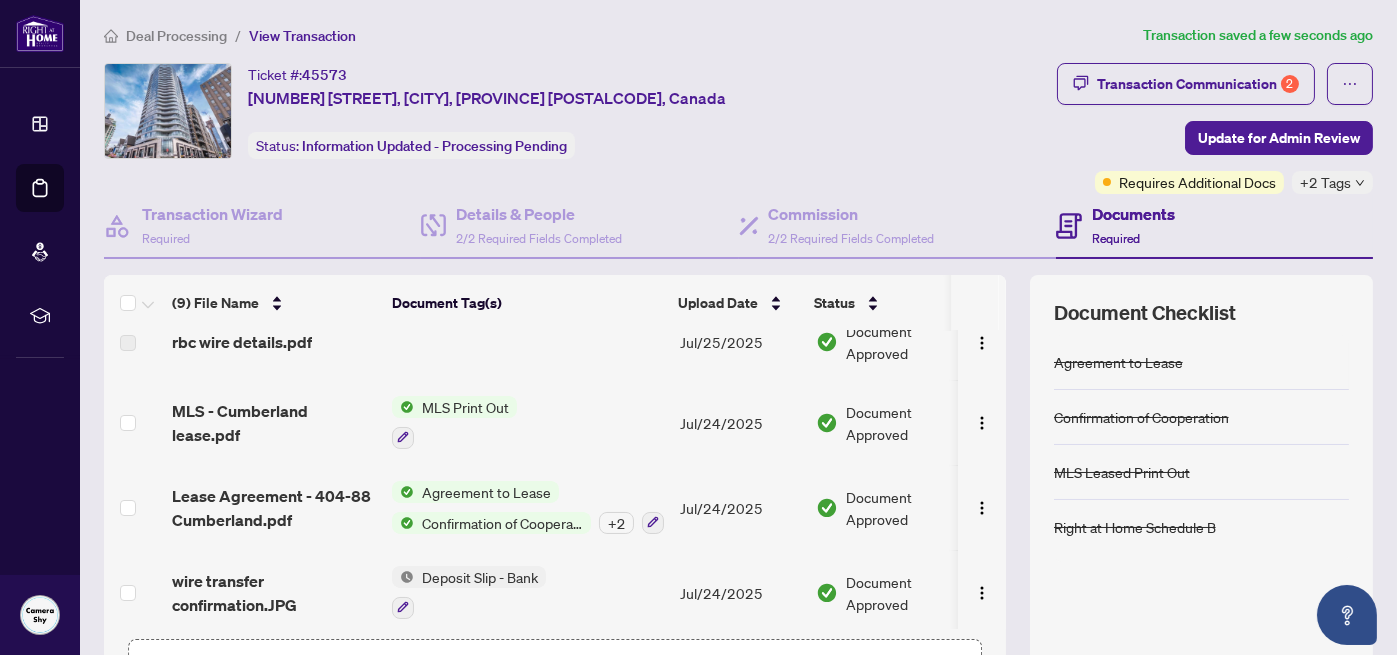 scroll, scrollTop: 442, scrollLeft: 0, axis: vertical 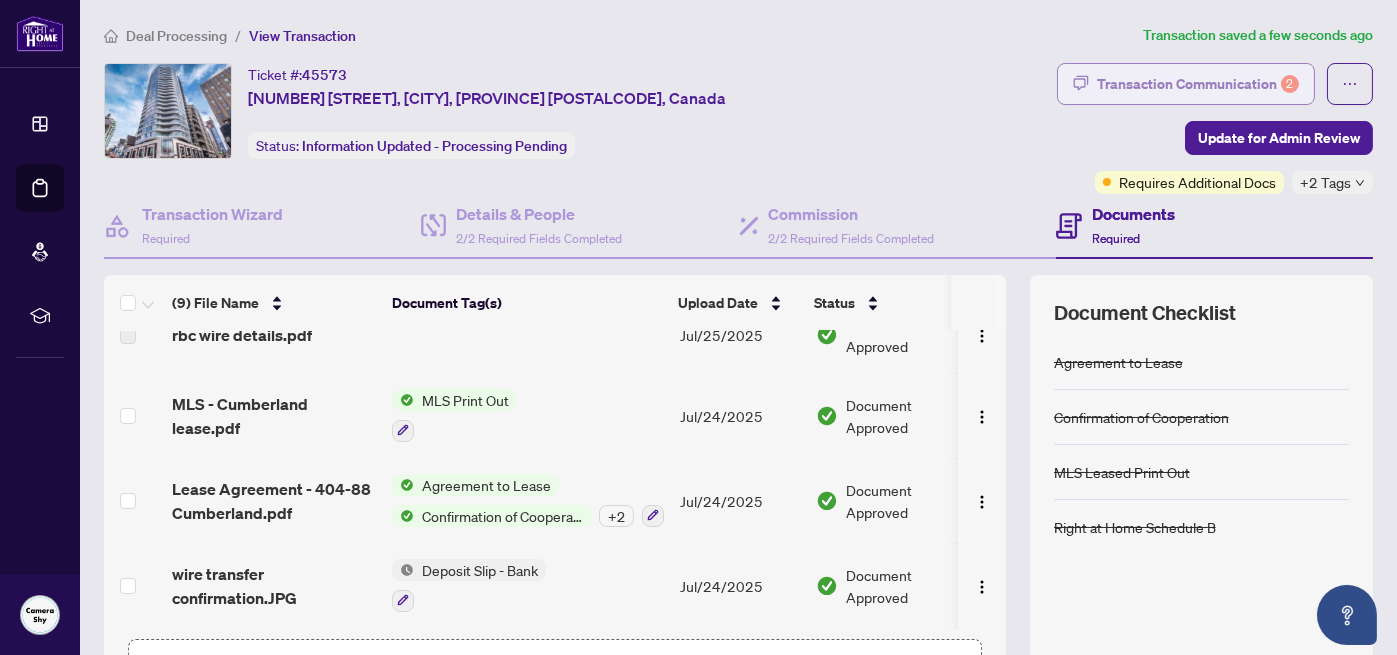 click on "Transaction Communication 2" at bounding box center [1198, 84] 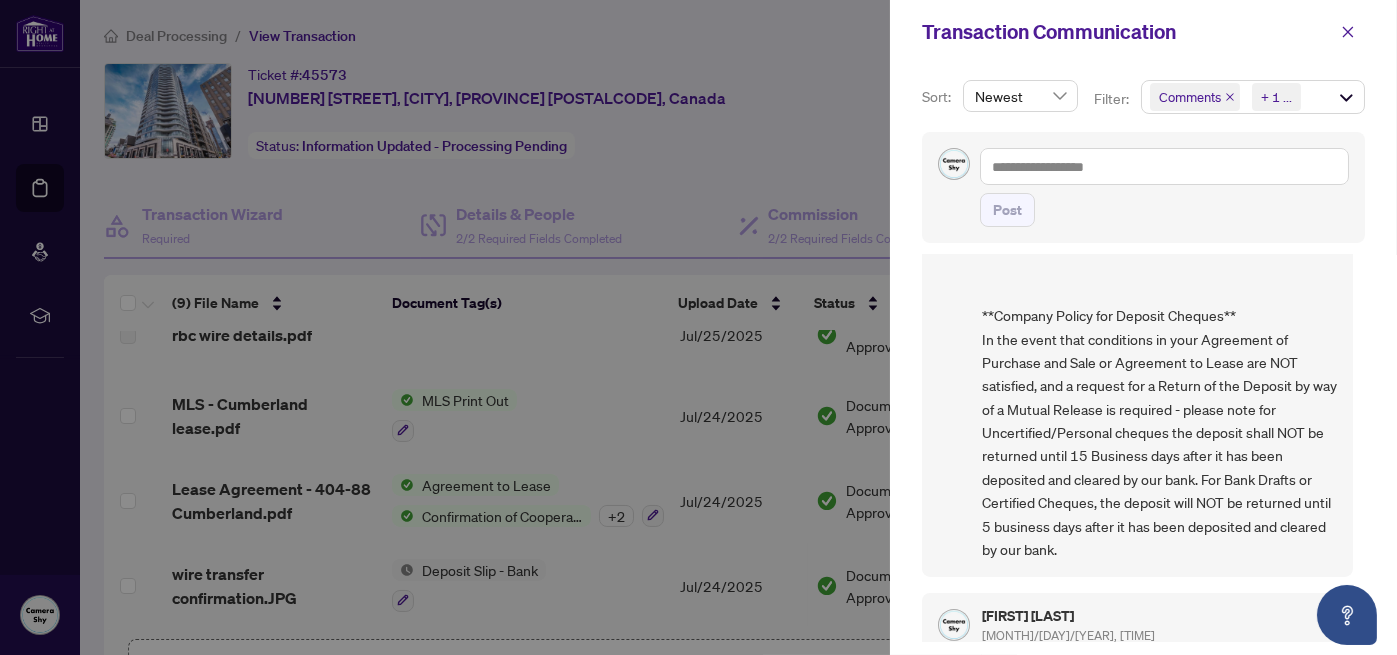 scroll, scrollTop: 1469, scrollLeft: 0, axis: vertical 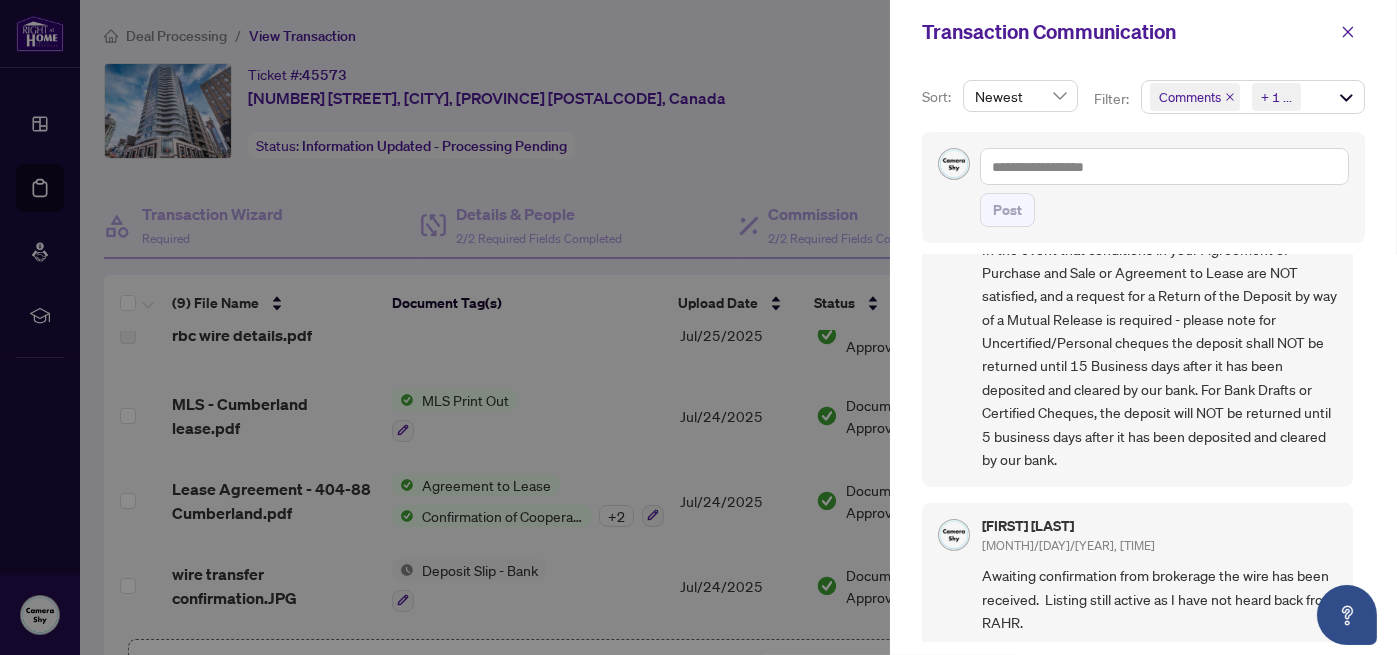 click at bounding box center [698, 327] 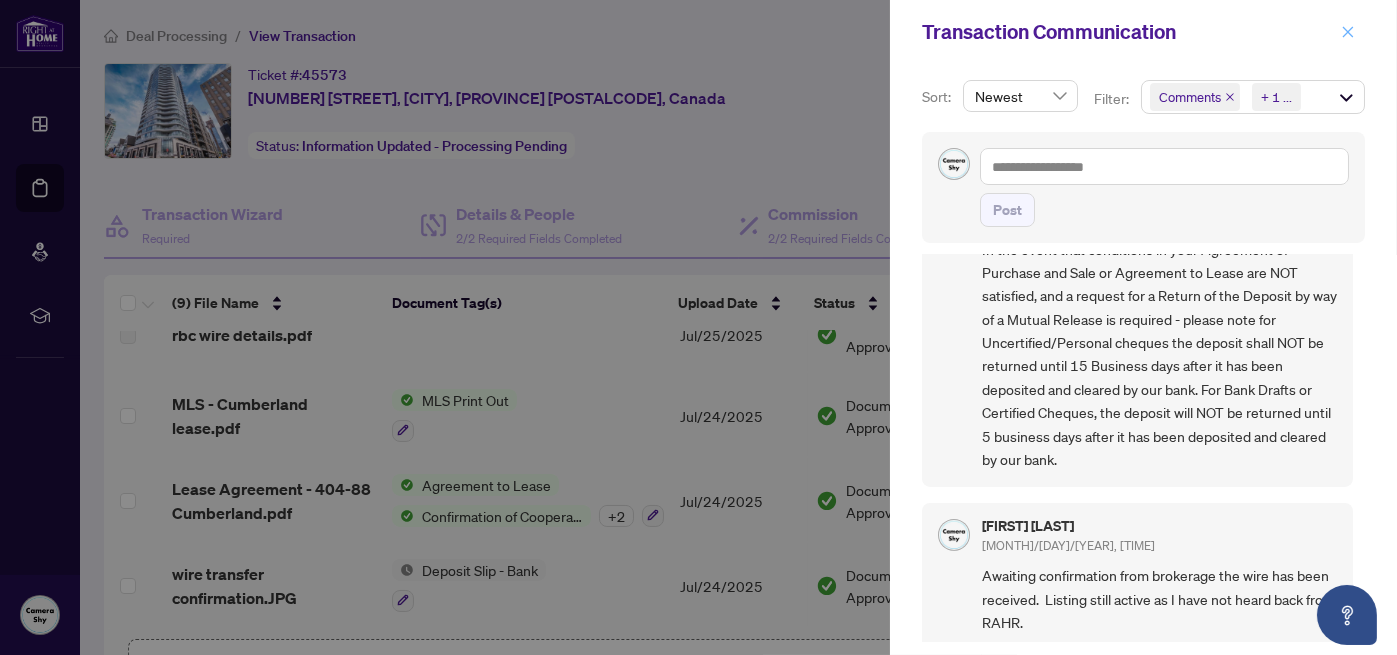 click at bounding box center (1348, 32) 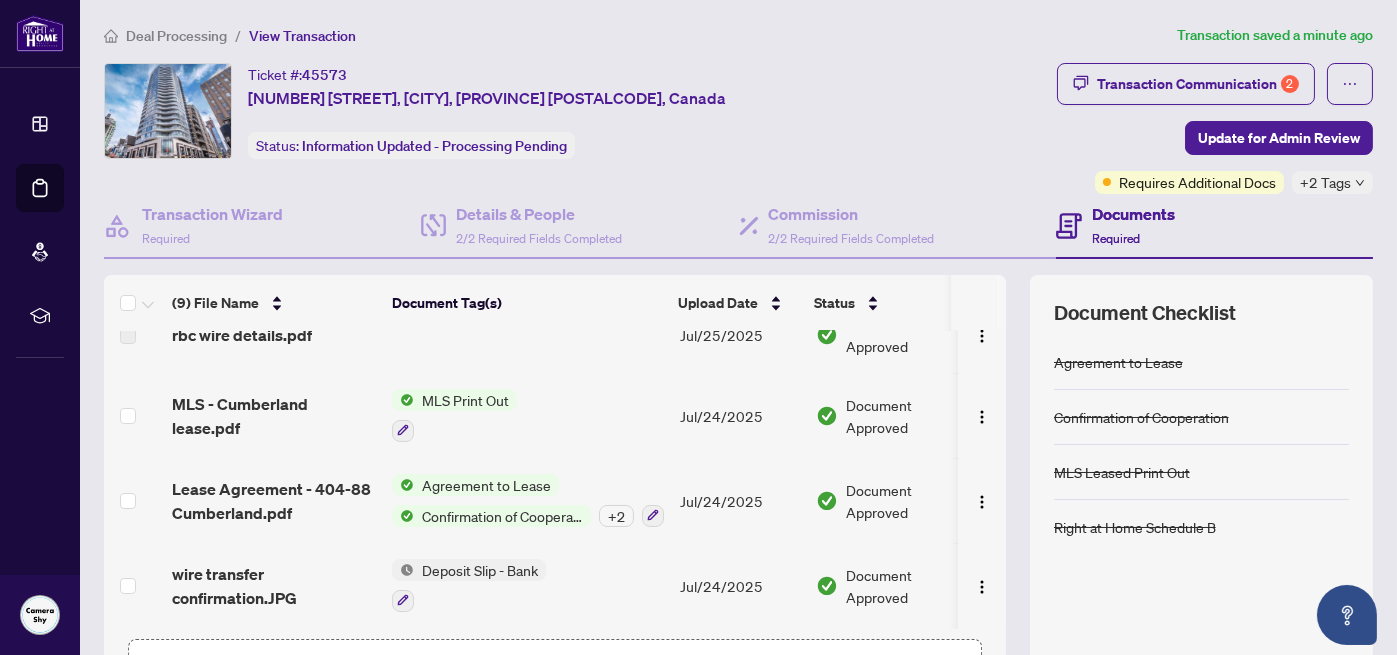 click on "Deal Processing" at bounding box center [176, 36] 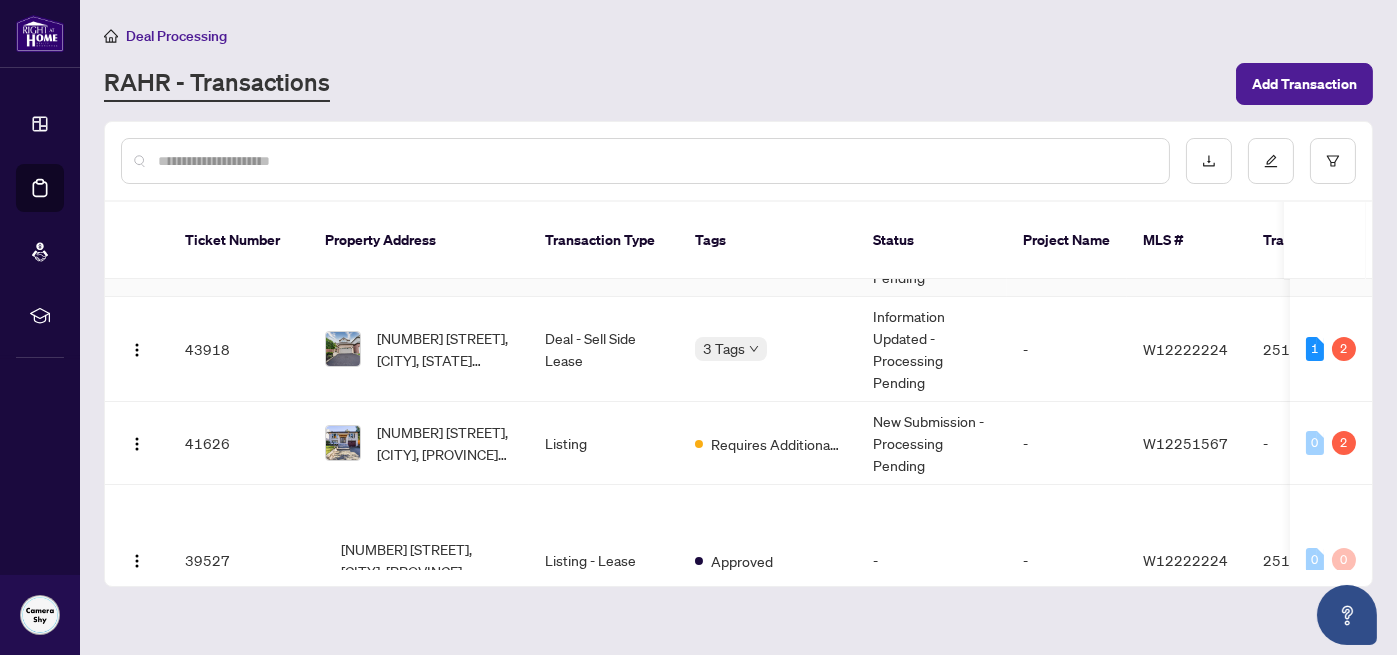 scroll, scrollTop: 200, scrollLeft: 0, axis: vertical 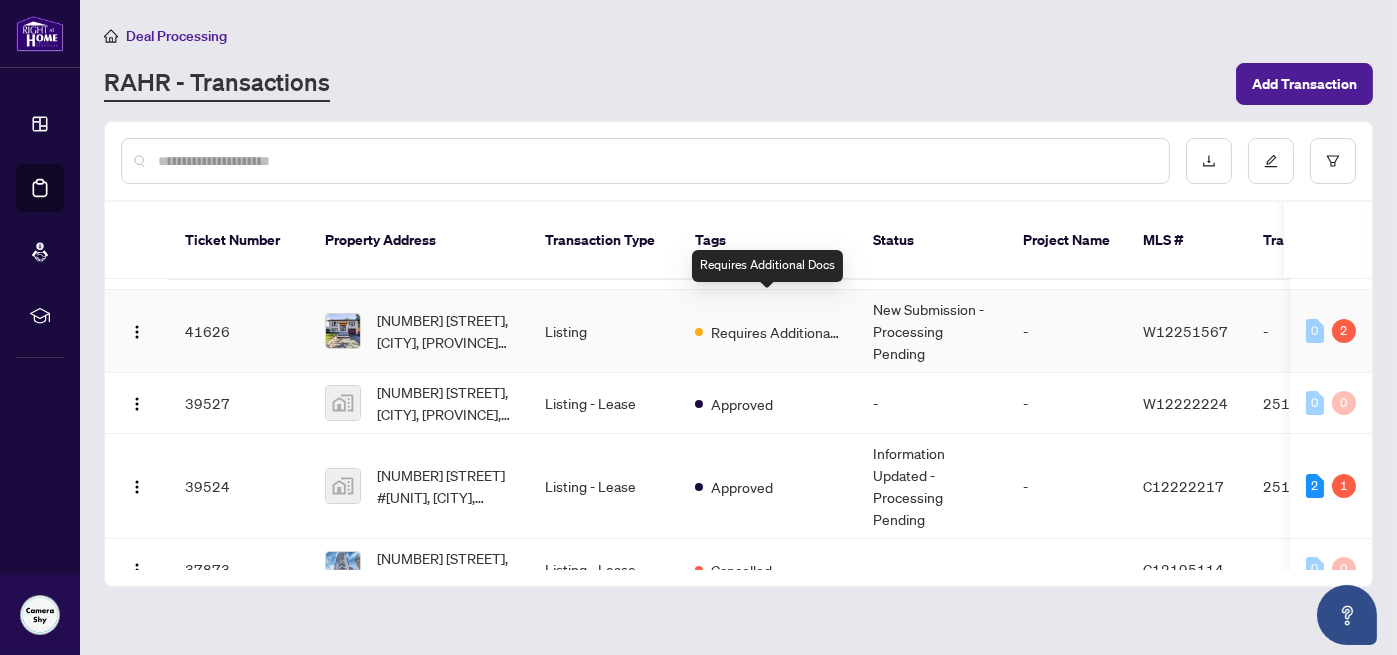 click on "Requires Additional Docs" at bounding box center [776, 332] 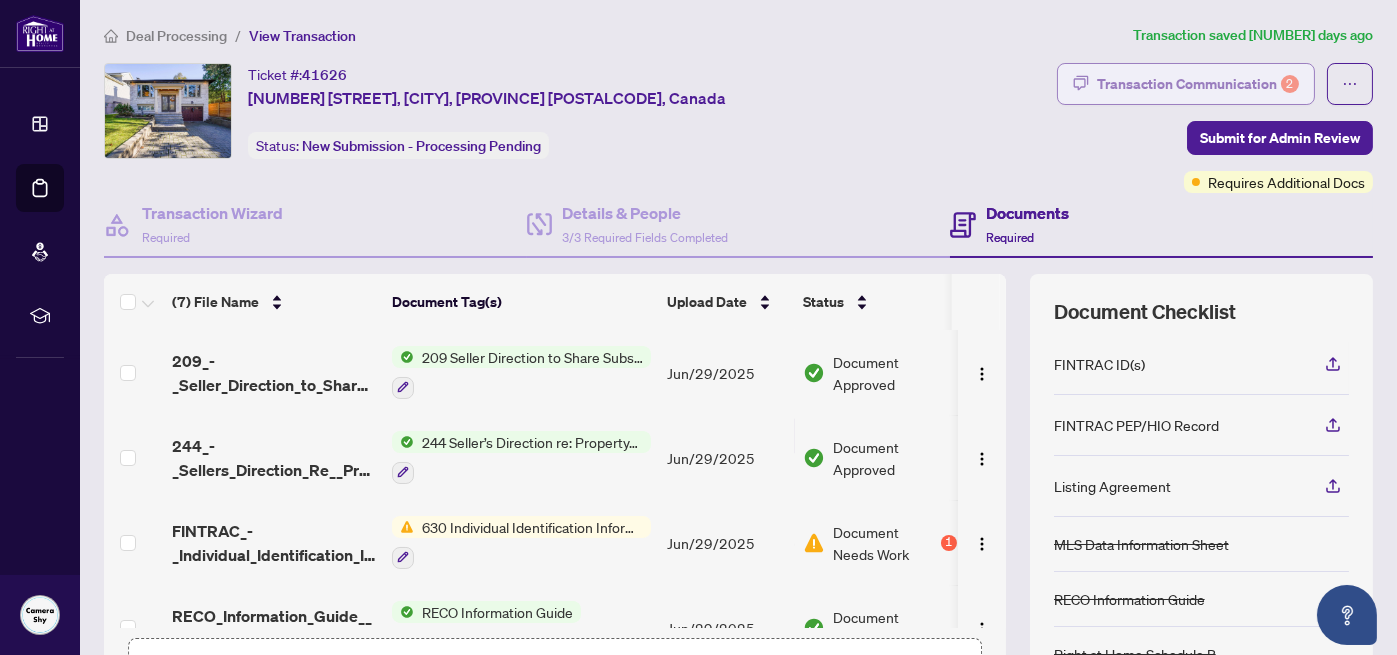 click on "Transaction Communication 2" at bounding box center (1198, 84) 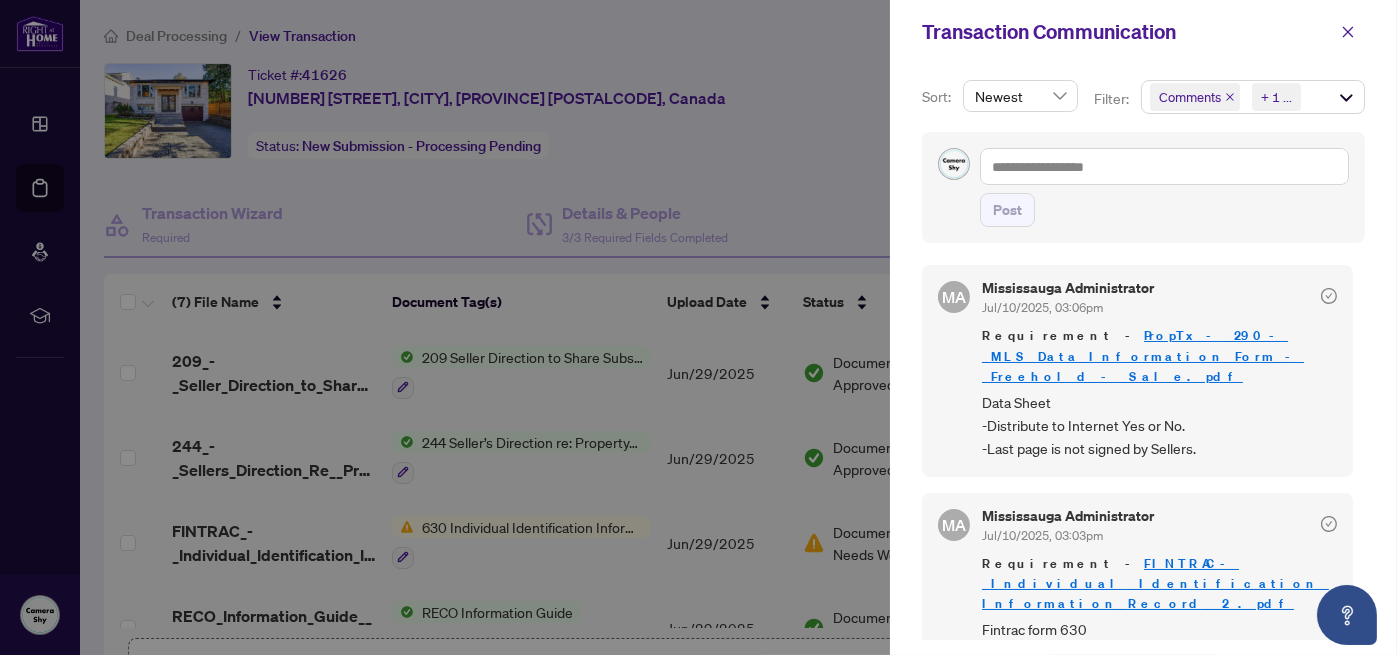 scroll, scrollTop: 0, scrollLeft: 0, axis: both 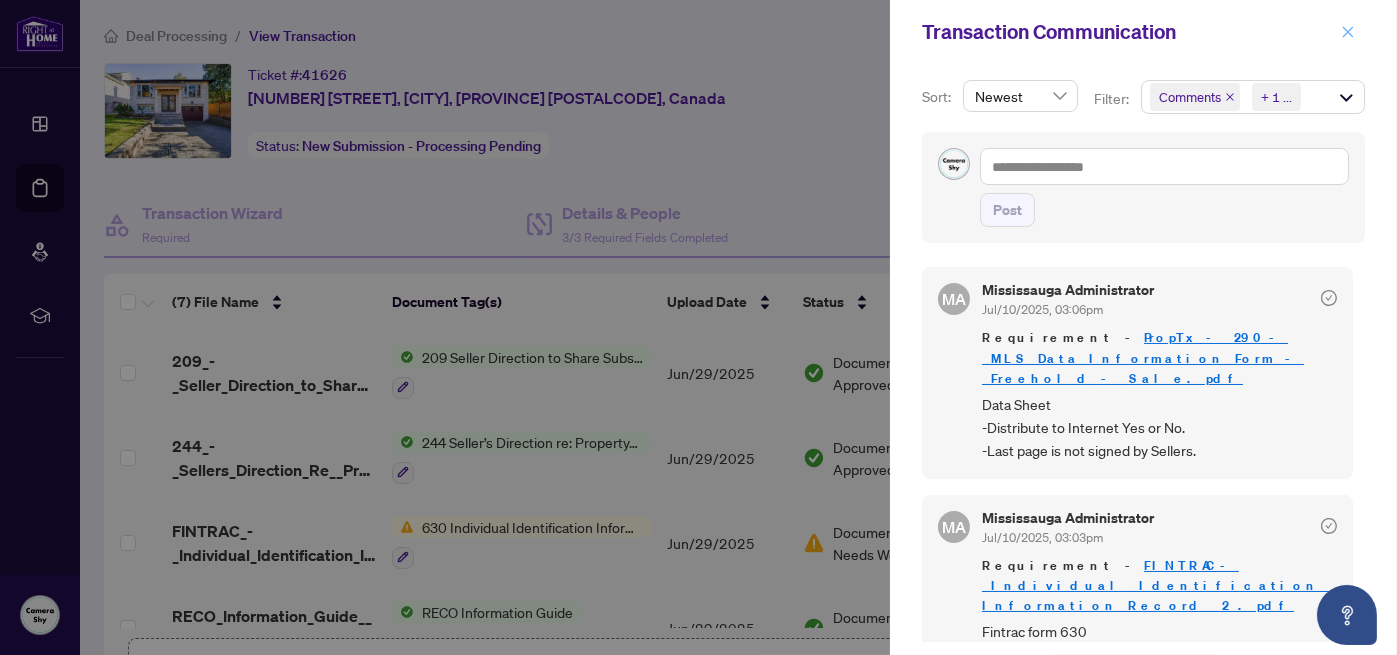 click at bounding box center (1348, 32) 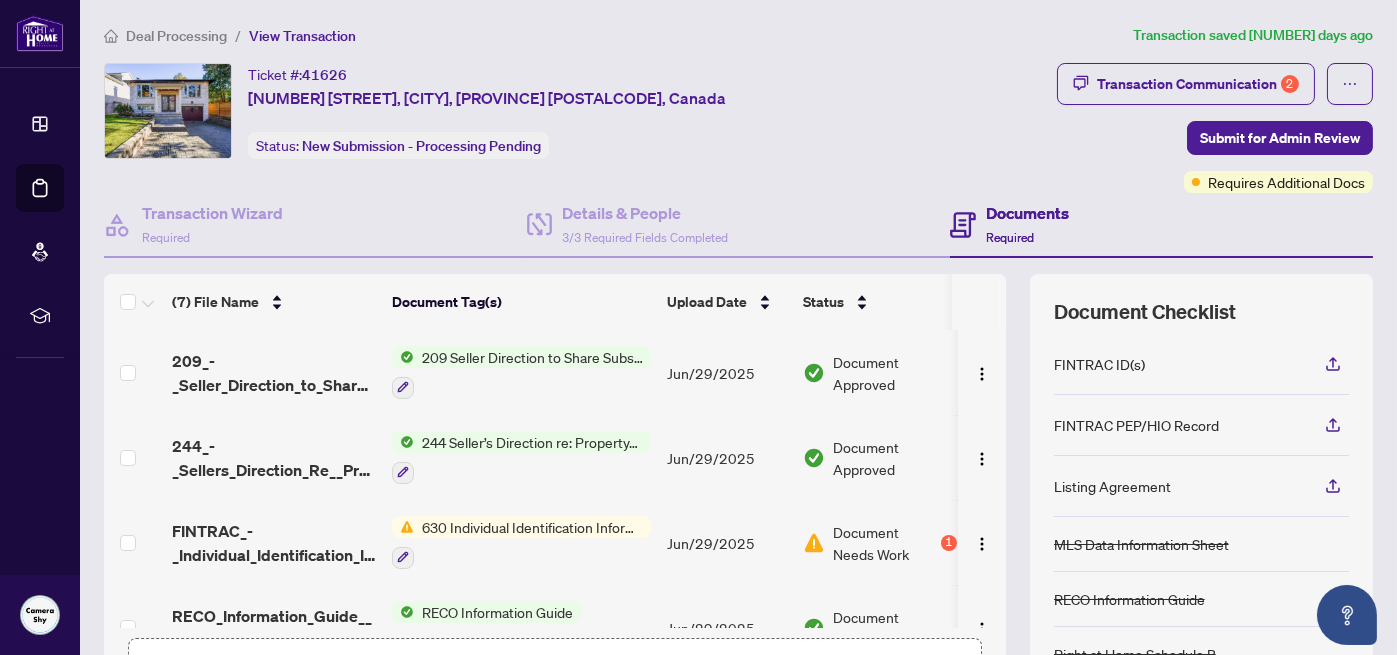click on "Deal Processing" at bounding box center [176, 36] 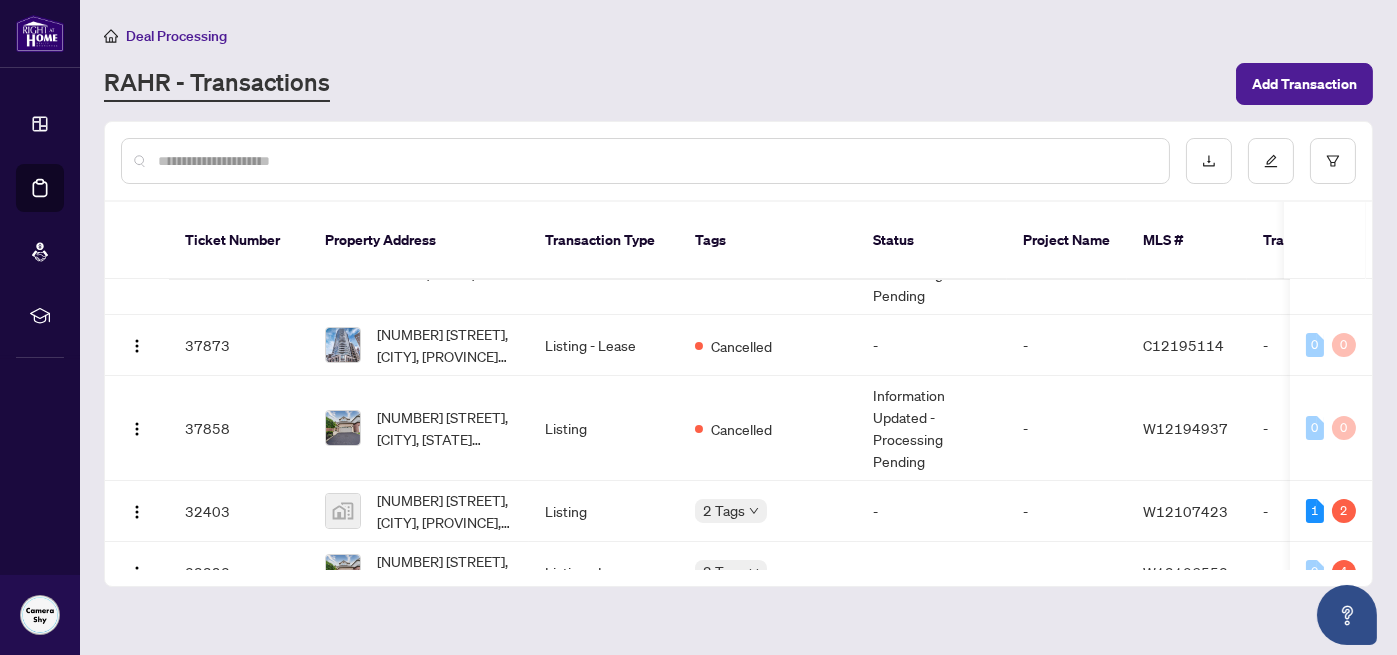 scroll, scrollTop: 460, scrollLeft: 0, axis: vertical 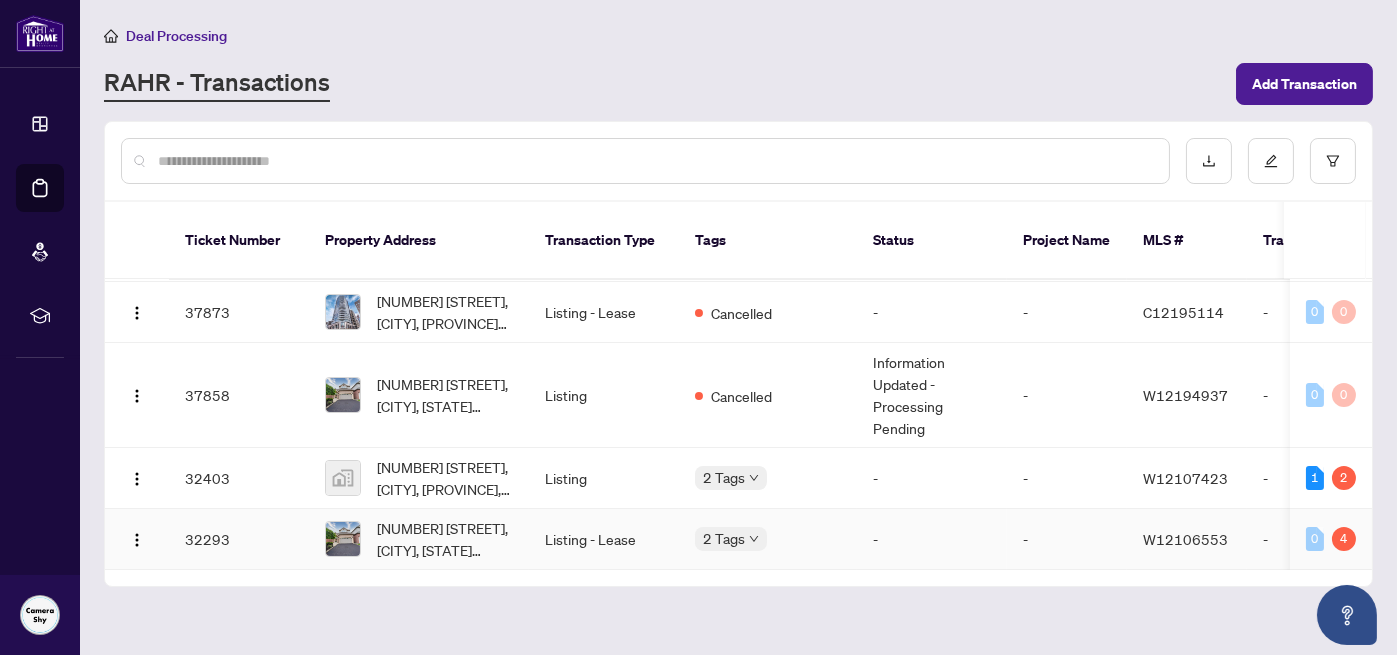 click on "[NUMBER] [STREET], [CITY], [STATE] [COUNTRY]" at bounding box center [445, 539] 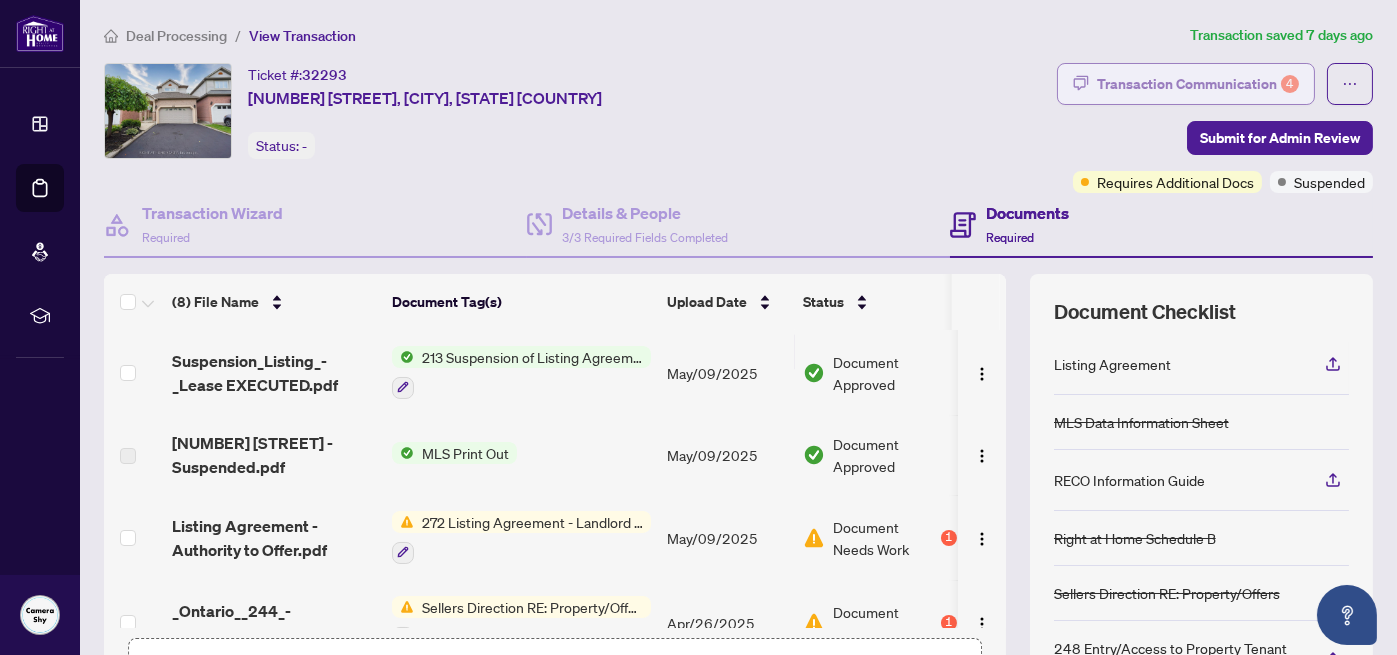 click on "Transaction Communication 4" at bounding box center (1198, 84) 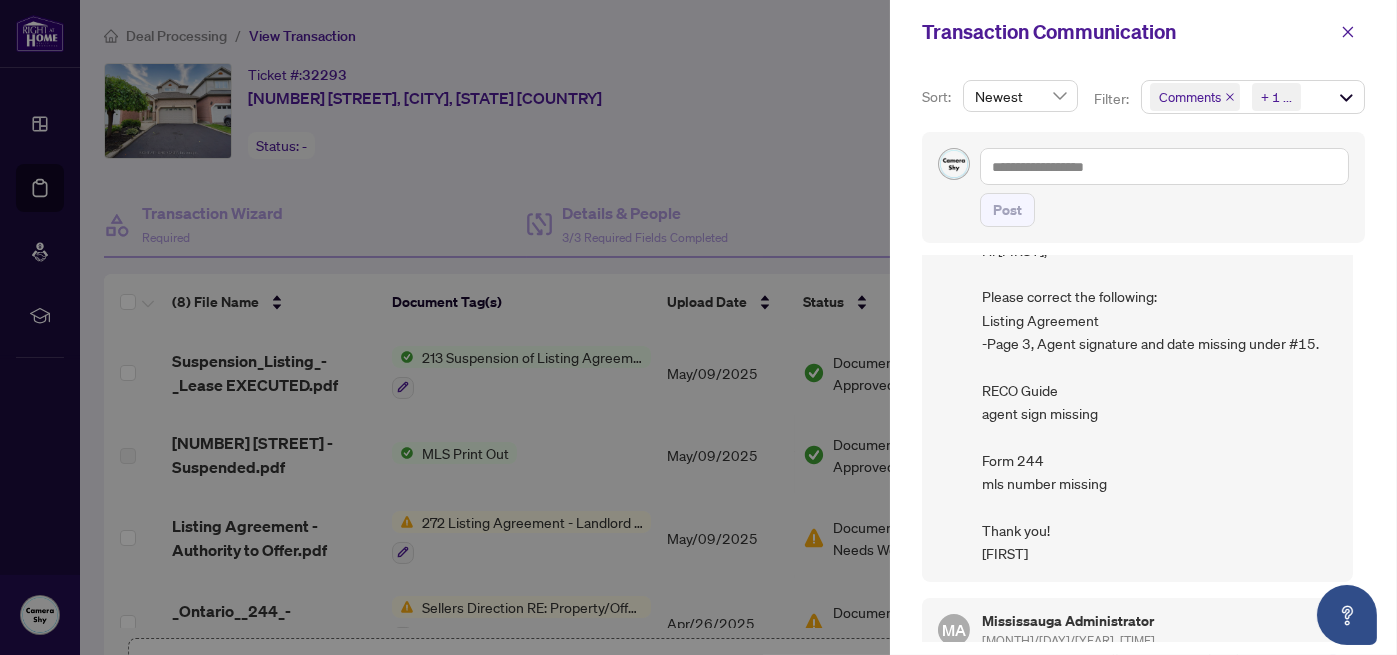 scroll, scrollTop: 0, scrollLeft: 0, axis: both 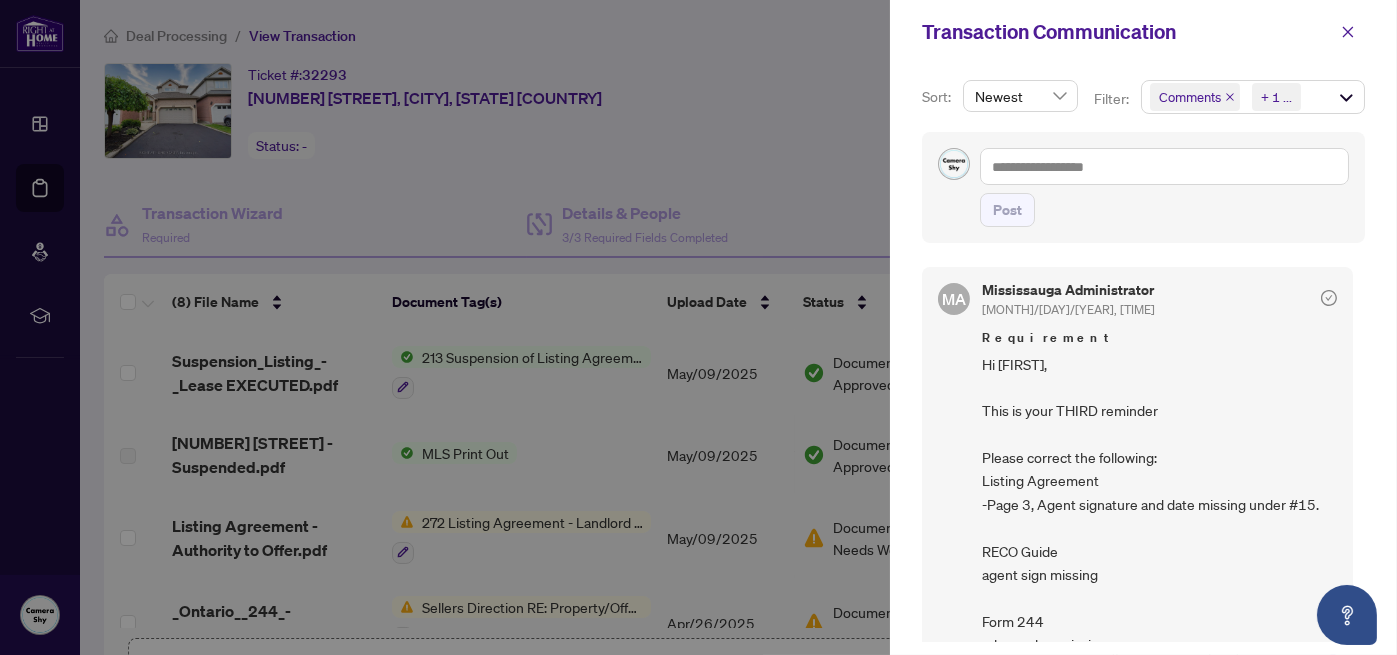 click at bounding box center [698, 327] 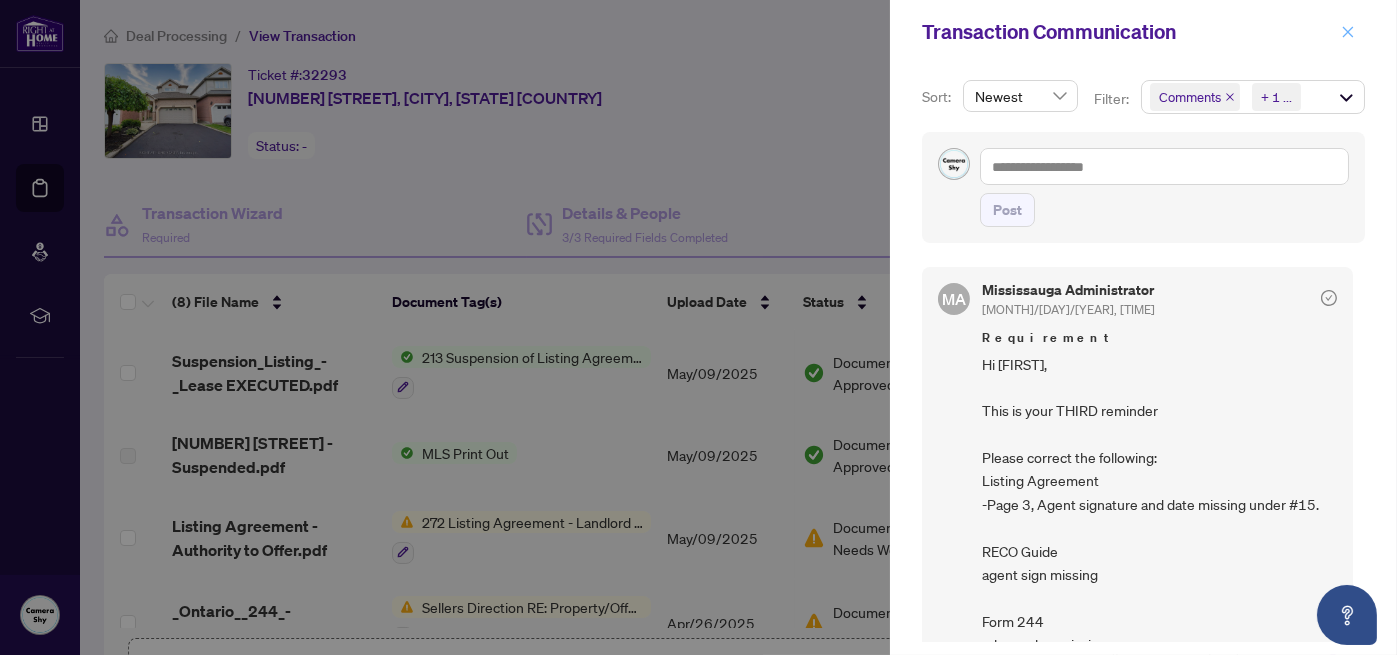 click 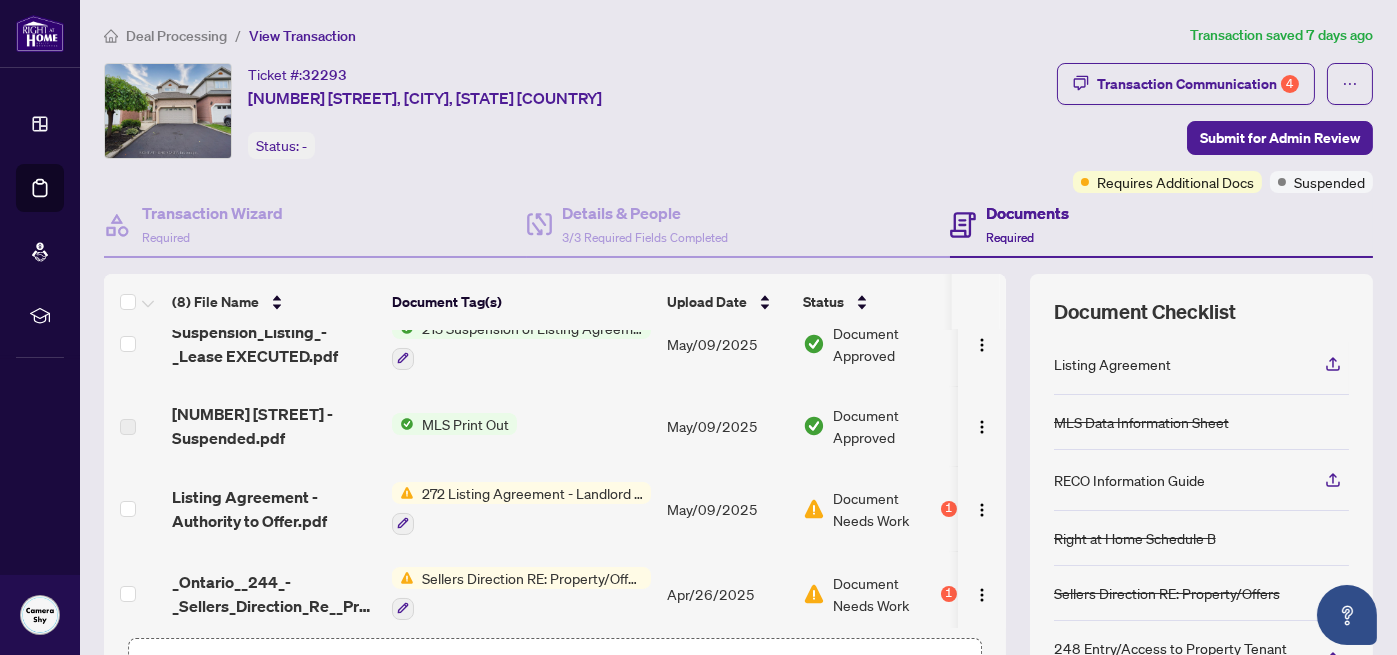 scroll, scrollTop: 0, scrollLeft: 0, axis: both 